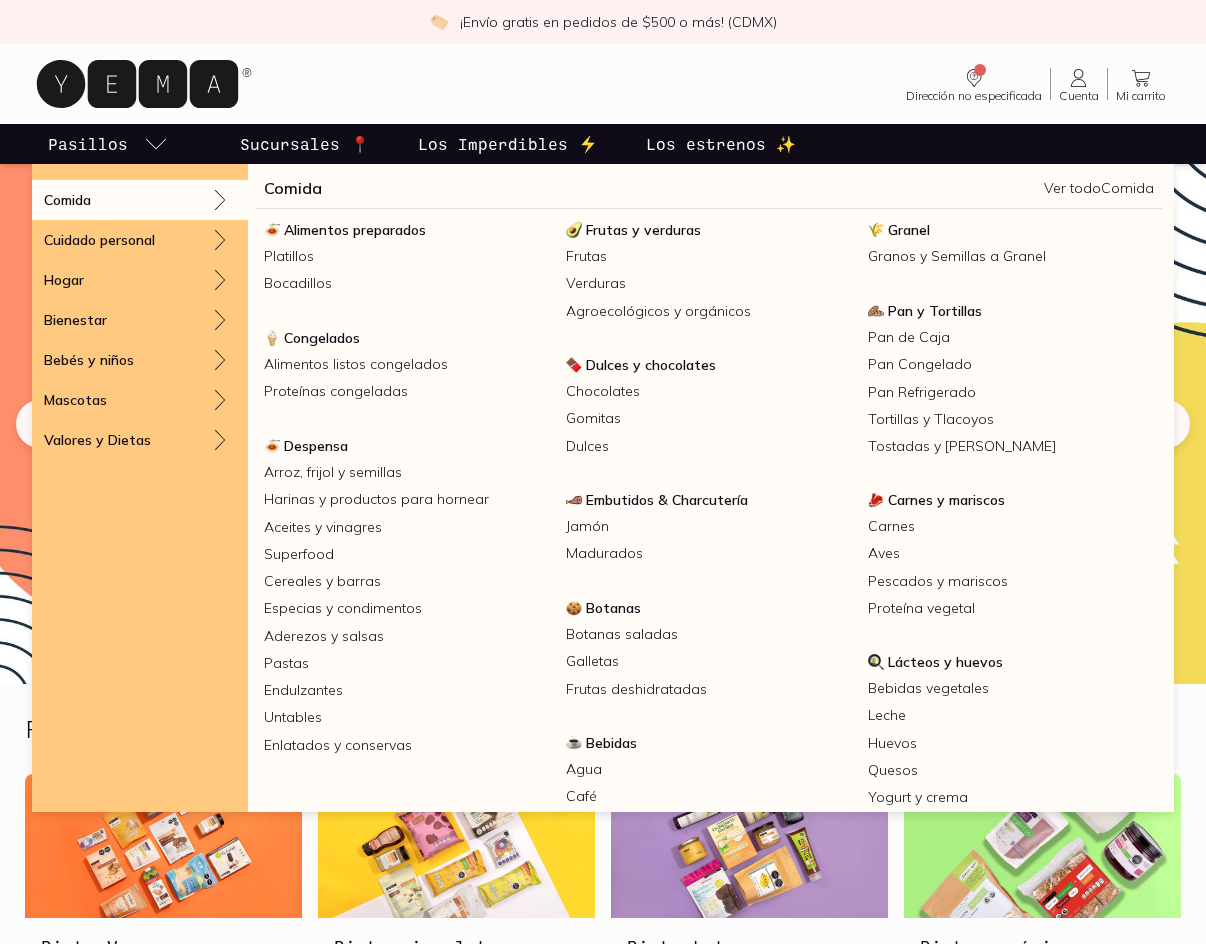scroll, scrollTop: 0, scrollLeft: 0, axis: both 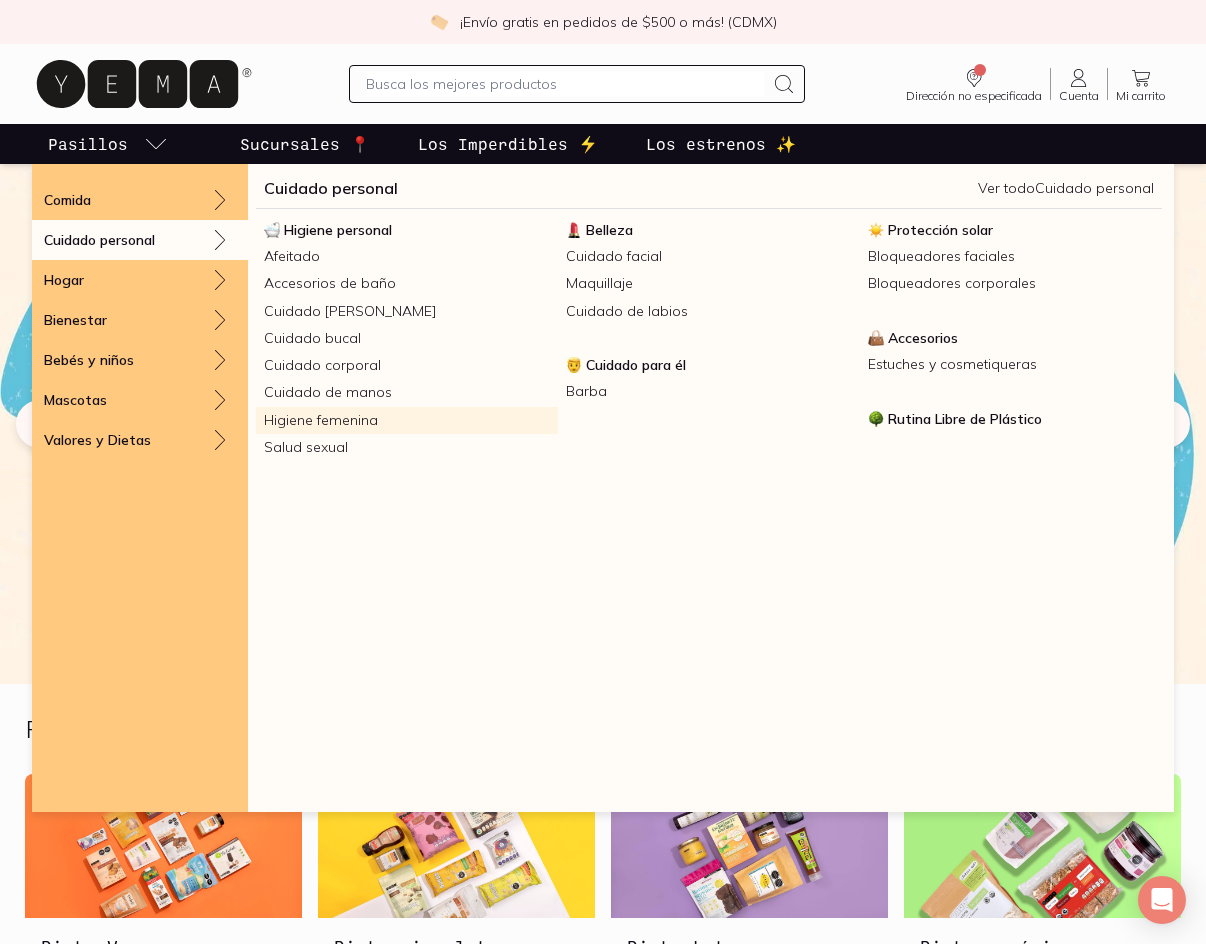 drag, startPoint x: 377, startPoint y: 420, endPoint x: 868, endPoint y: 558, distance: 510.0245 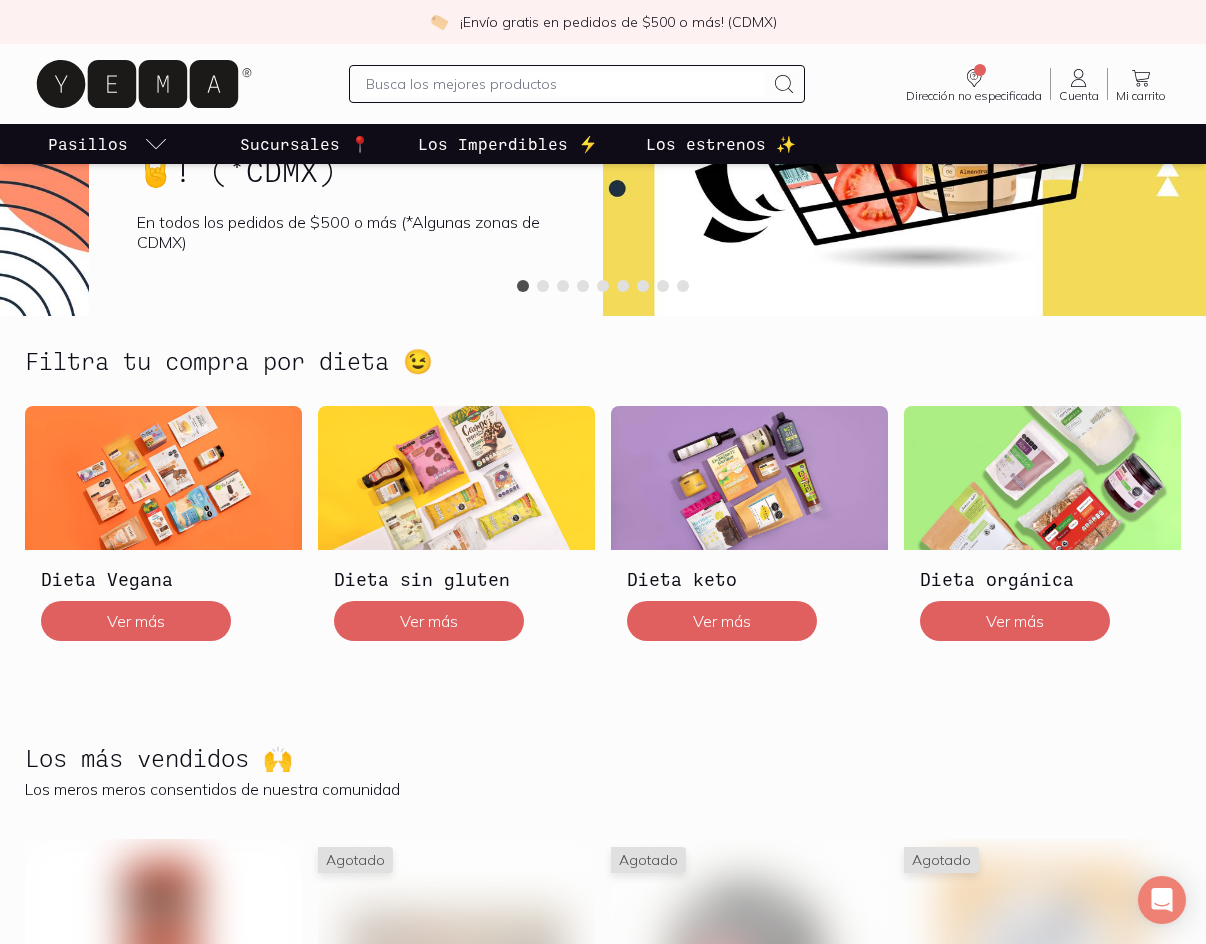 scroll, scrollTop: 400, scrollLeft: 0, axis: vertical 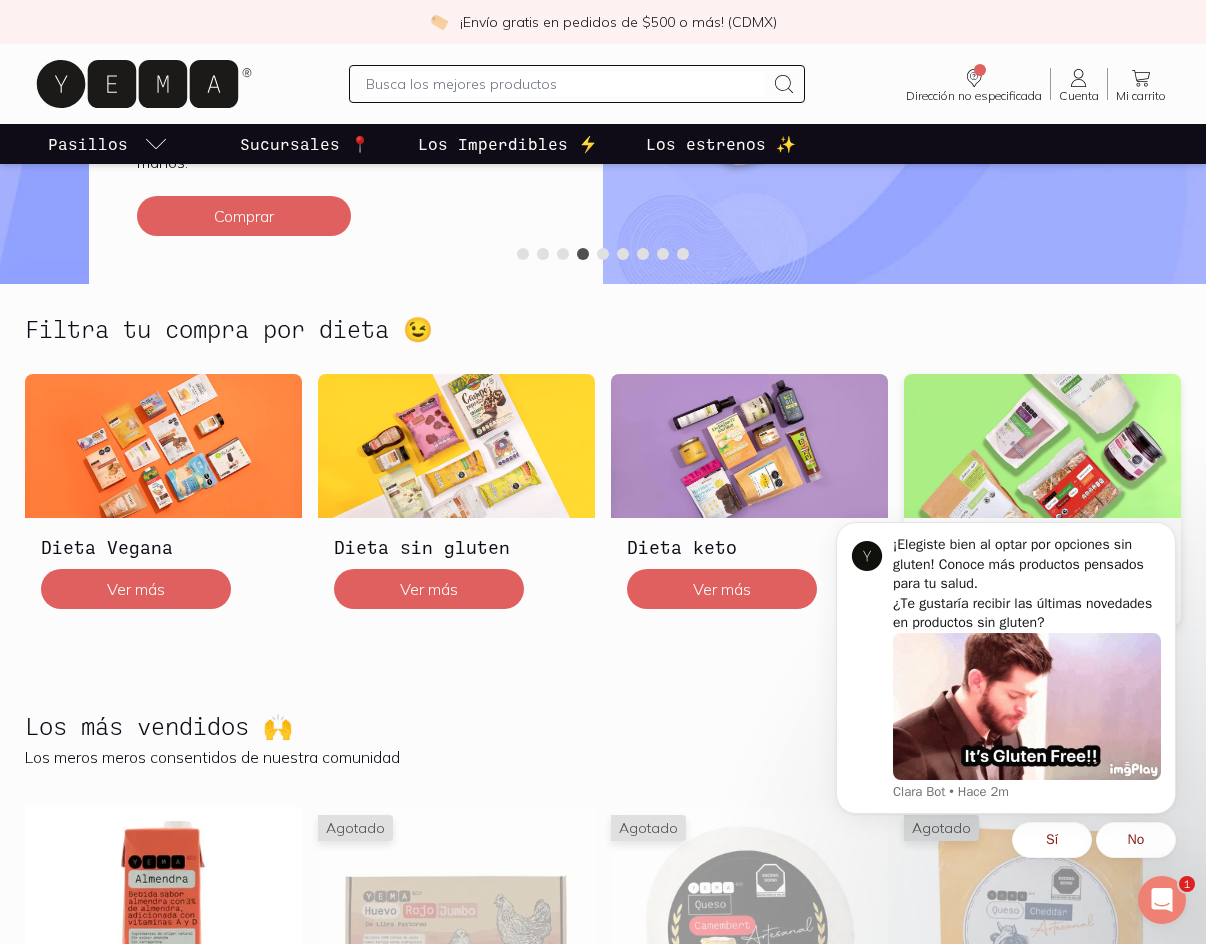 click at bounding box center [1042, 446] 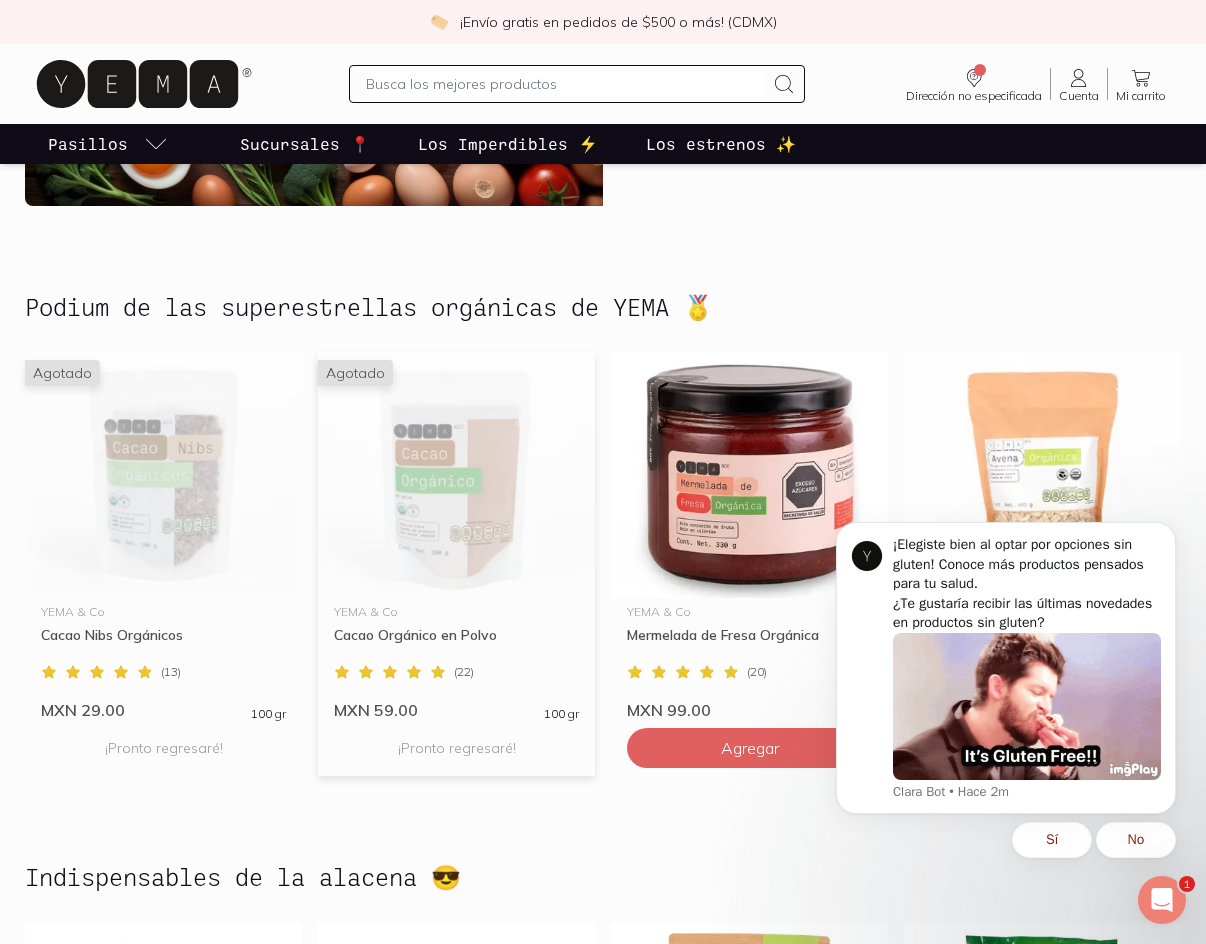 scroll, scrollTop: 800, scrollLeft: 0, axis: vertical 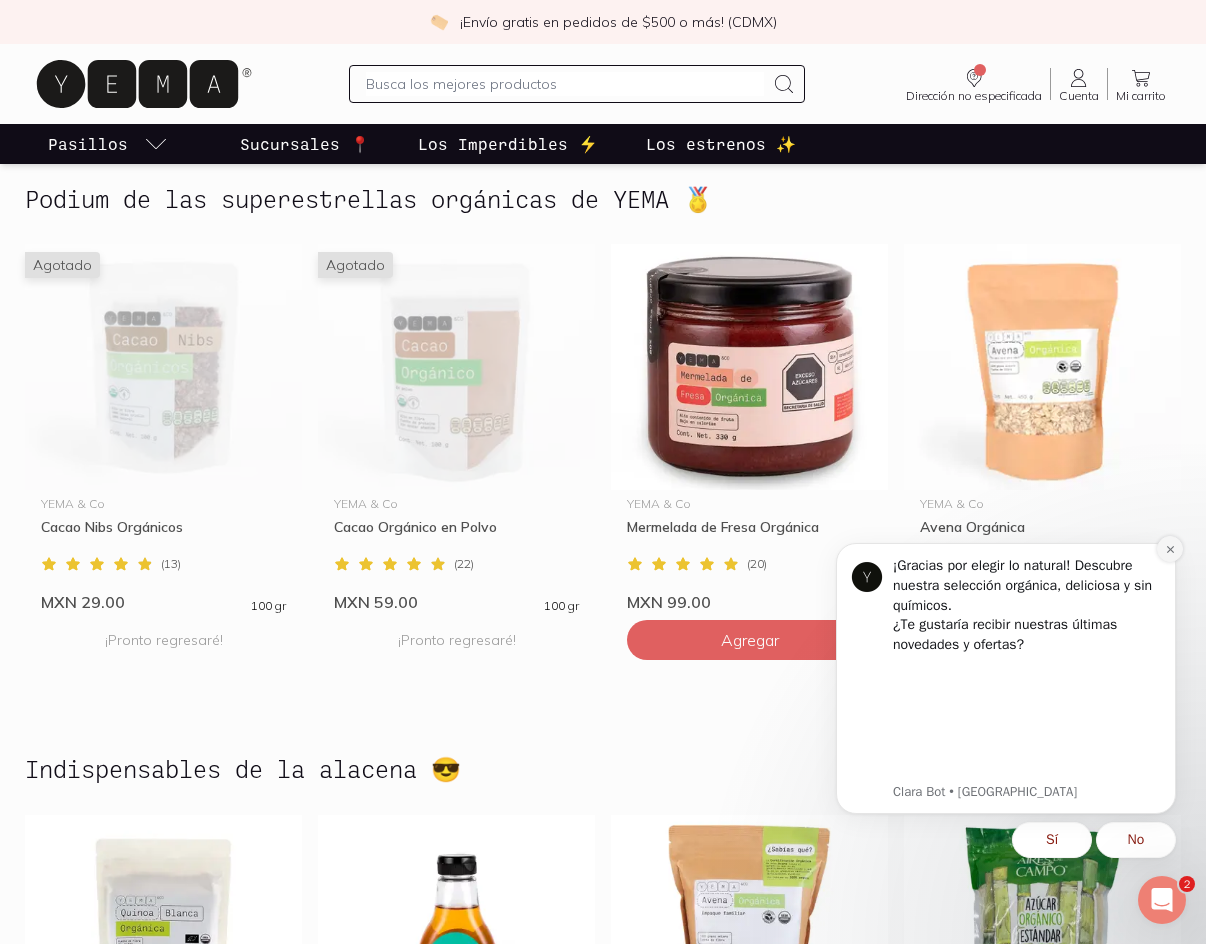 click 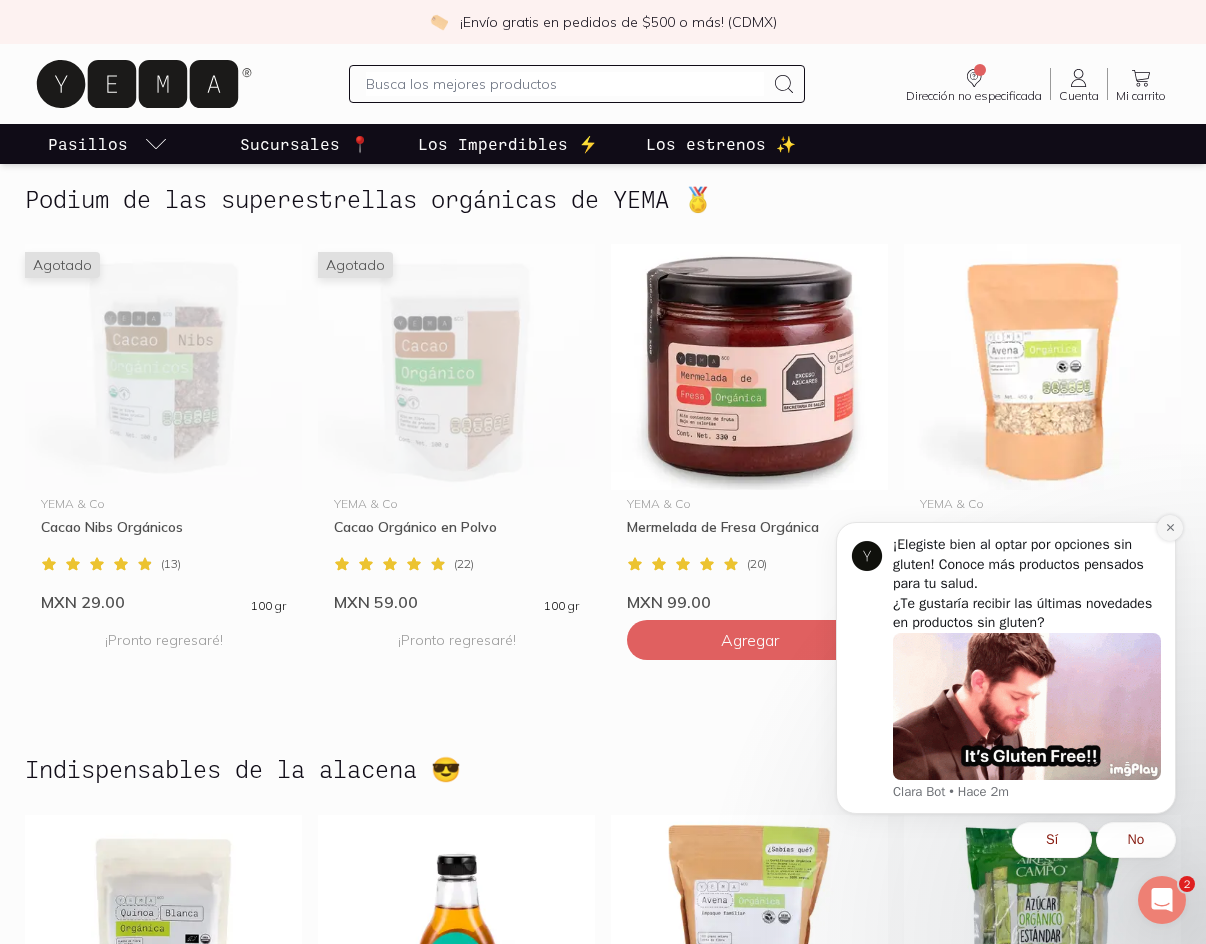 click 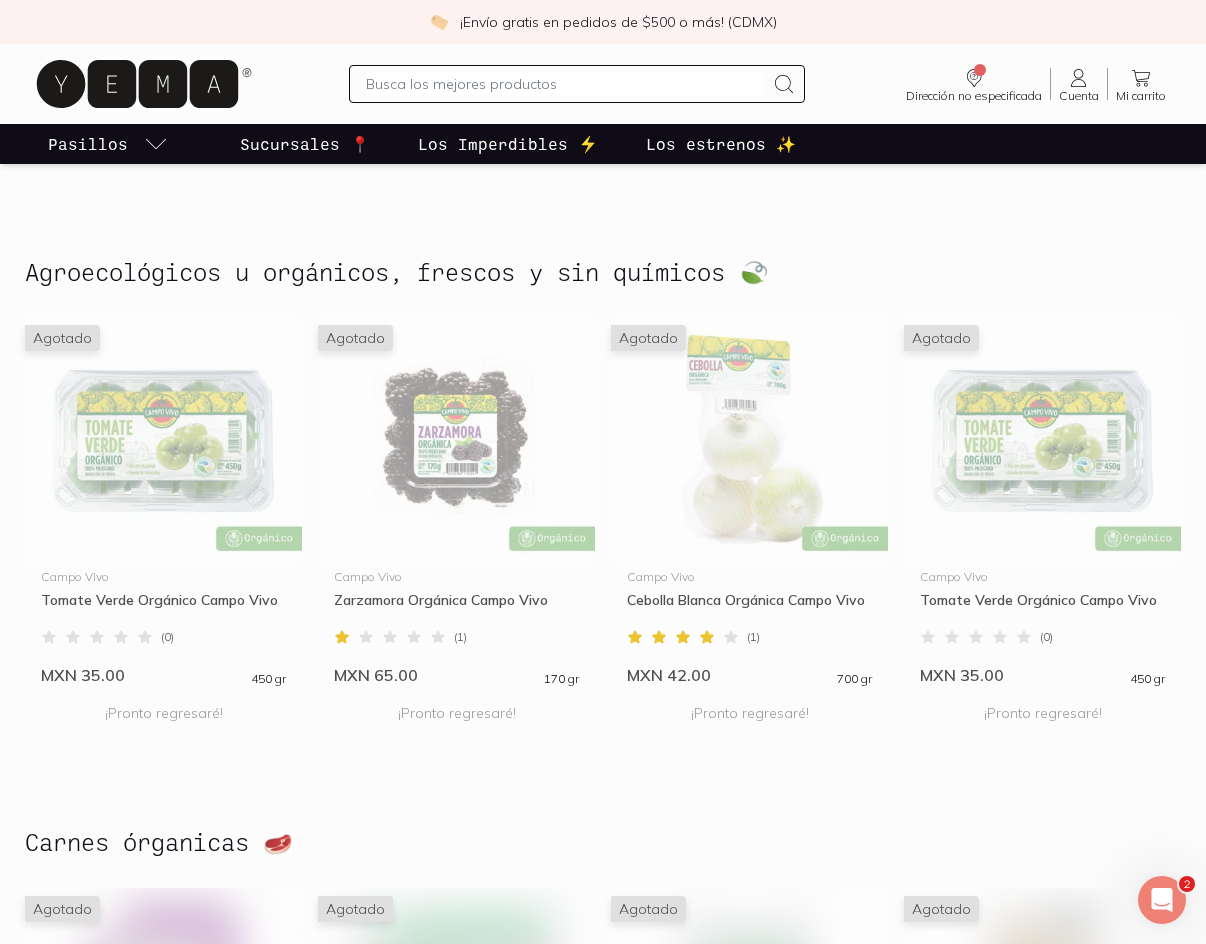 scroll, scrollTop: 1922, scrollLeft: 0, axis: vertical 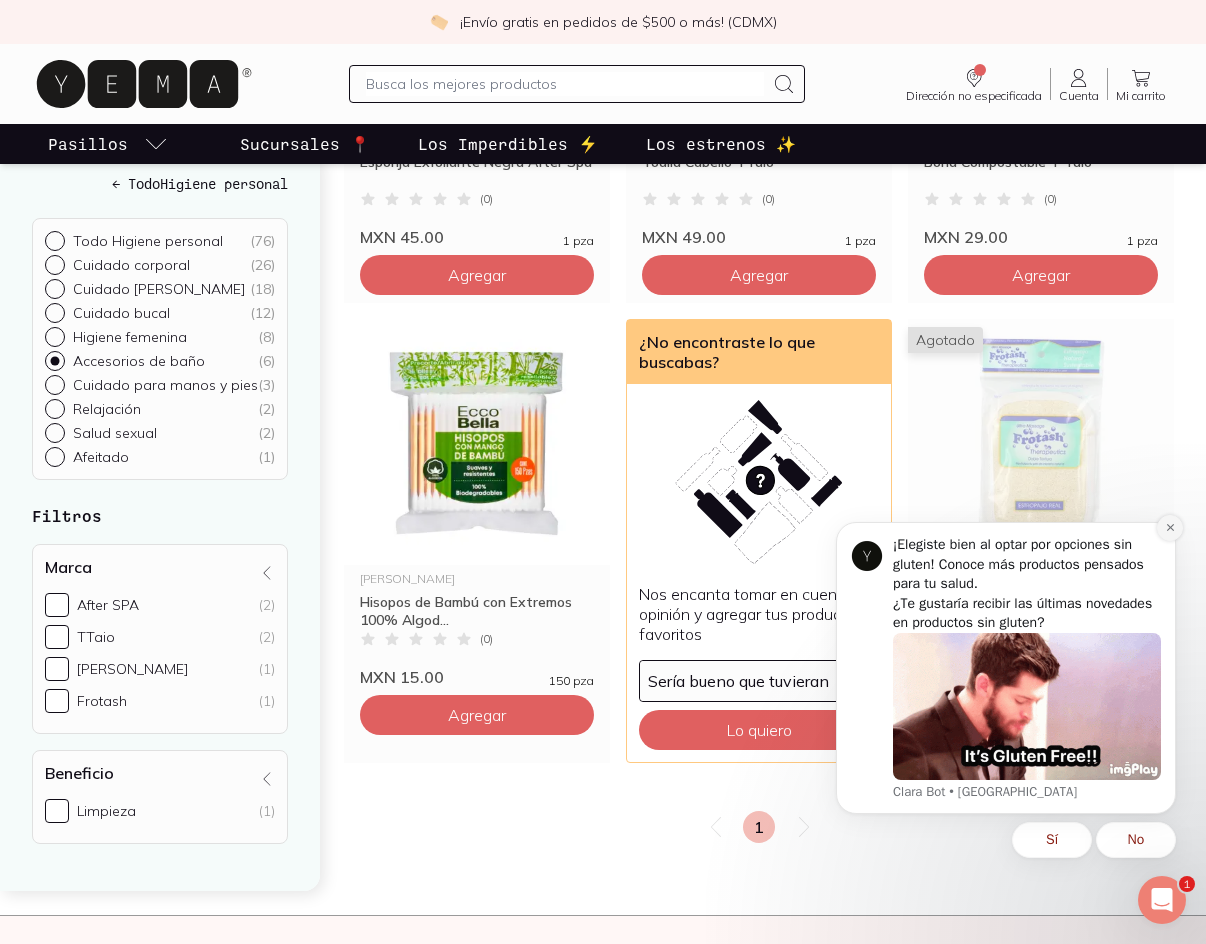 click at bounding box center [1170, 528] 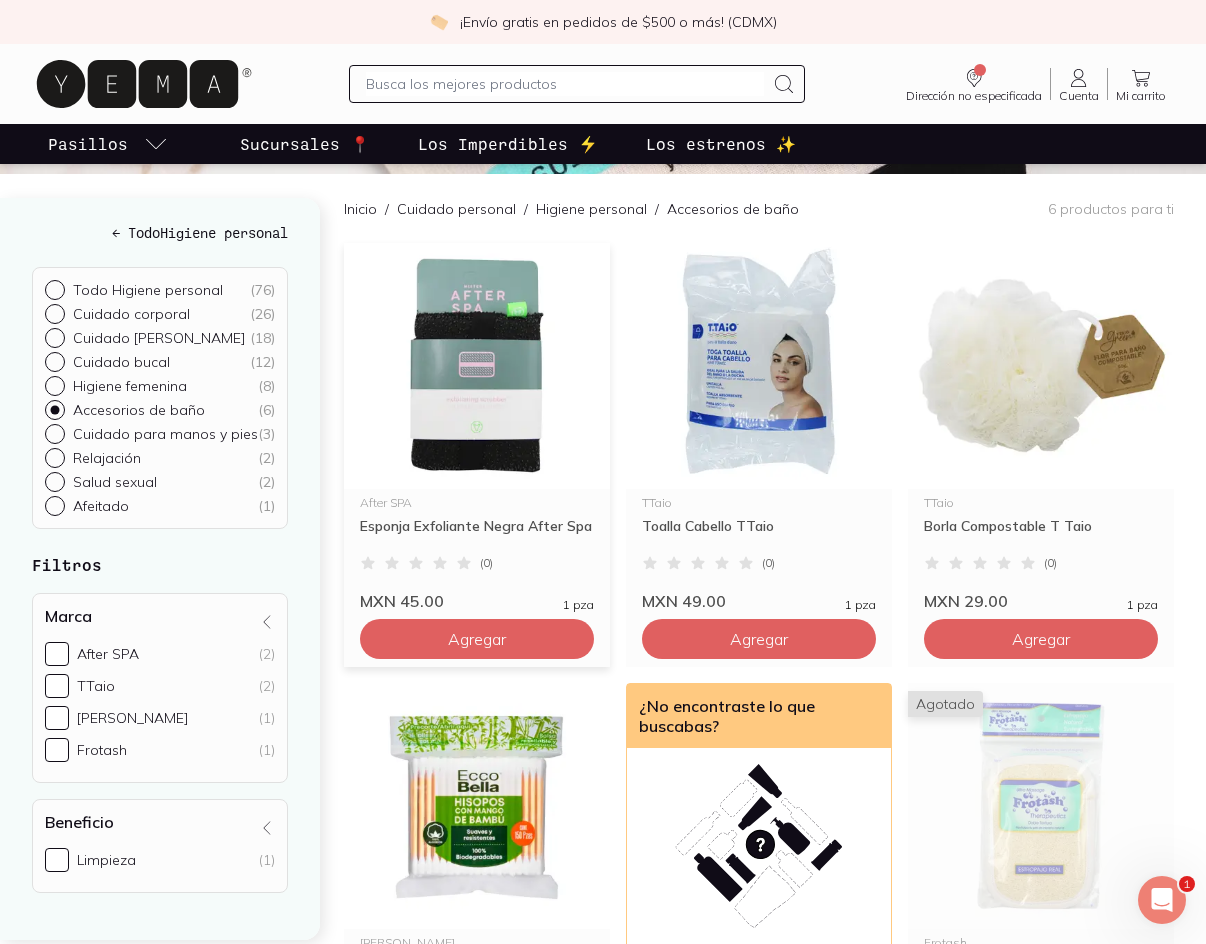 scroll, scrollTop: 0, scrollLeft: 0, axis: both 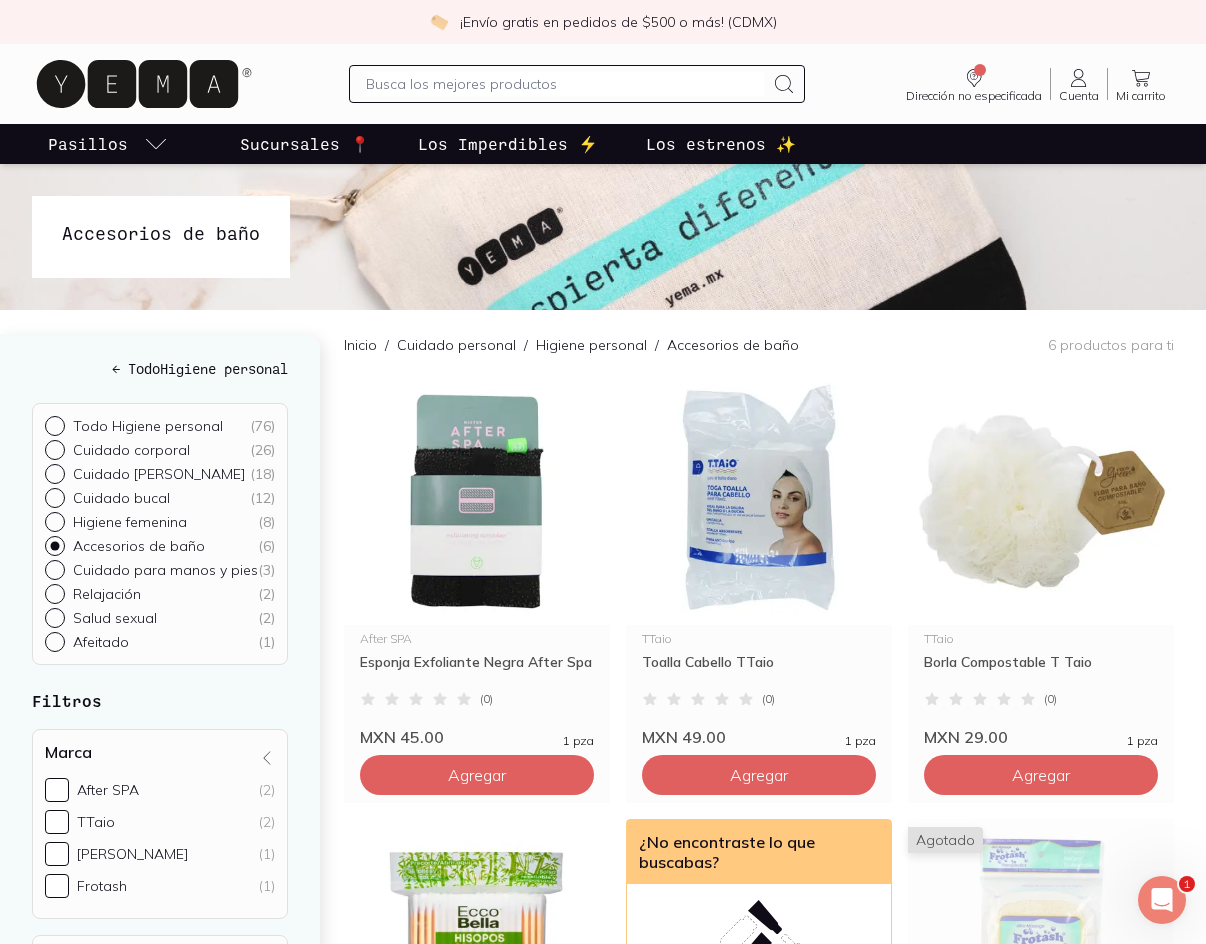 click on "Higiene personal" at bounding box center (591, 345) 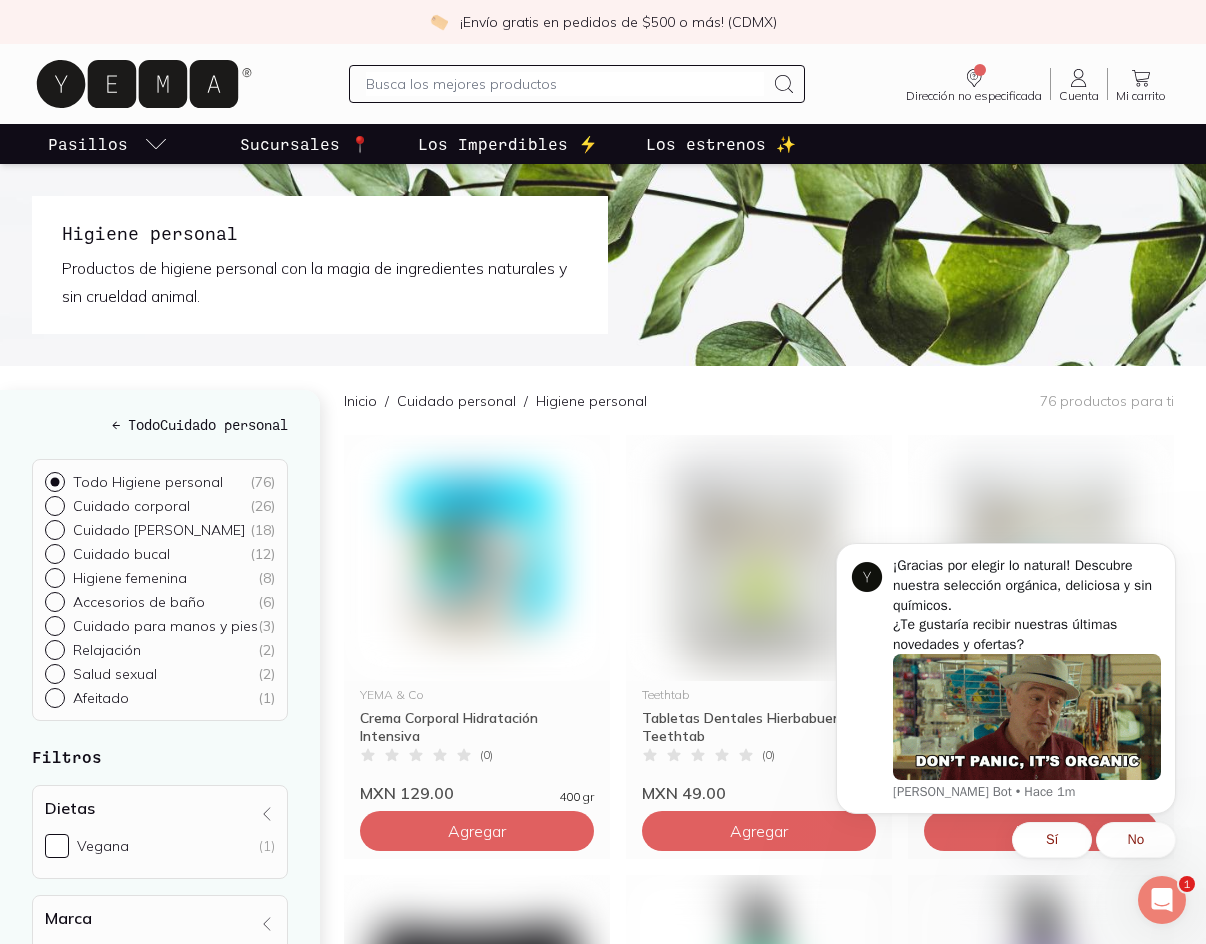 scroll, scrollTop: 0, scrollLeft: 0, axis: both 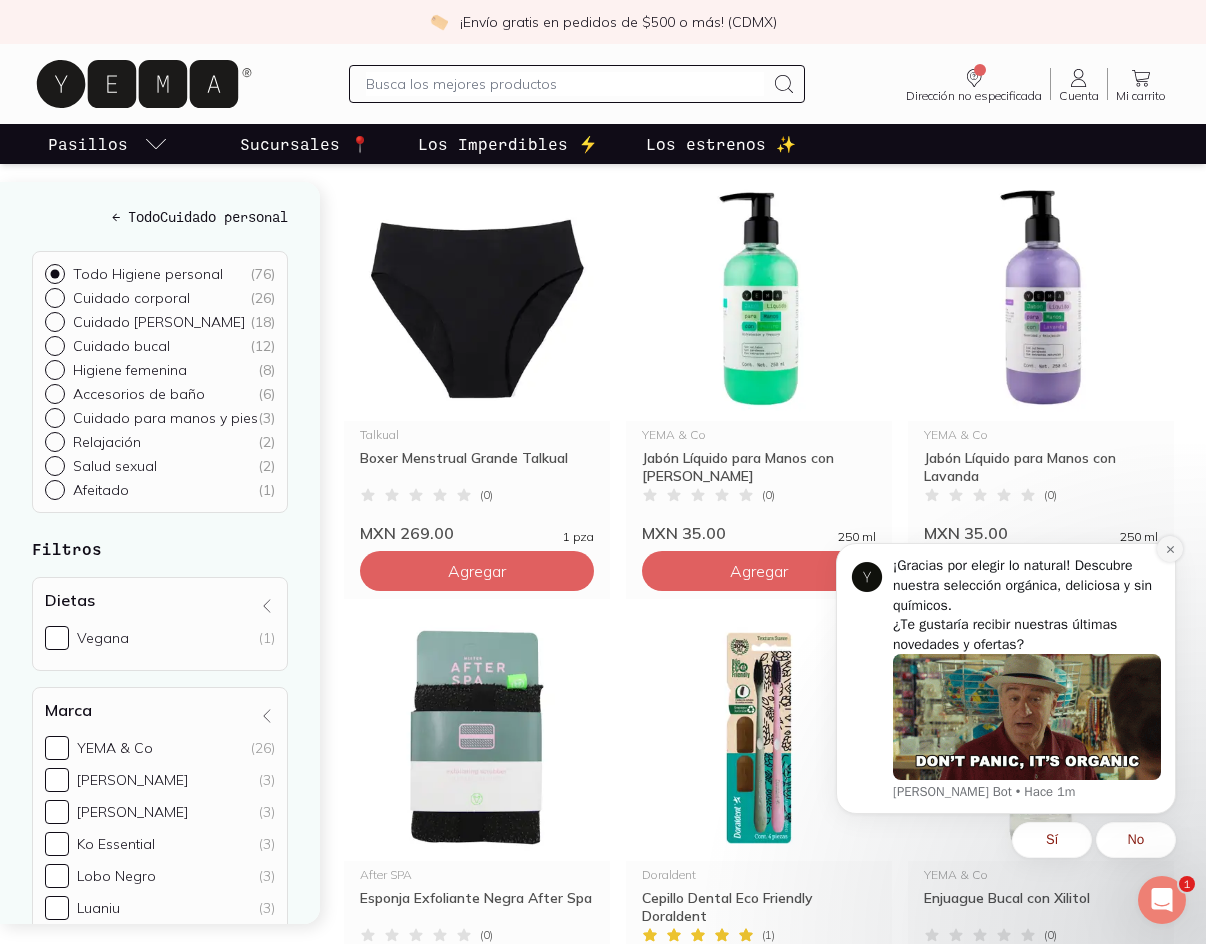 click at bounding box center [1170, 549] 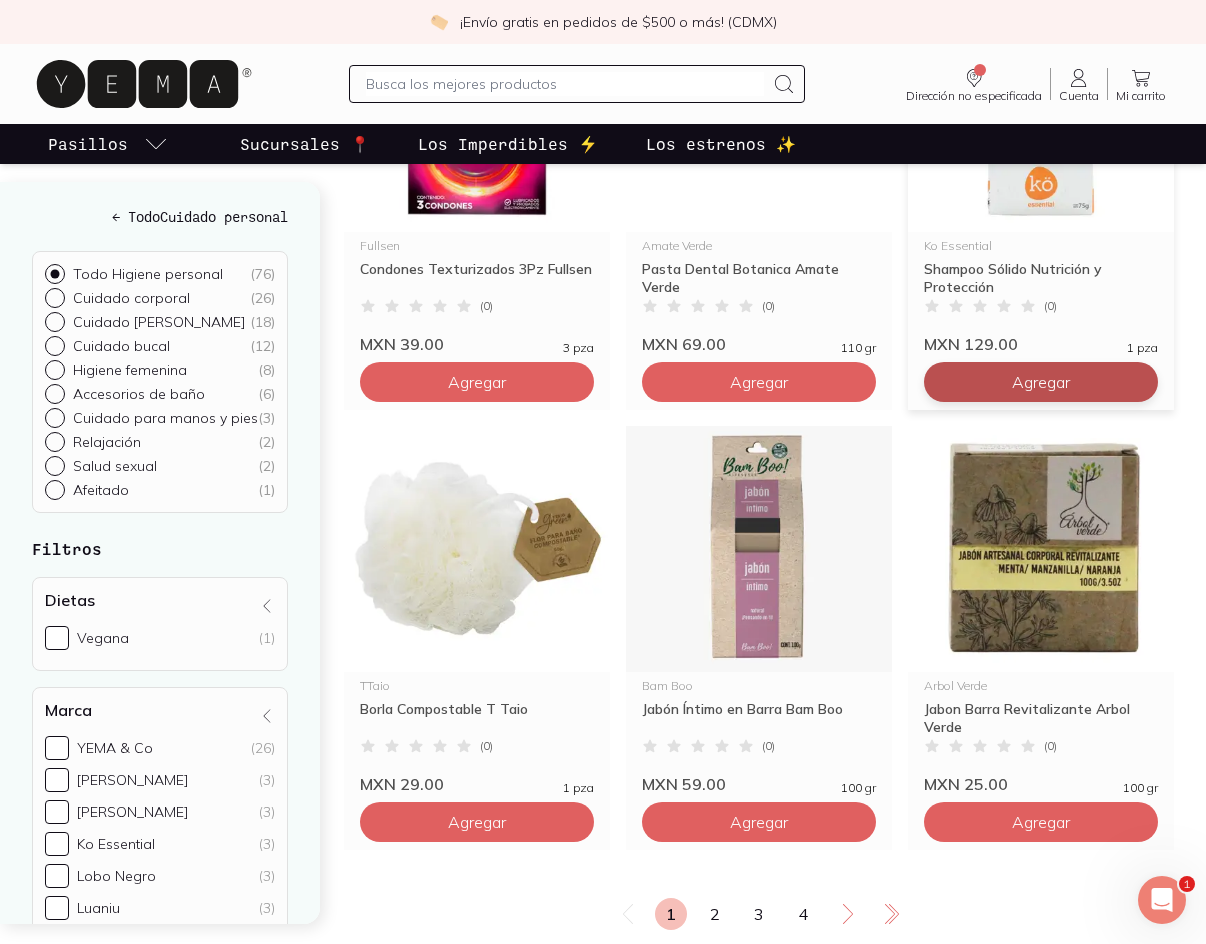 scroll, scrollTop: 3300, scrollLeft: 0, axis: vertical 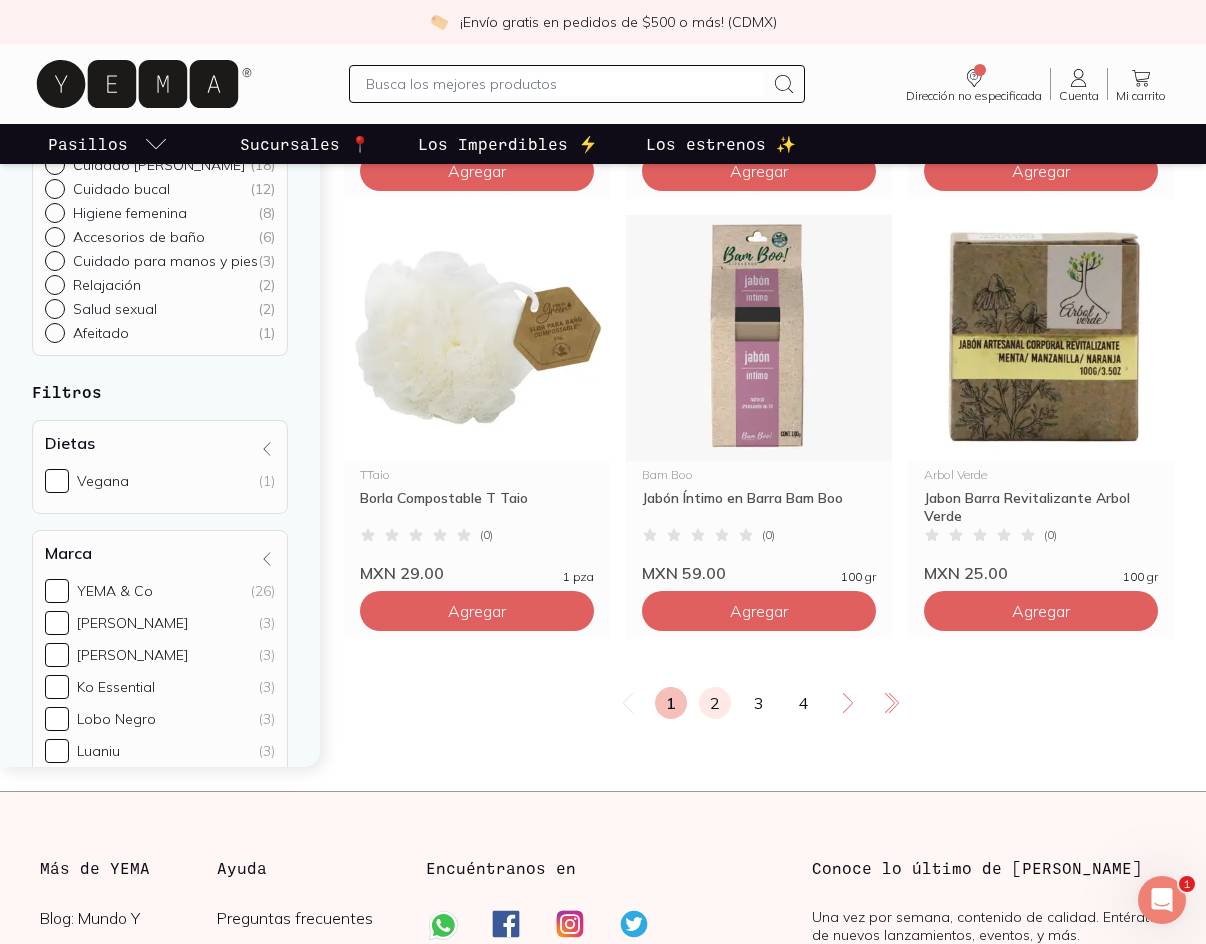 click on "2" at bounding box center (715, 703) 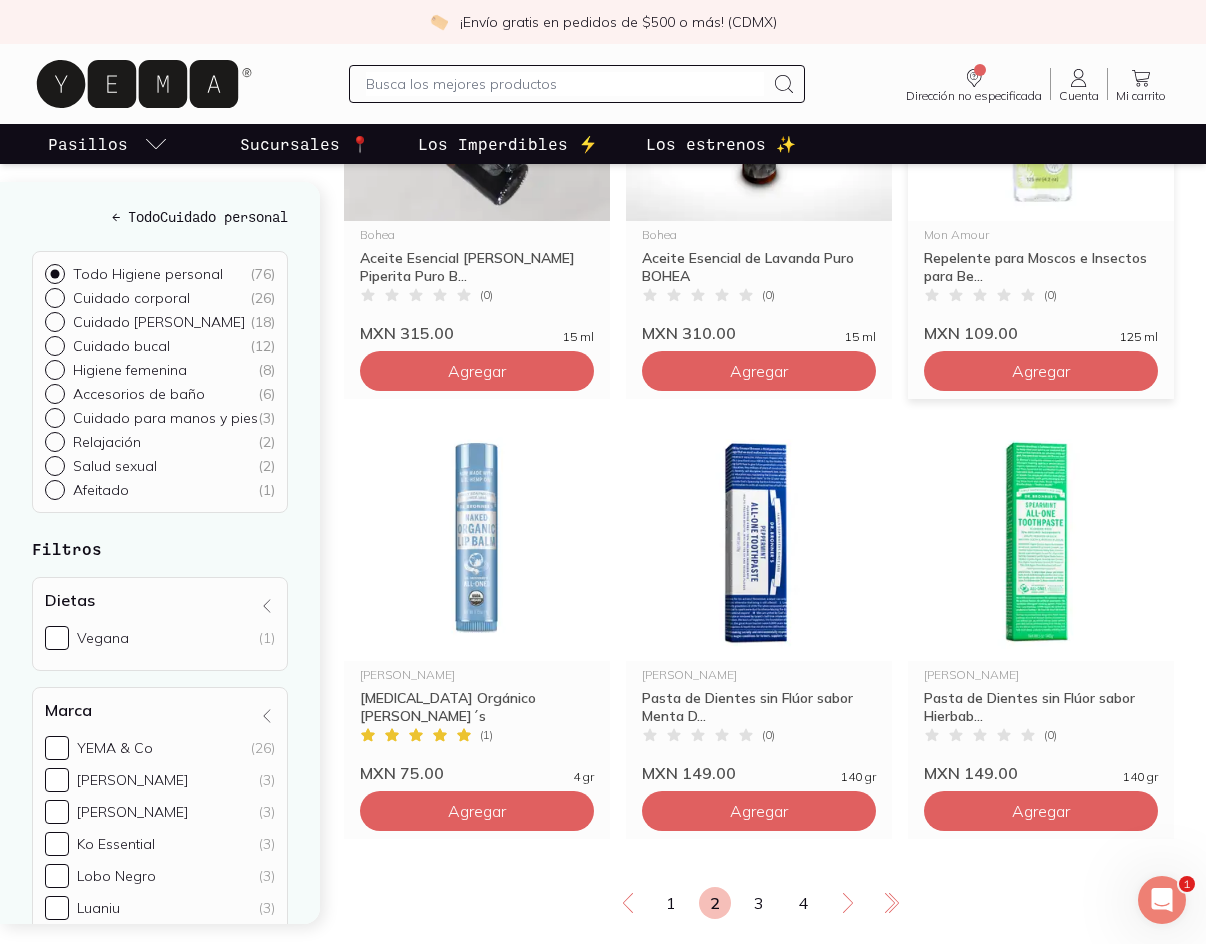 scroll, scrollTop: 3700, scrollLeft: 0, axis: vertical 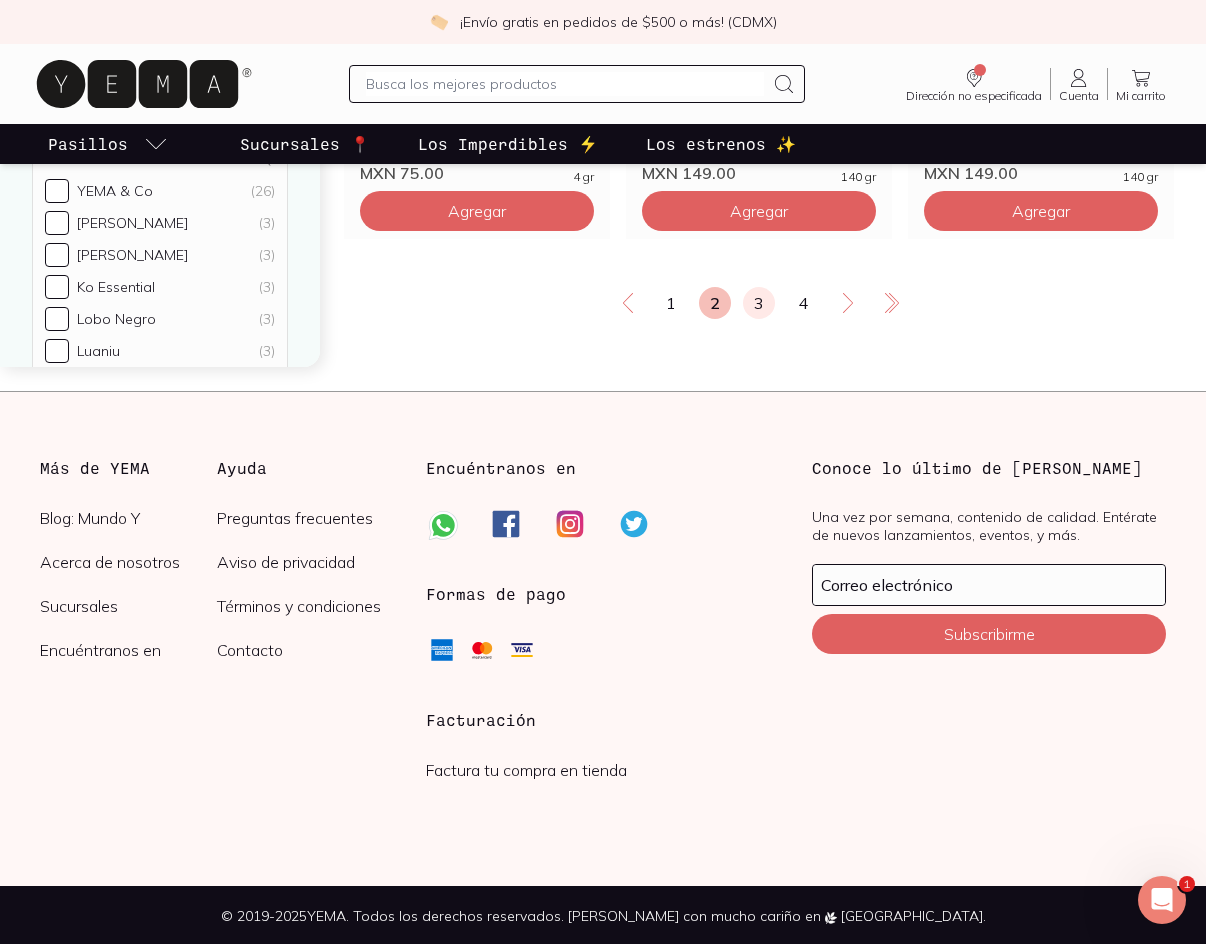 click on "3" at bounding box center (759, 303) 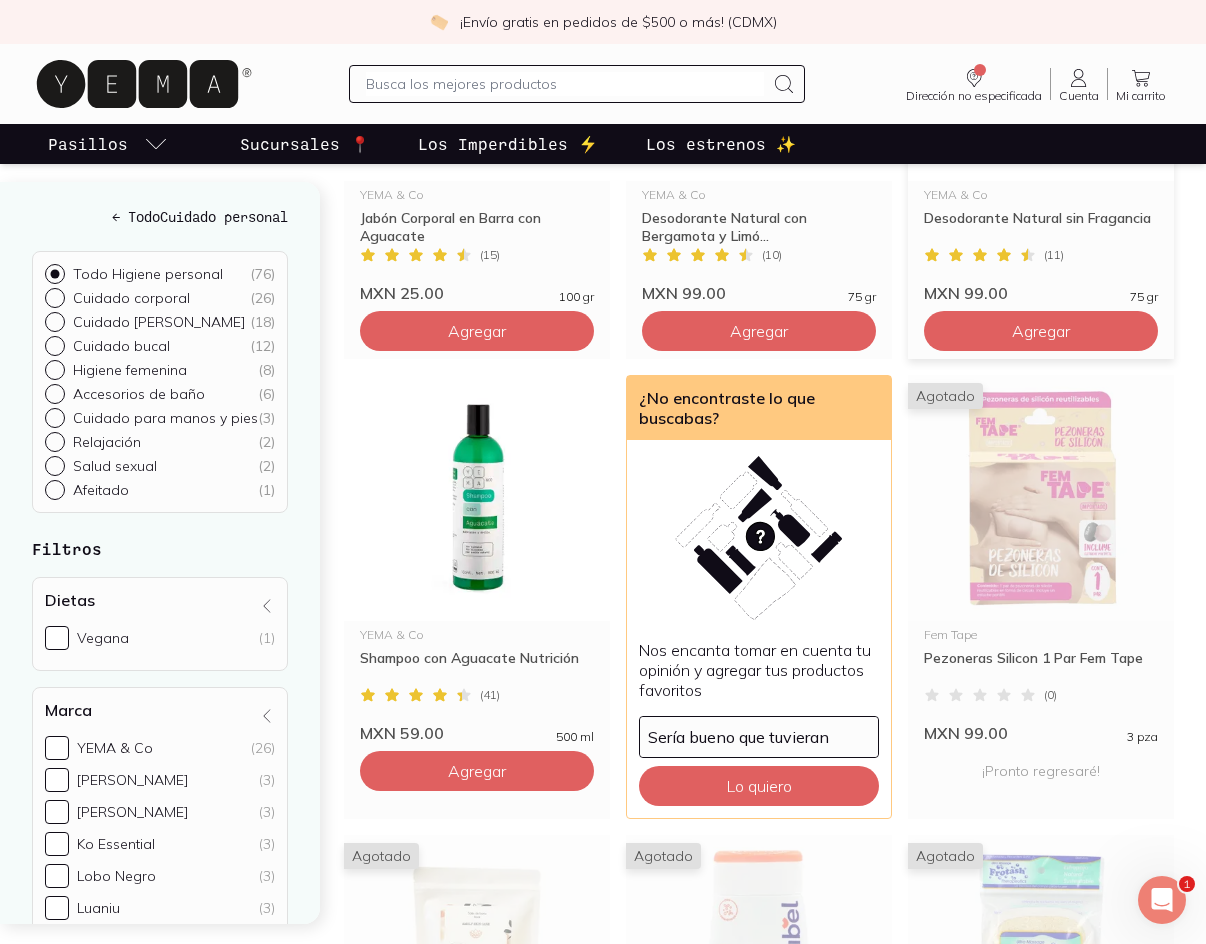 scroll, scrollTop: 3200, scrollLeft: 0, axis: vertical 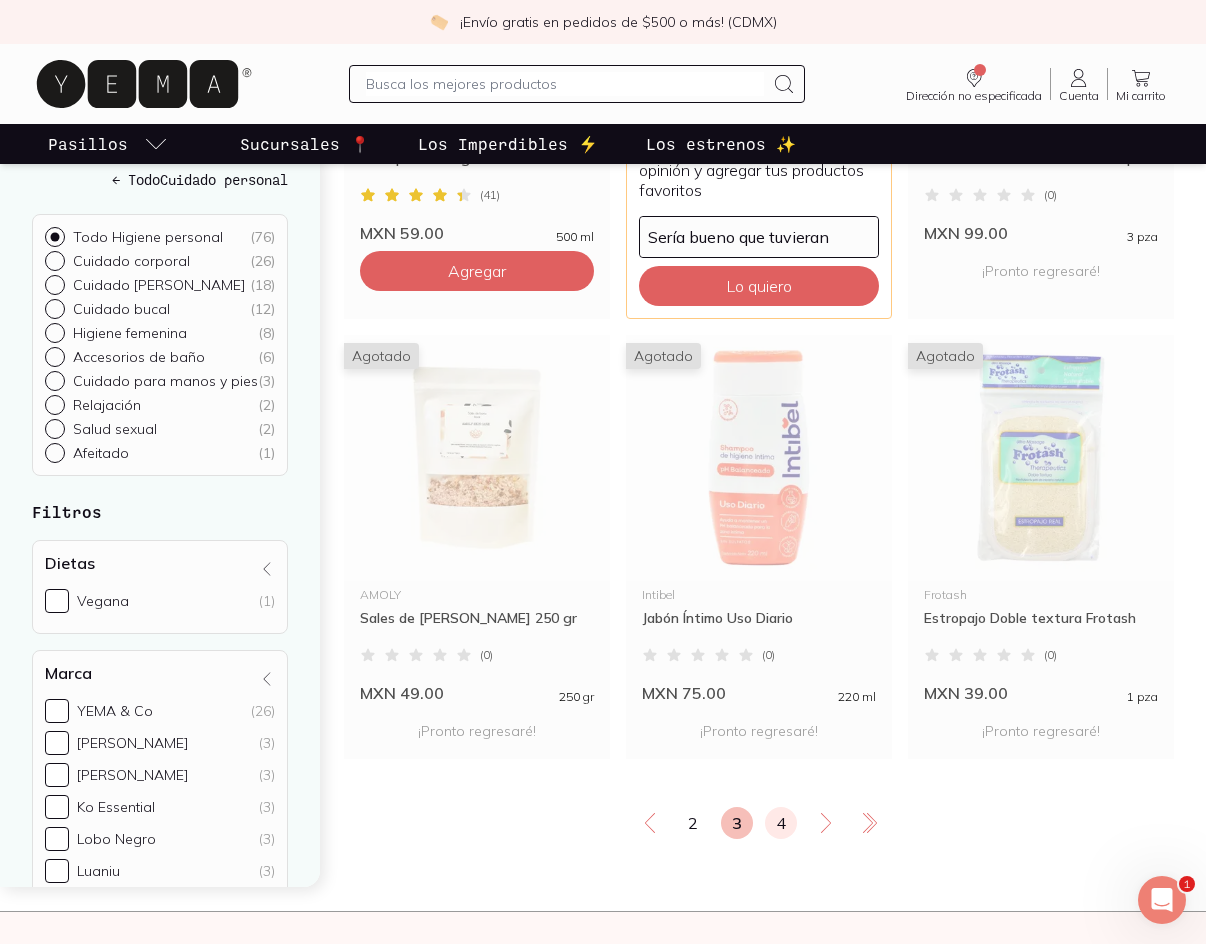 click on "4" at bounding box center [781, 823] 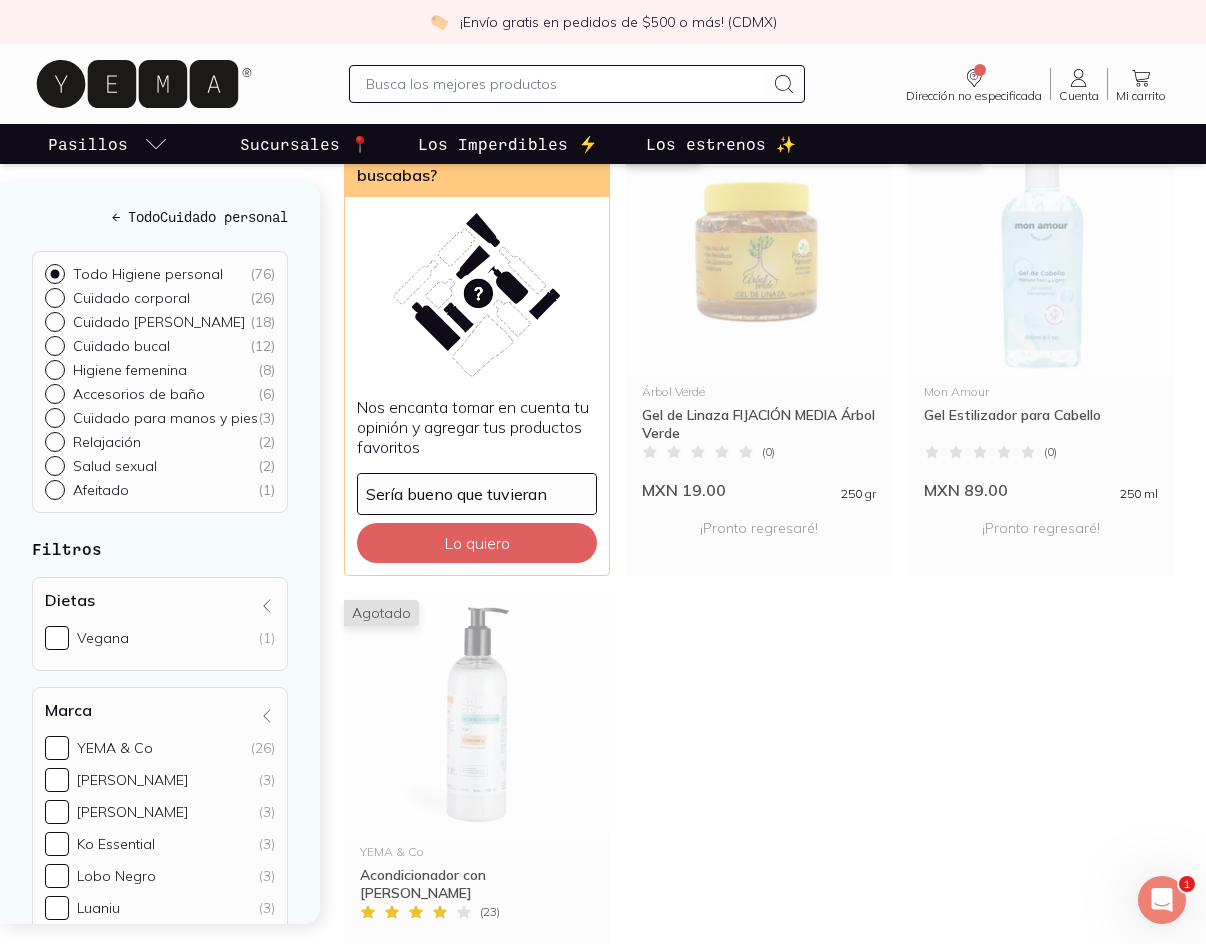 scroll, scrollTop: 500, scrollLeft: 0, axis: vertical 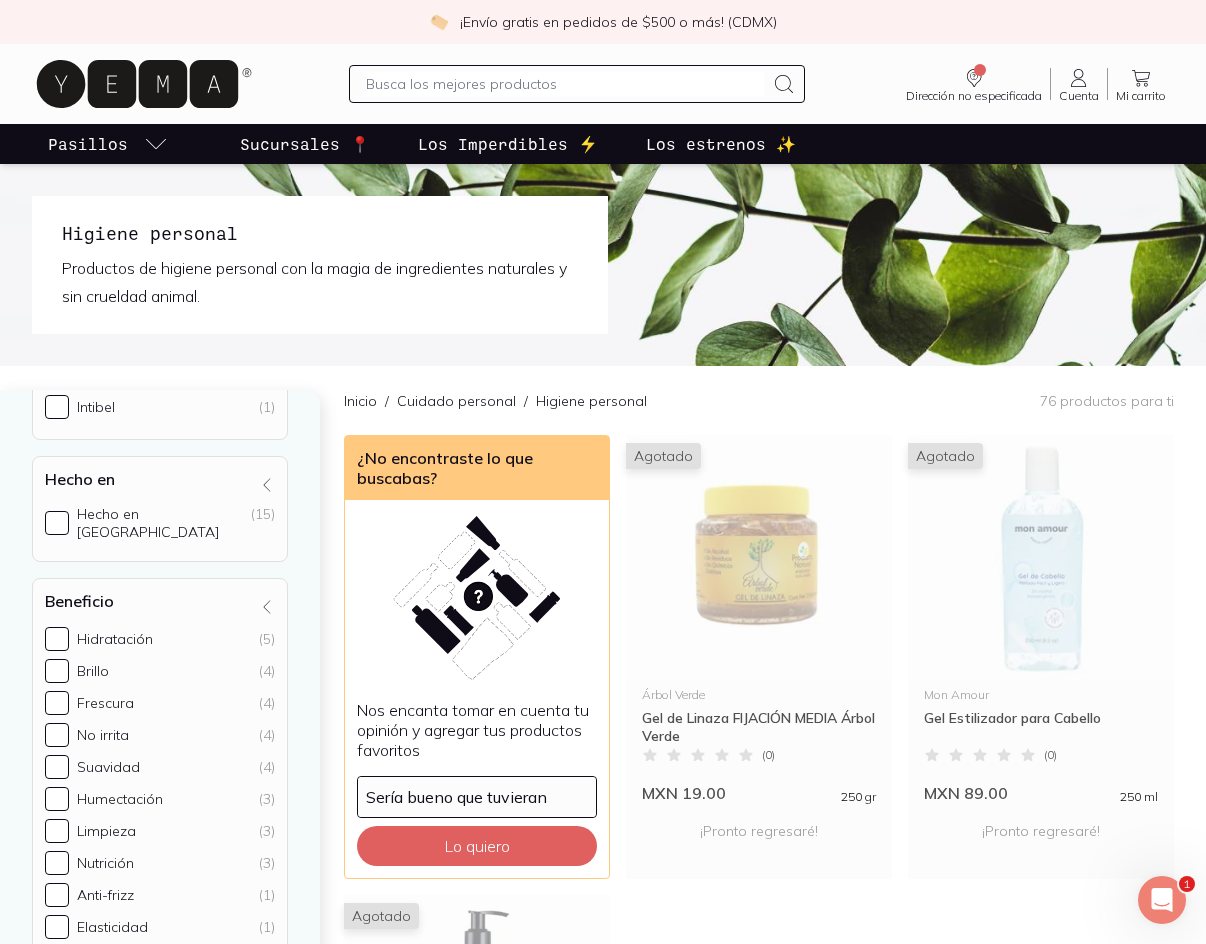 click on "Cuidado personal" at bounding box center [456, 401] 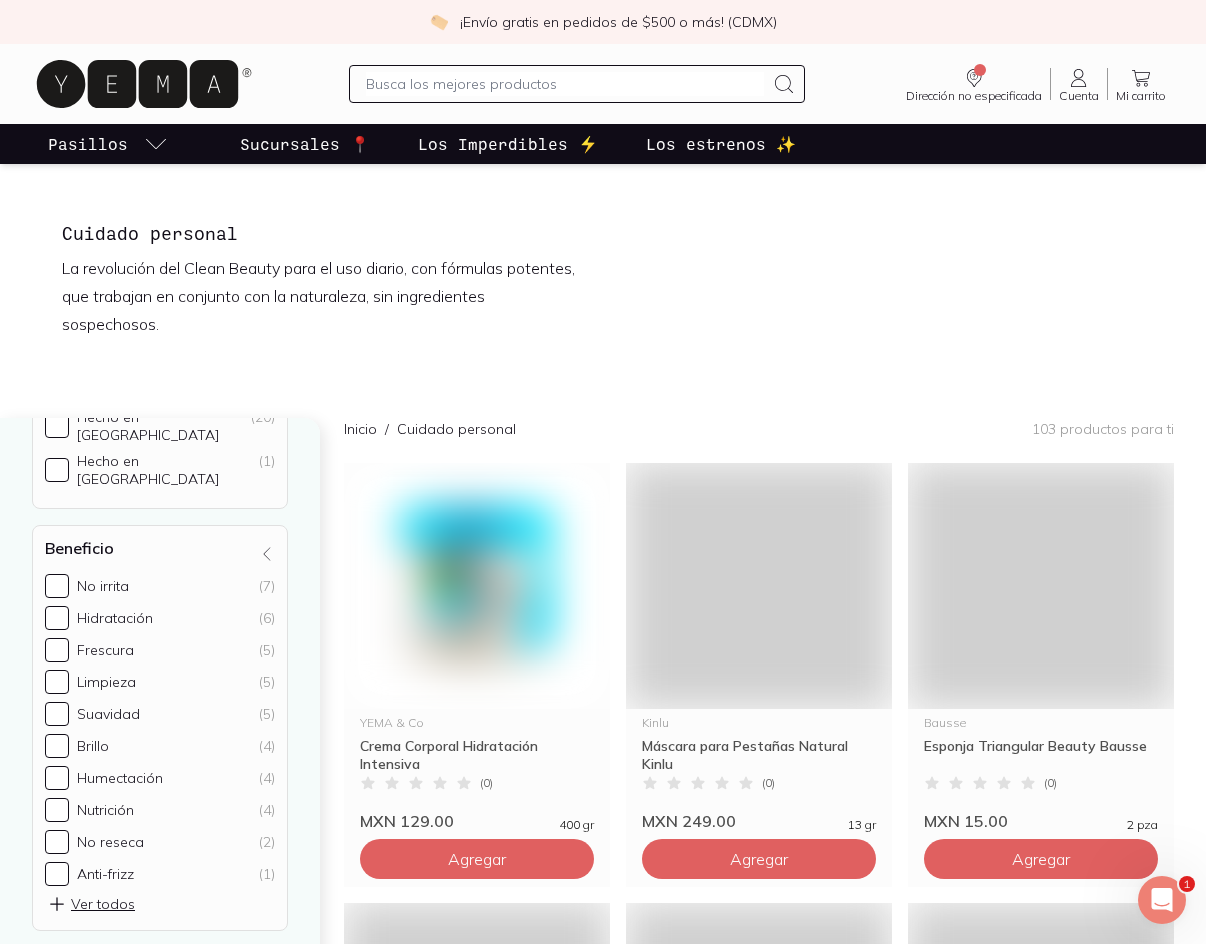 scroll, scrollTop: 1192, scrollLeft: 0, axis: vertical 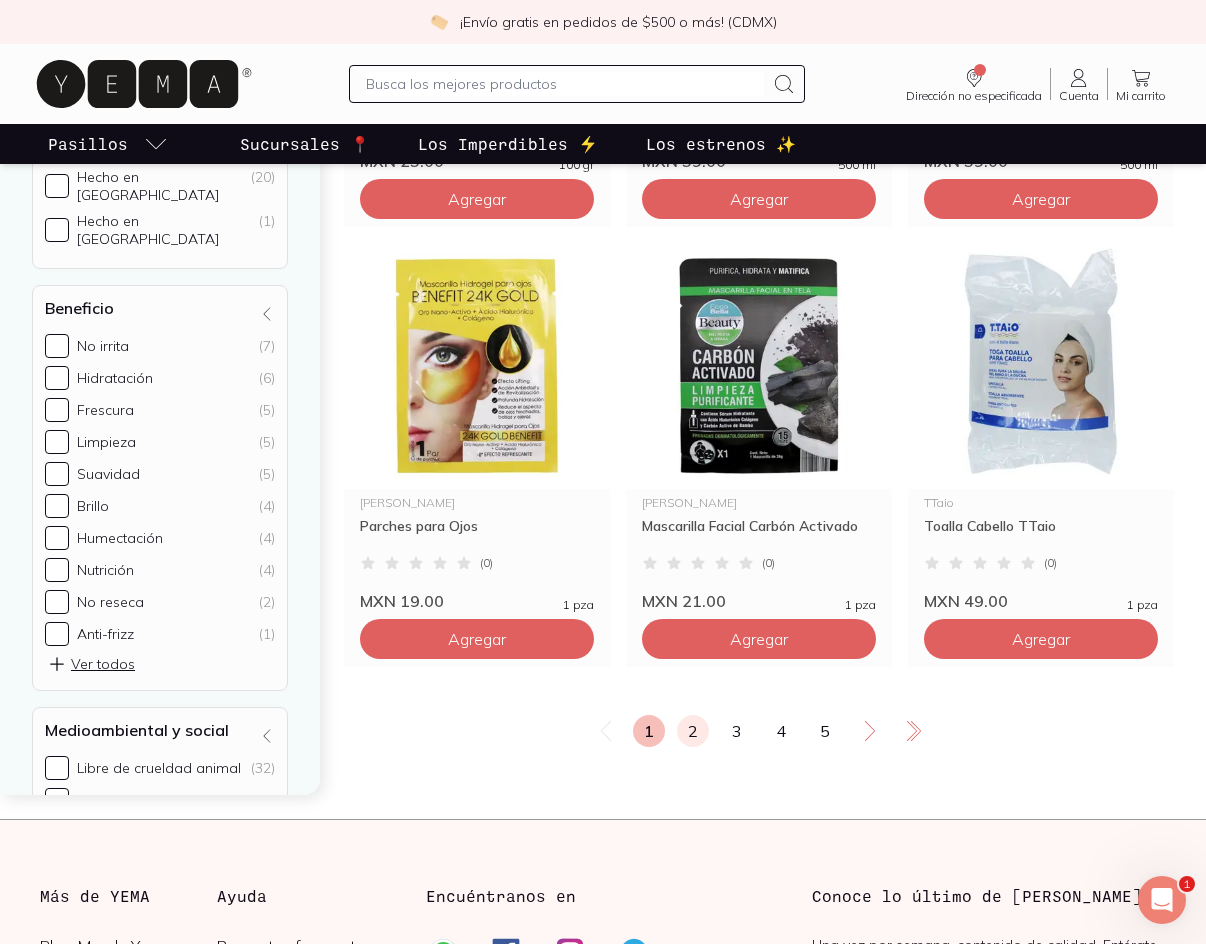 click on "2" at bounding box center [693, 731] 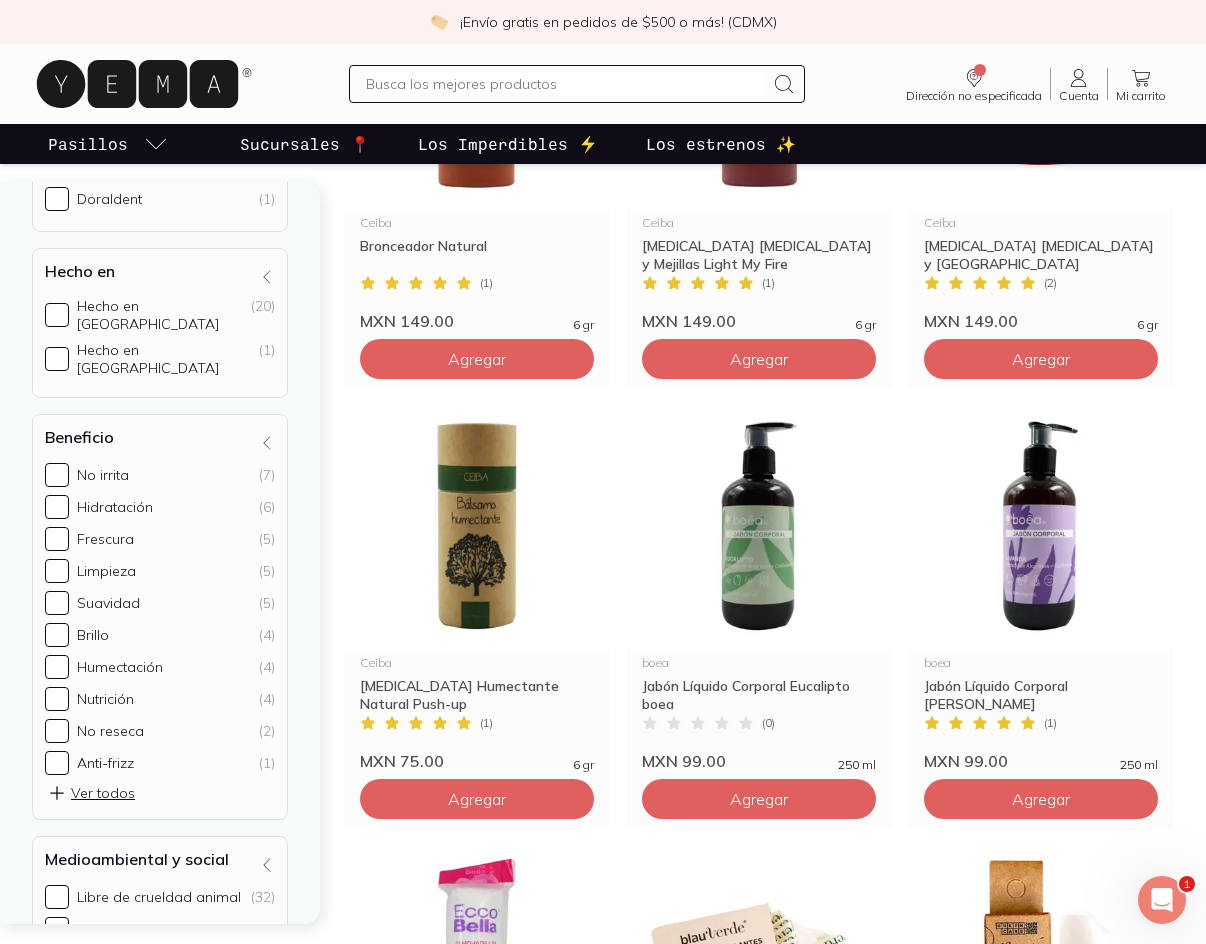 scroll, scrollTop: 2400, scrollLeft: 0, axis: vertical 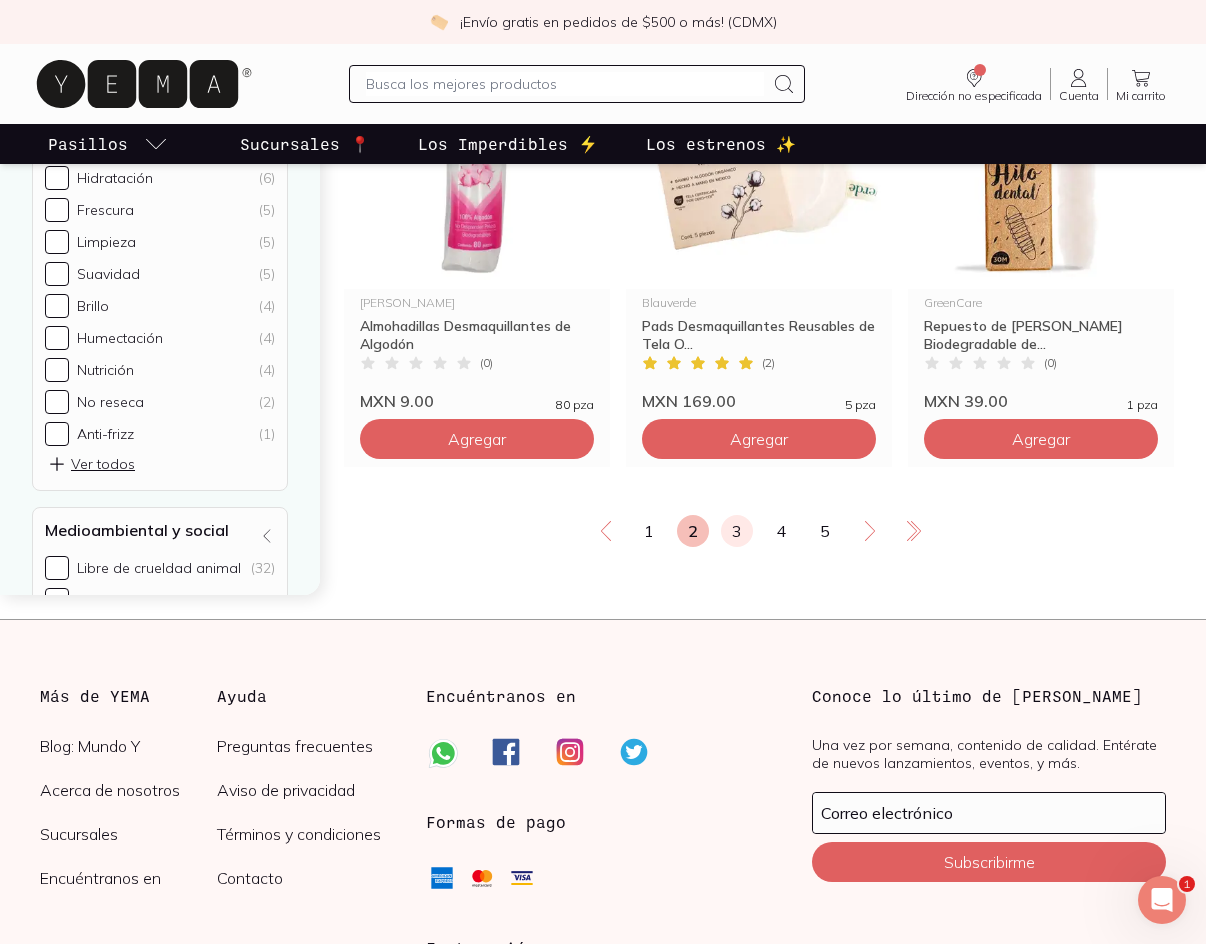 click on "3" at bounding box center [737, 531] 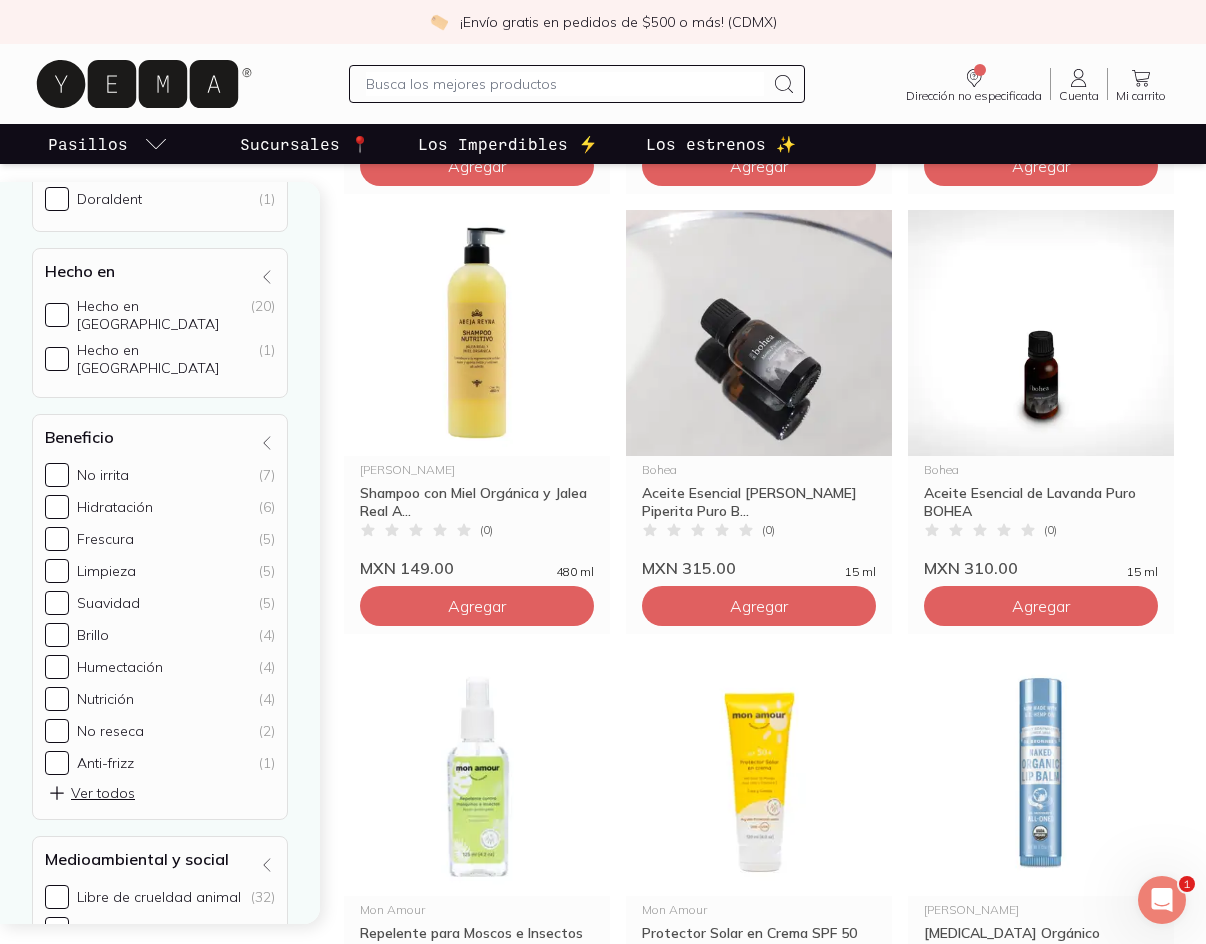 scroll, scrollTop: 2200, scrollLeft: 0, axis: vertical 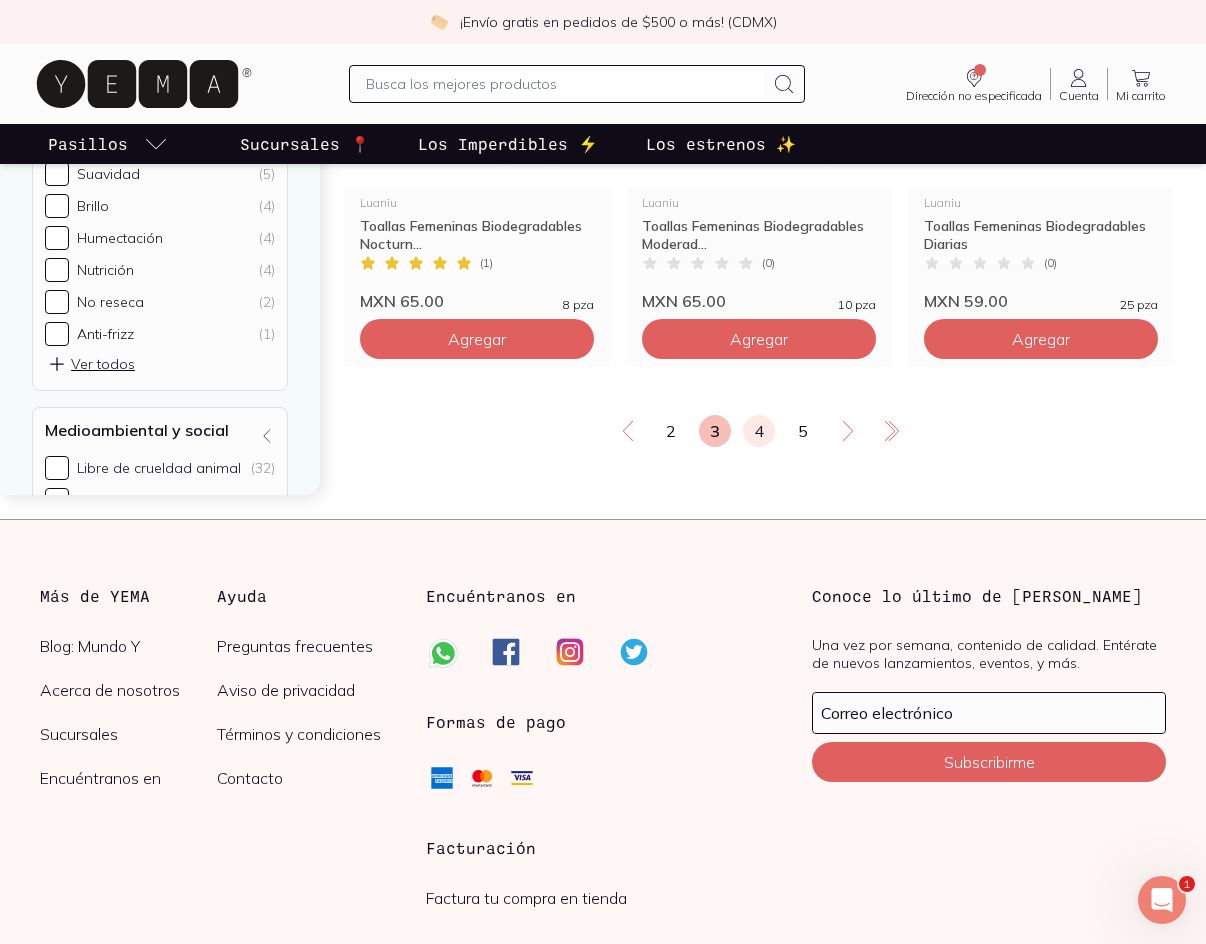 click on "4" at bounding box center (759, 431) 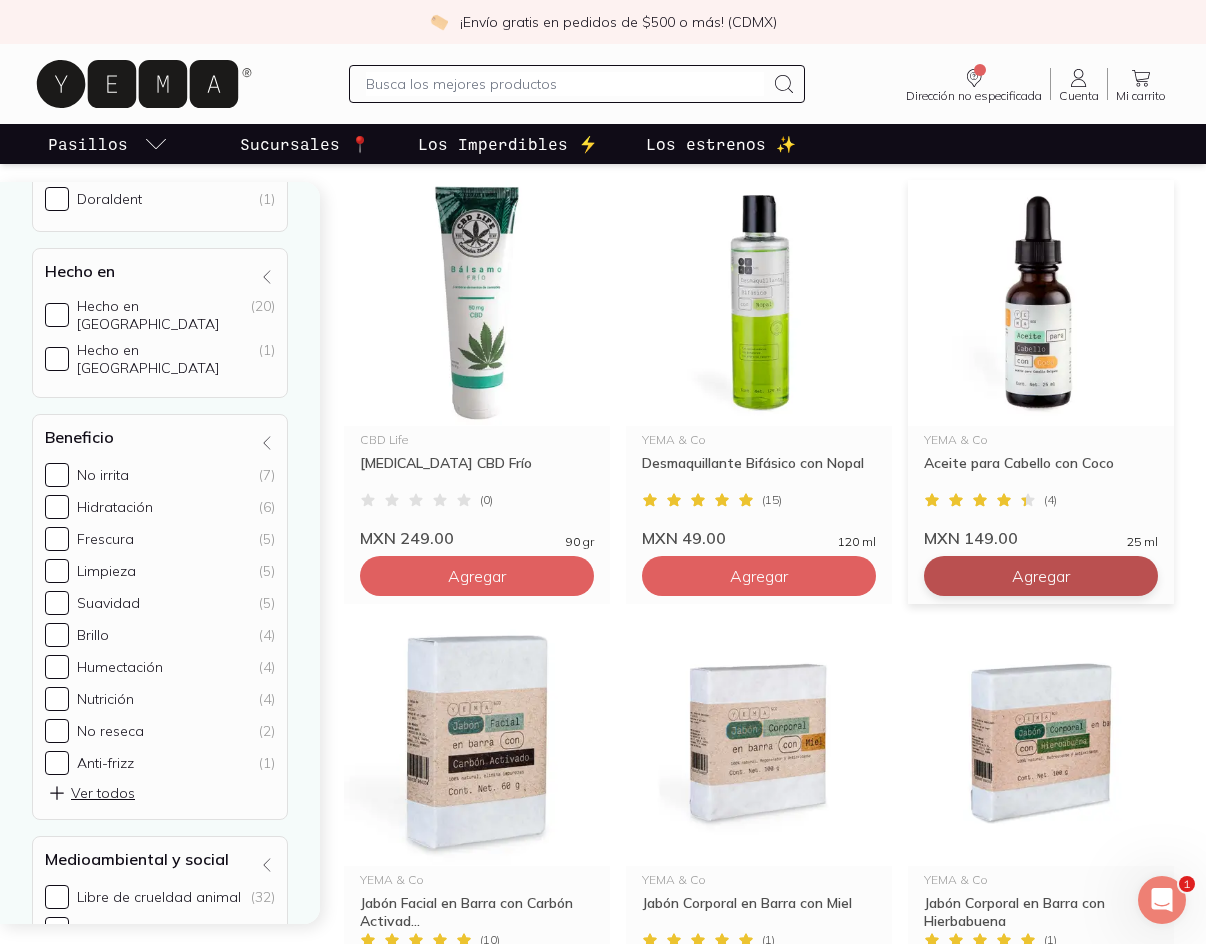 scroll, scrollTop: 100, scrollLeft: 0, axis: vertical 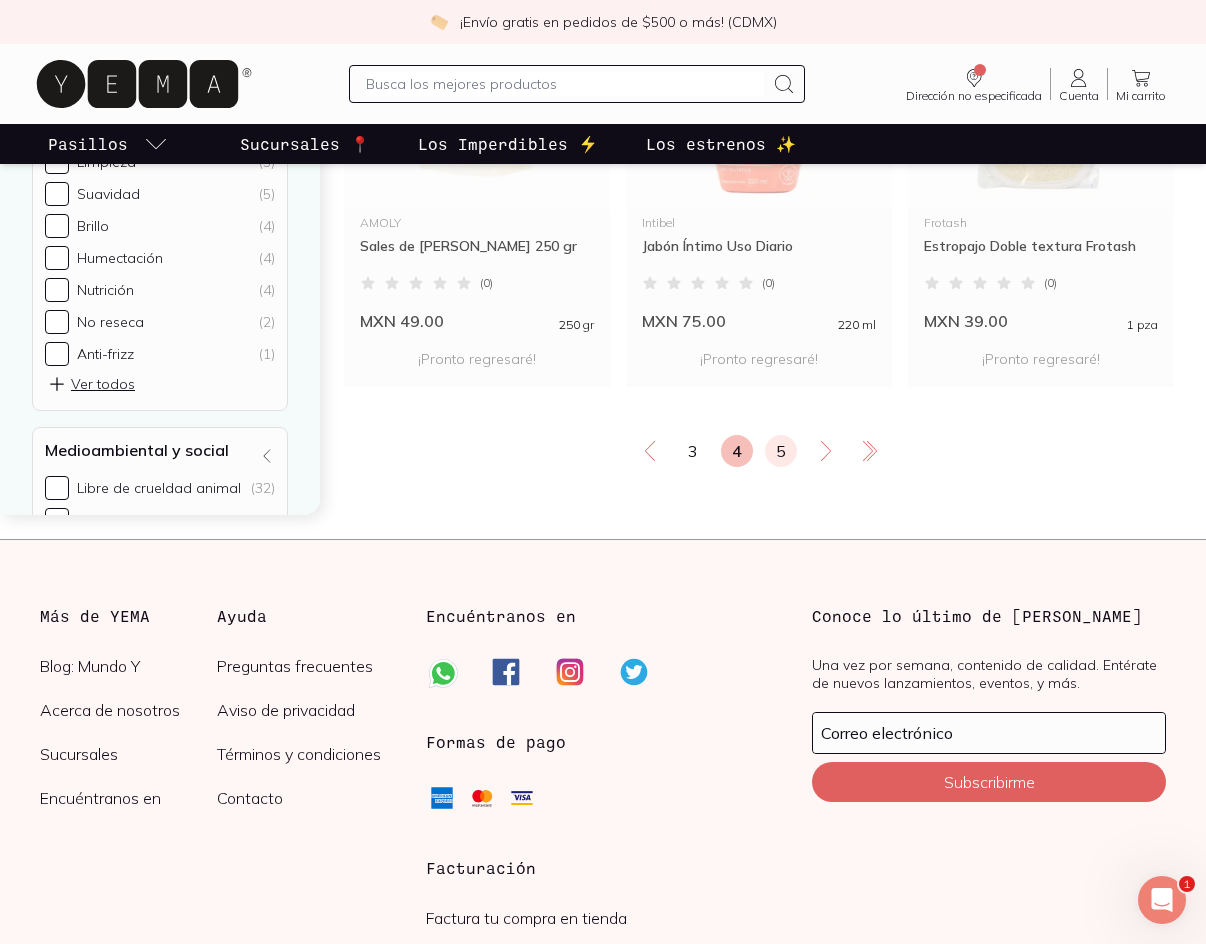 click on "5" at bounding box center [781, 451] 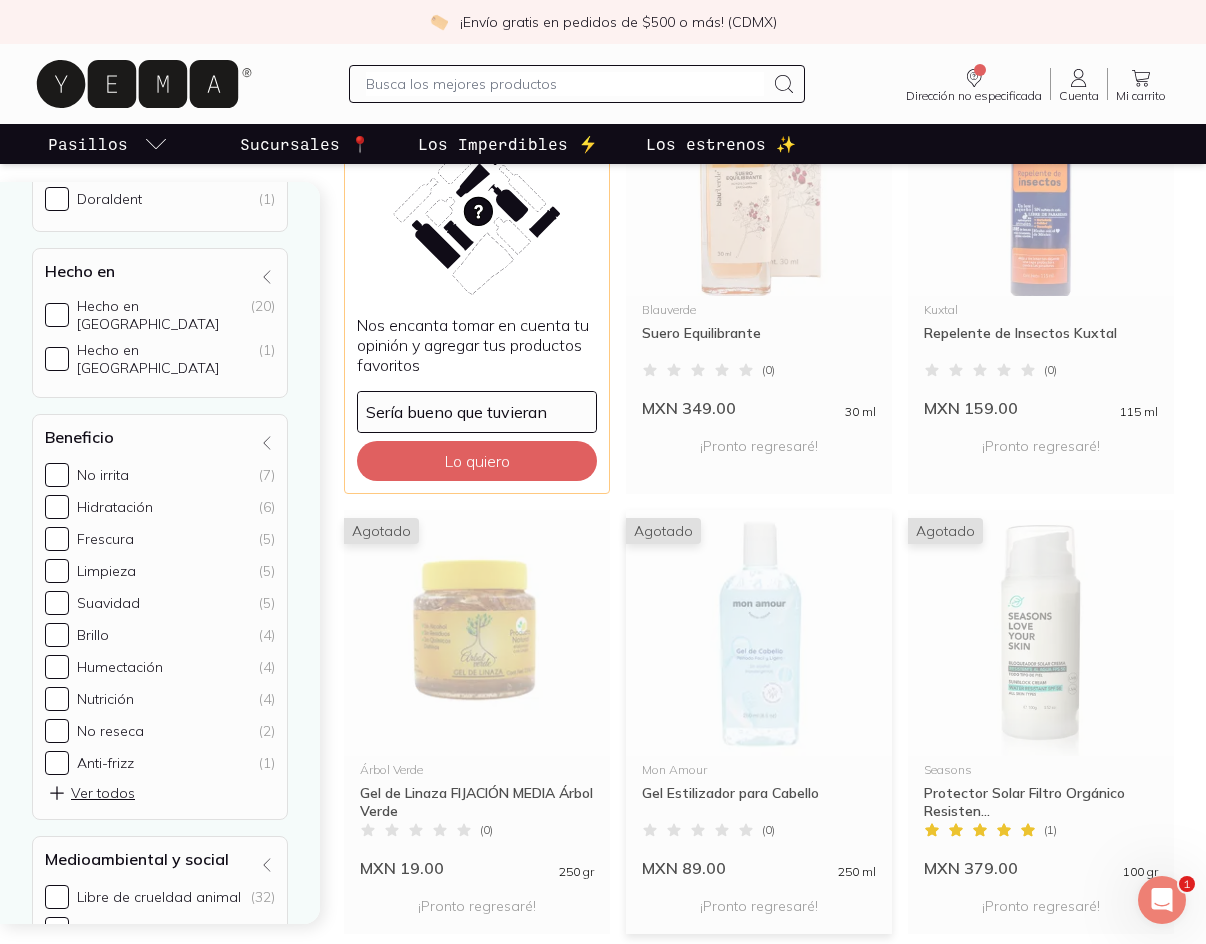 scroll, scrollTop: 300, scrollLeft: 0, axis: vertical 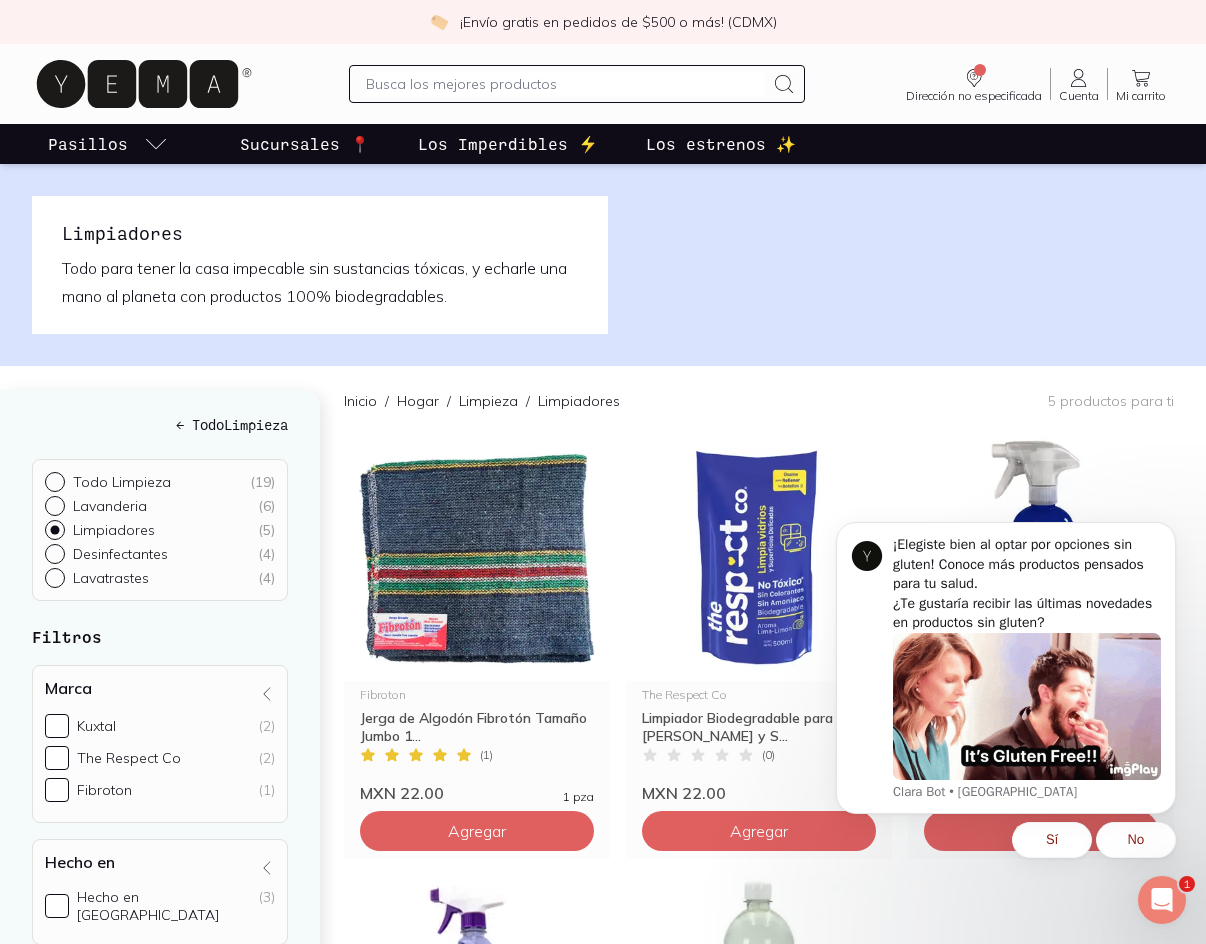 click at bounding box center [565, 84] 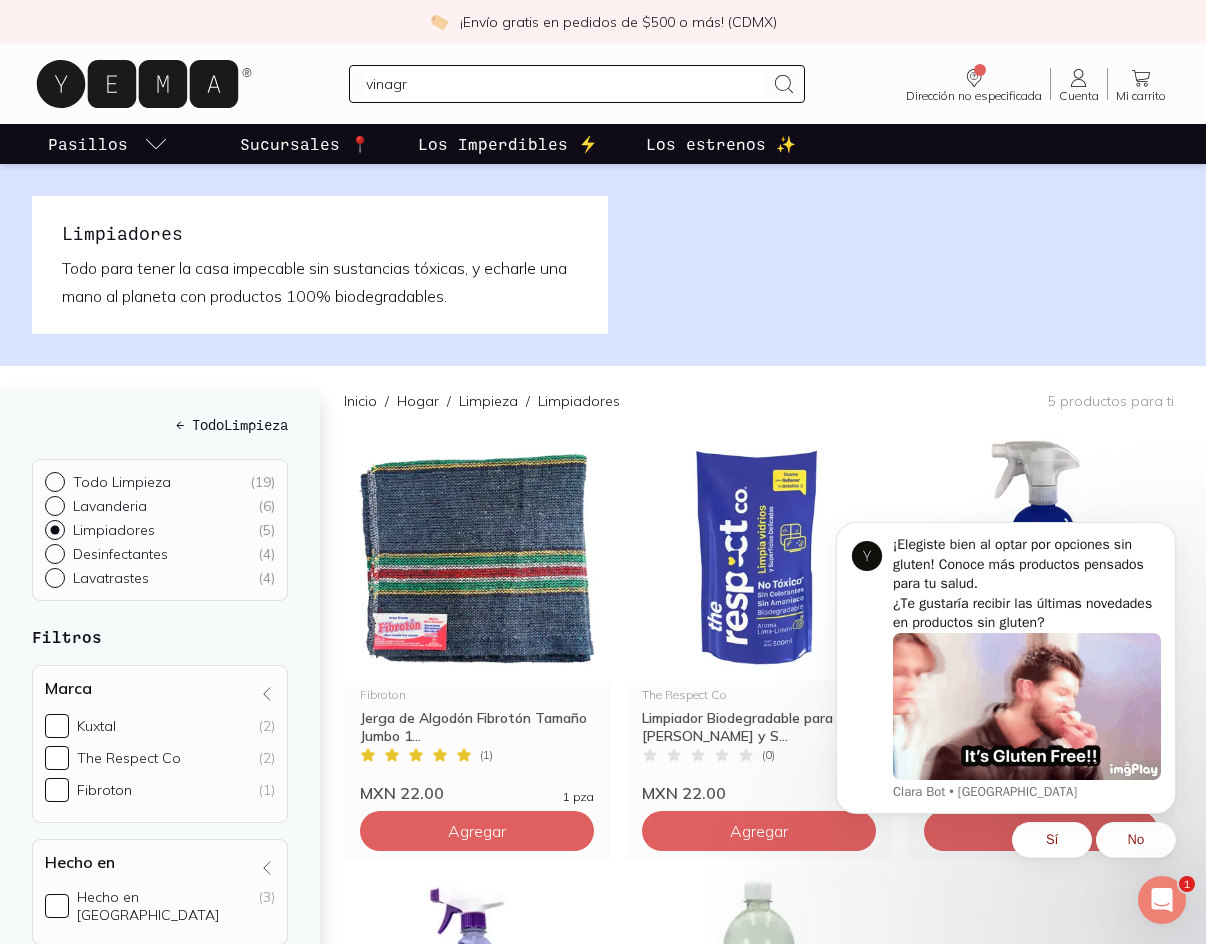 type on "vinagre" 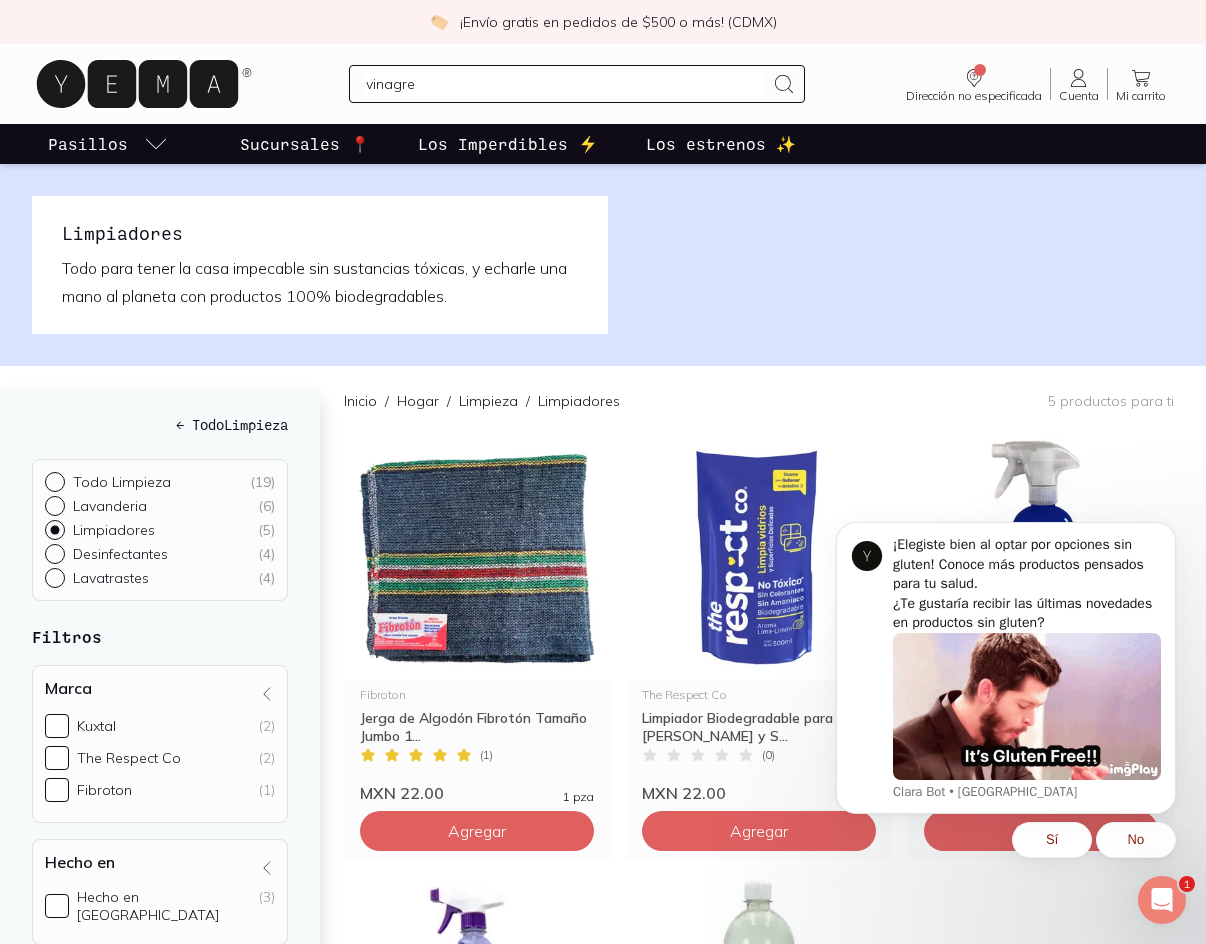 type 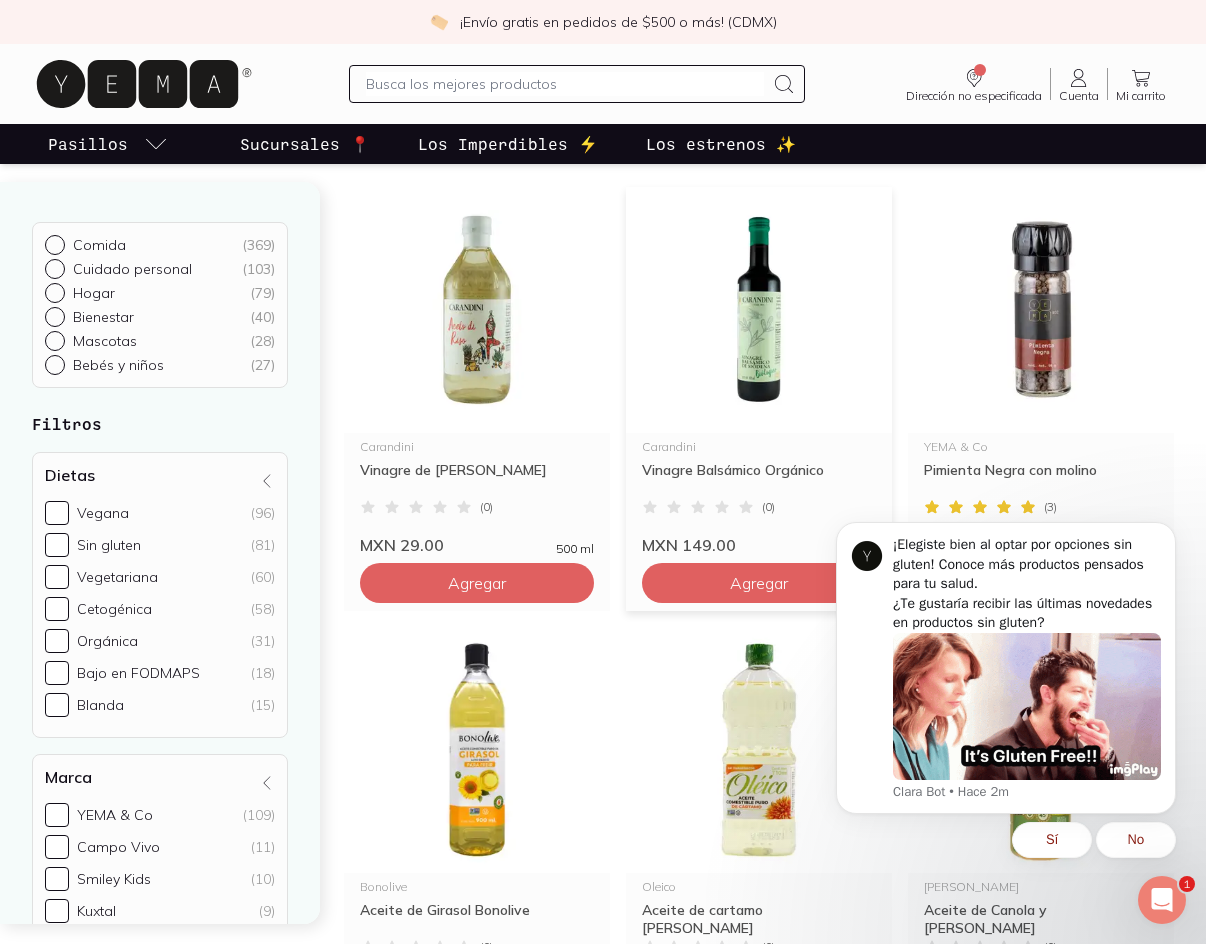 scroll, scrollTop: 300, scrollLeft: 0, axis: vertical 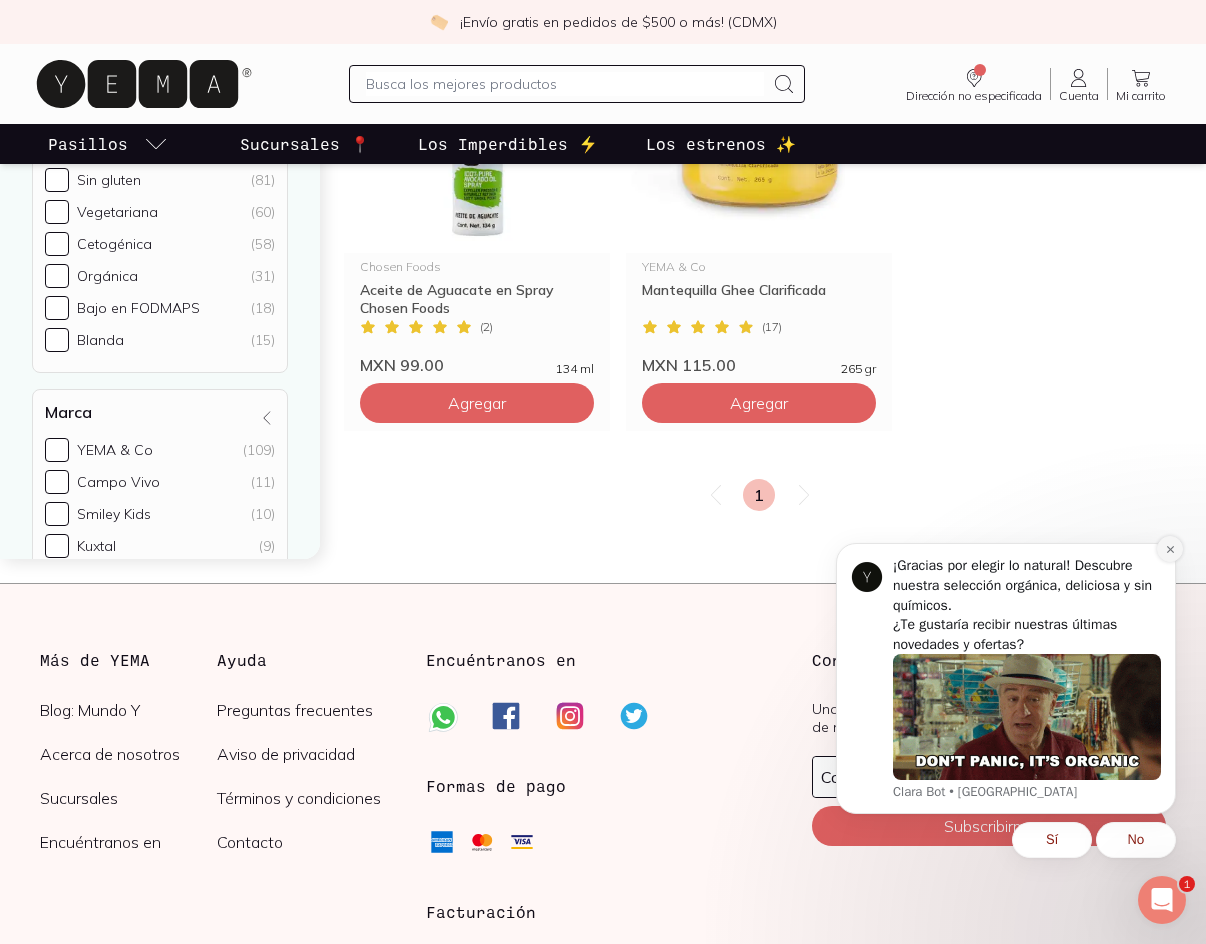 click 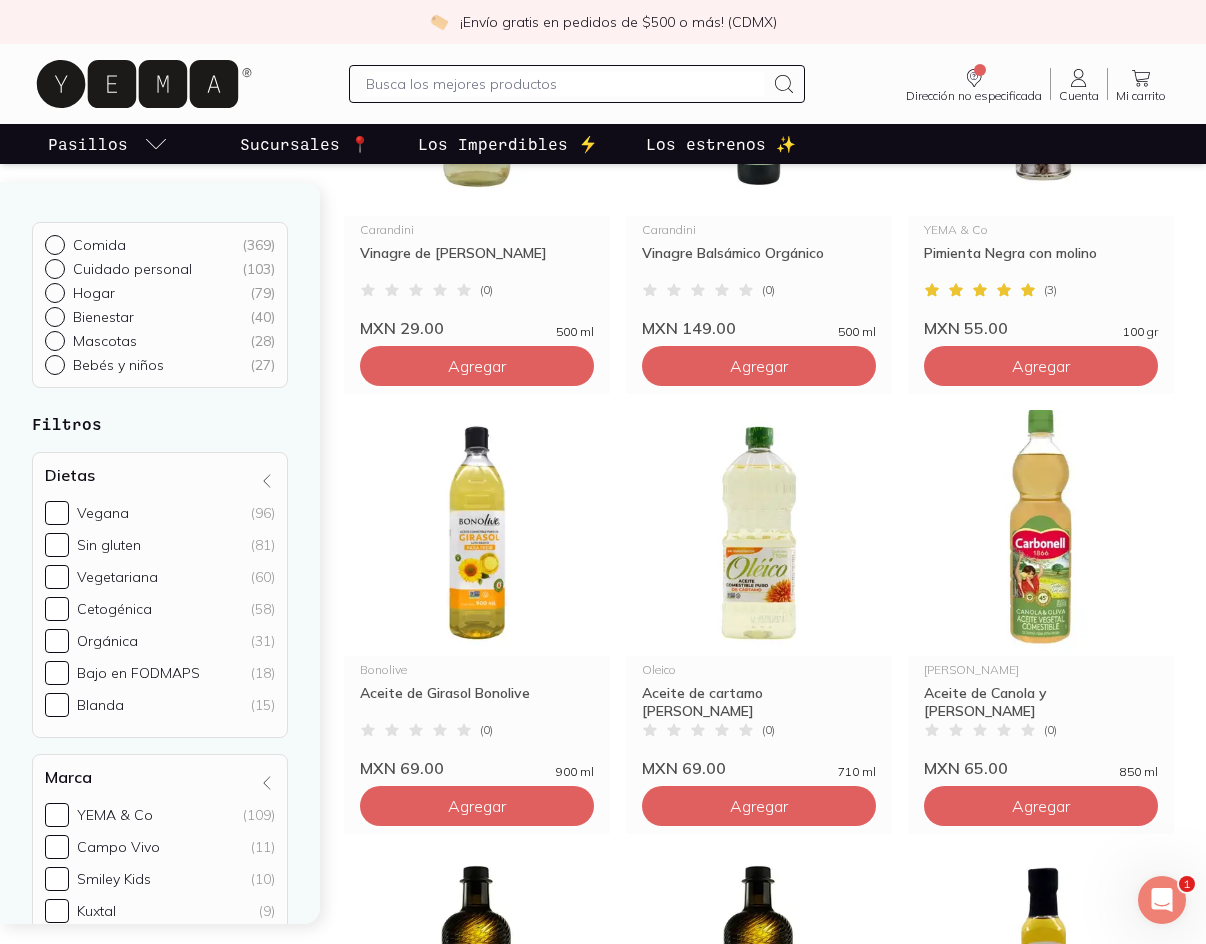 scroll, scrollTop: 394, scrollLeft: 0, axis: vertical 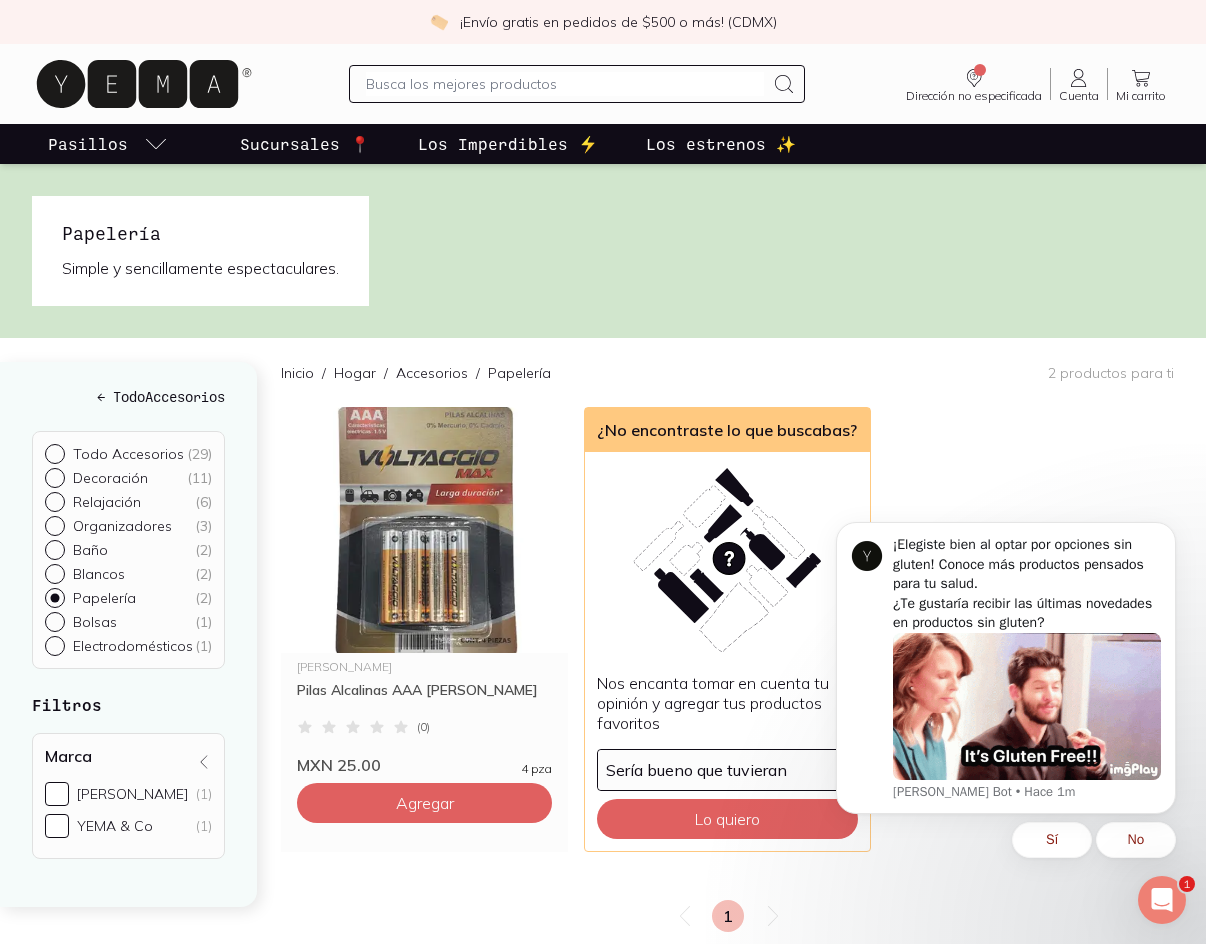 click on "Accesorios" at bounding box center (432, 373) 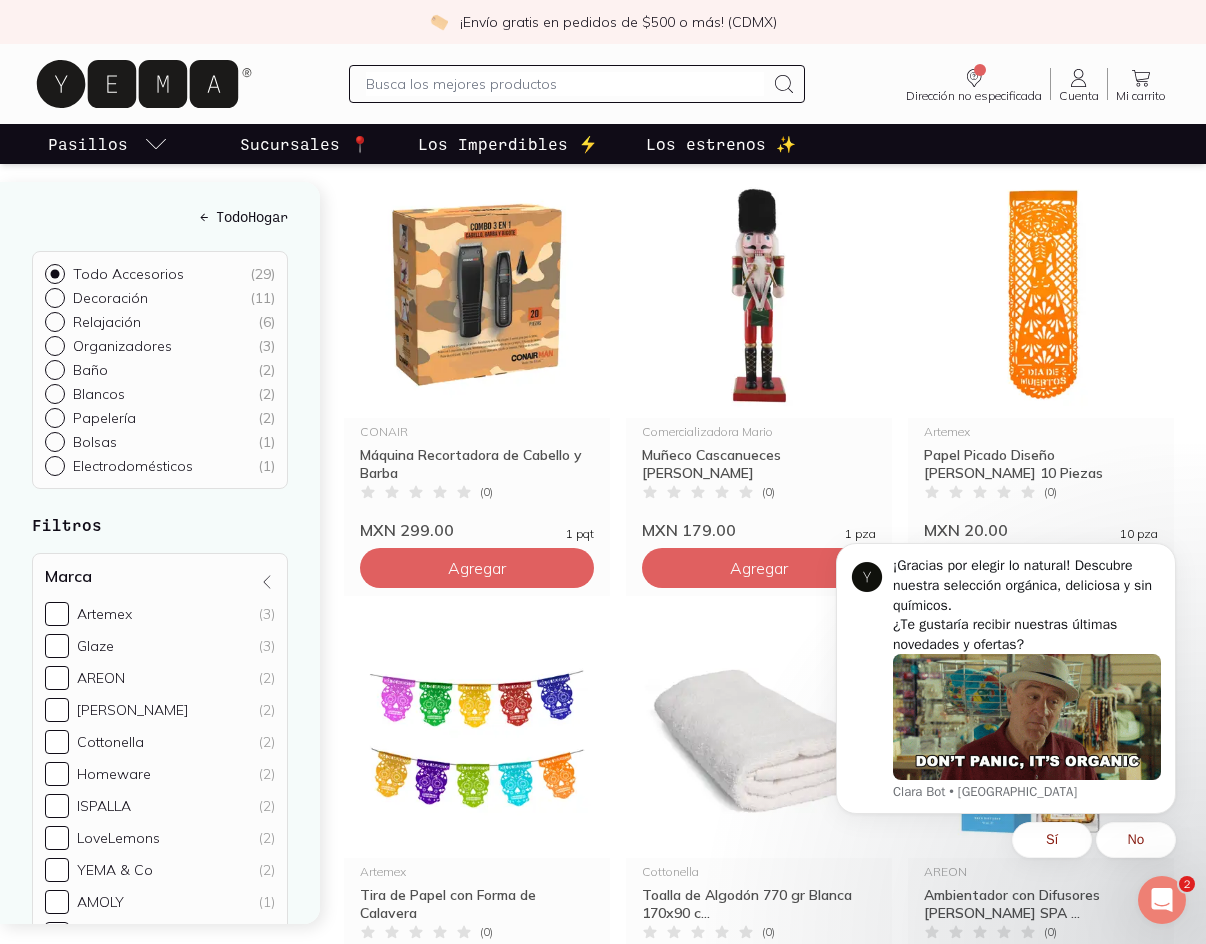 scroll, scrollTop: 200, scrollLeft: 0, axis: vertical 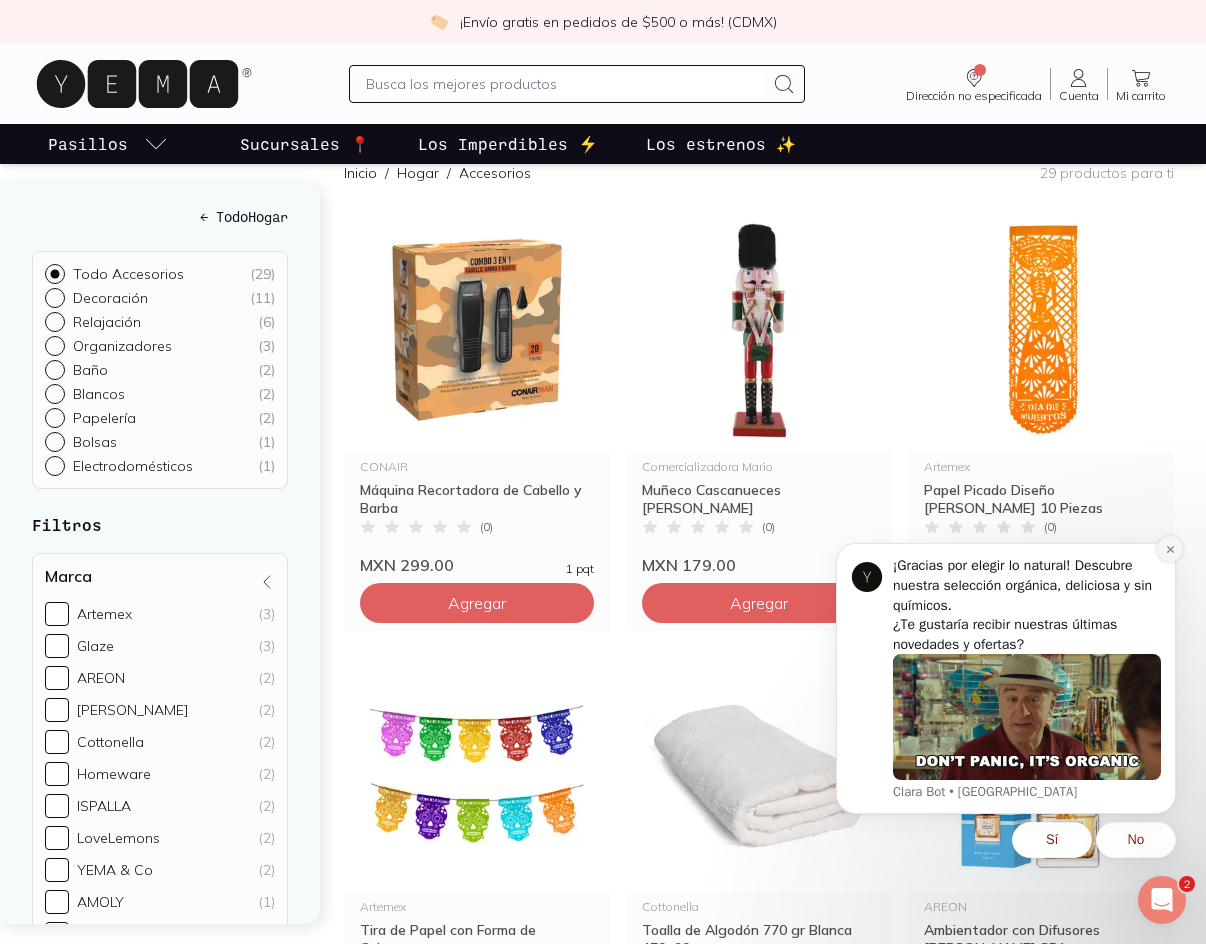 click 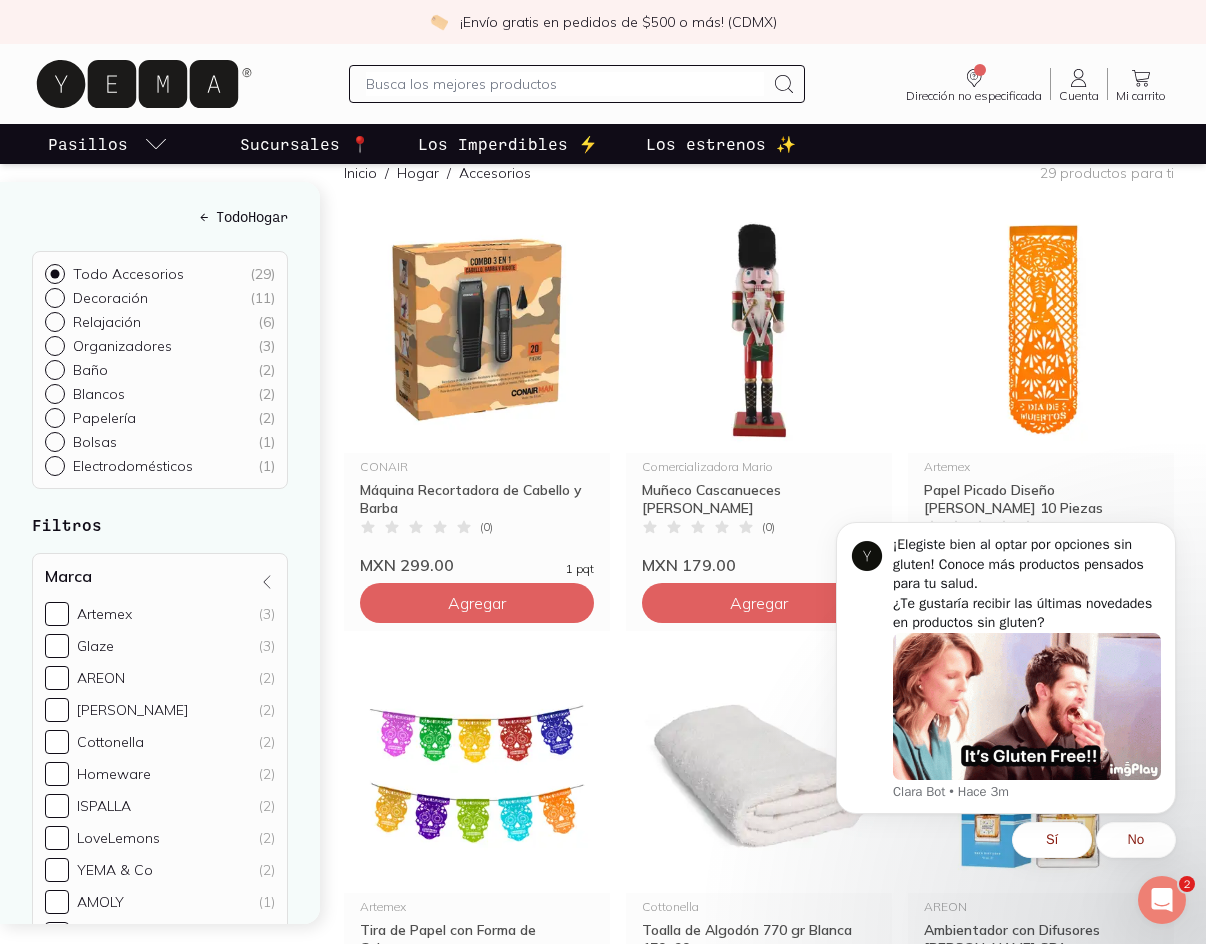 click on "¡Elegiste bien al optar por opciones sin gluten! Conoce más productos pensados para tu salud. ¿Te gustaría recibir las últimas novedades en productos sin gluten? [PERSON_NAME] Bot • Hace 3m" at bounding box center (1006, 668) 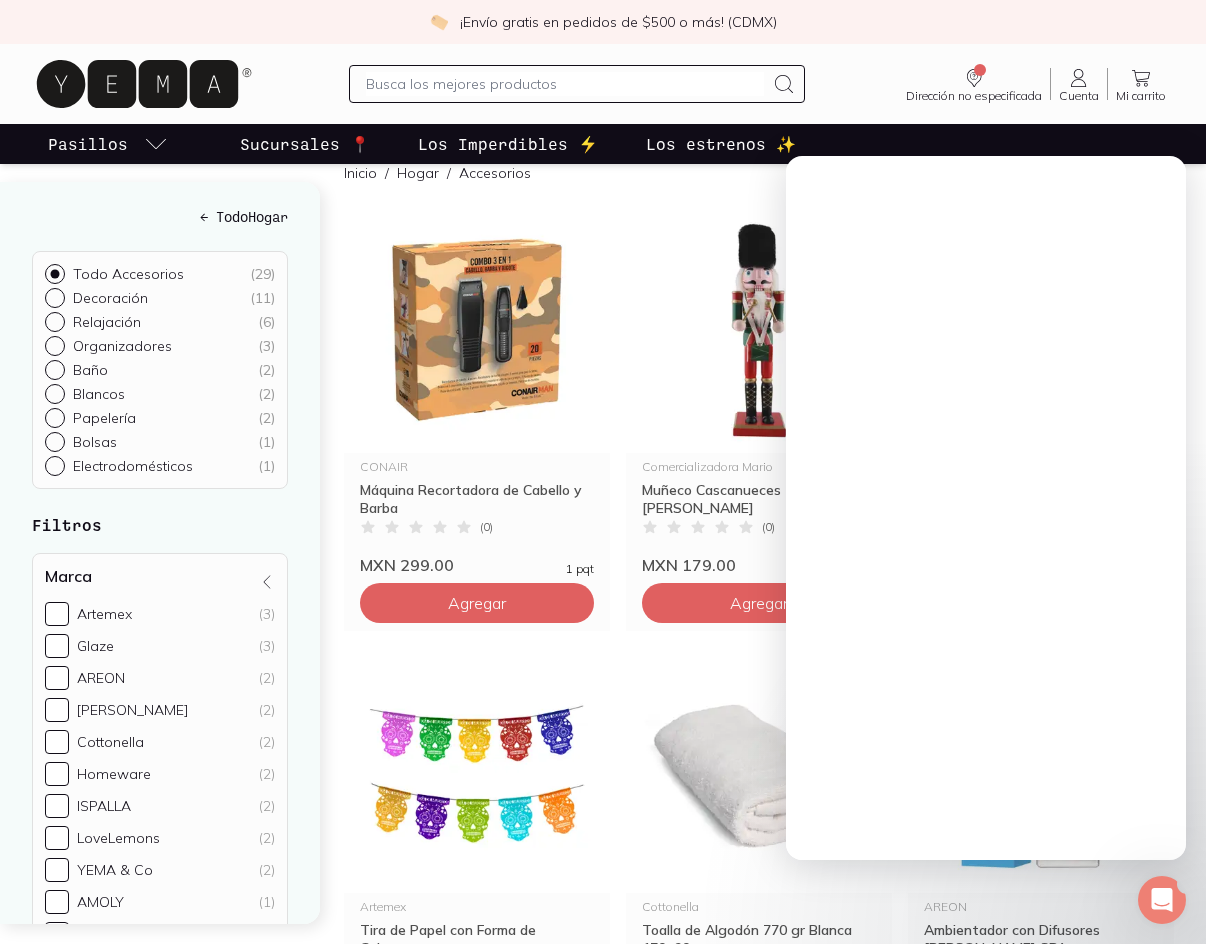 scroll, scrollTop: 0, scrollLeft: 0, axis: both 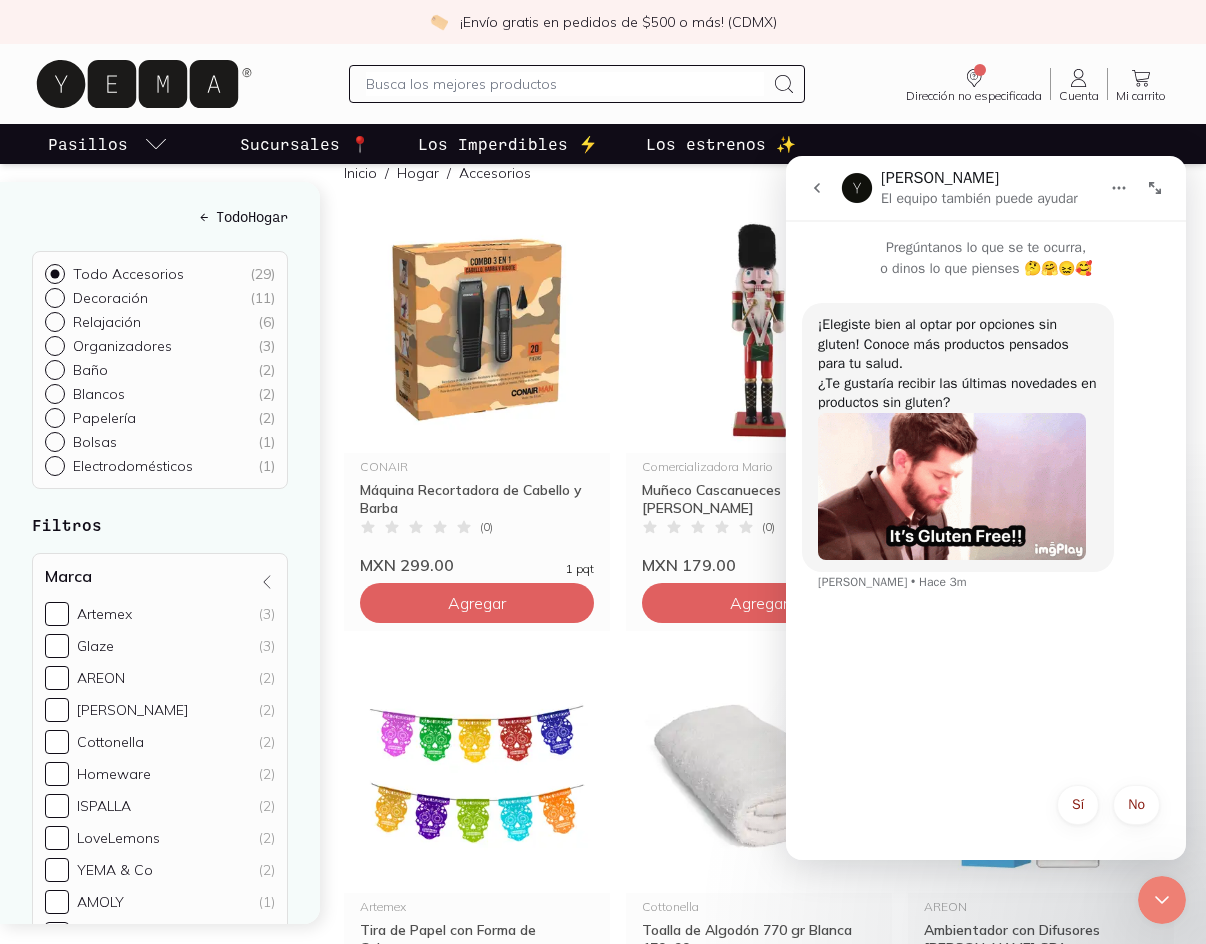 click 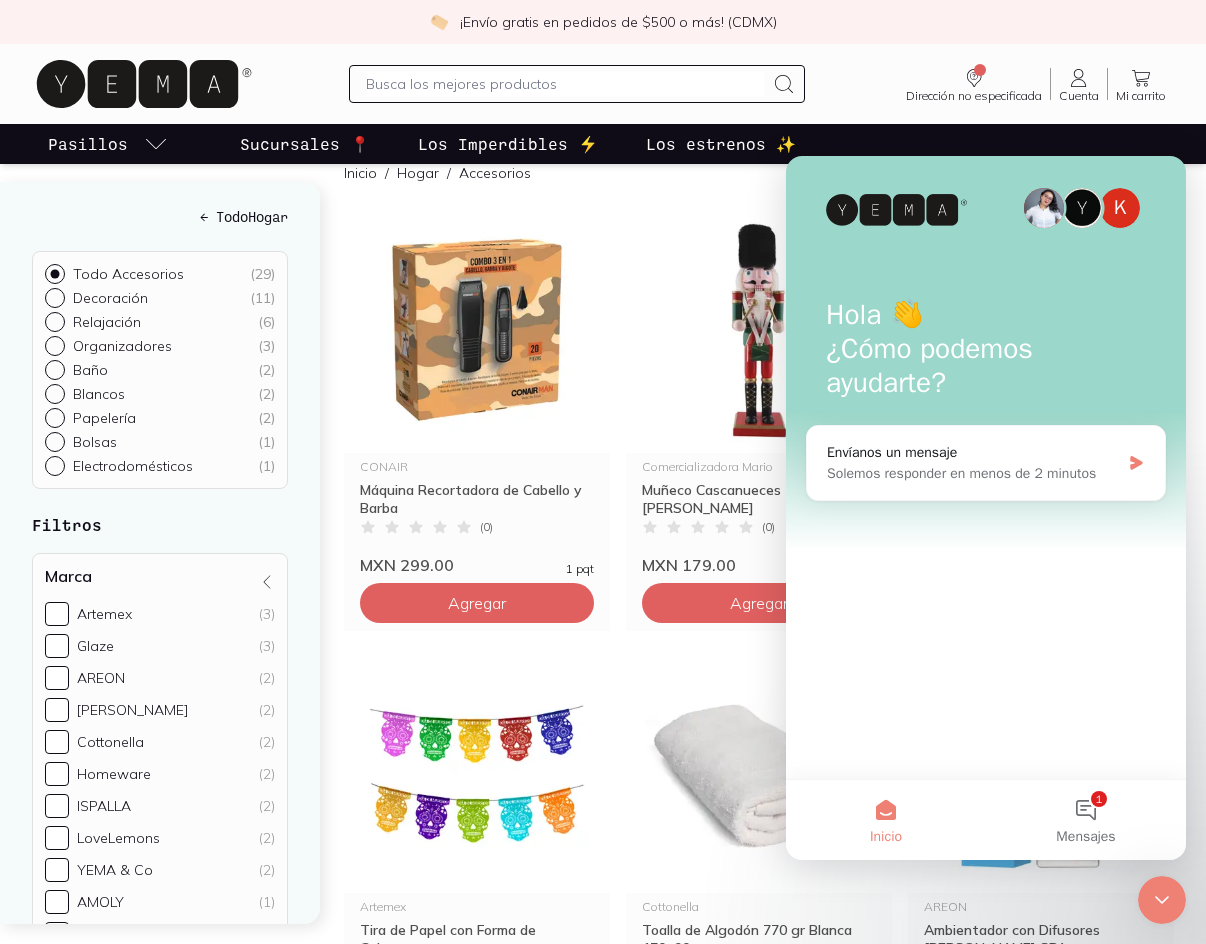 click on "Inicio / Hogar / Accesorios 29   productos para ti" at bounding box center [759, 172] 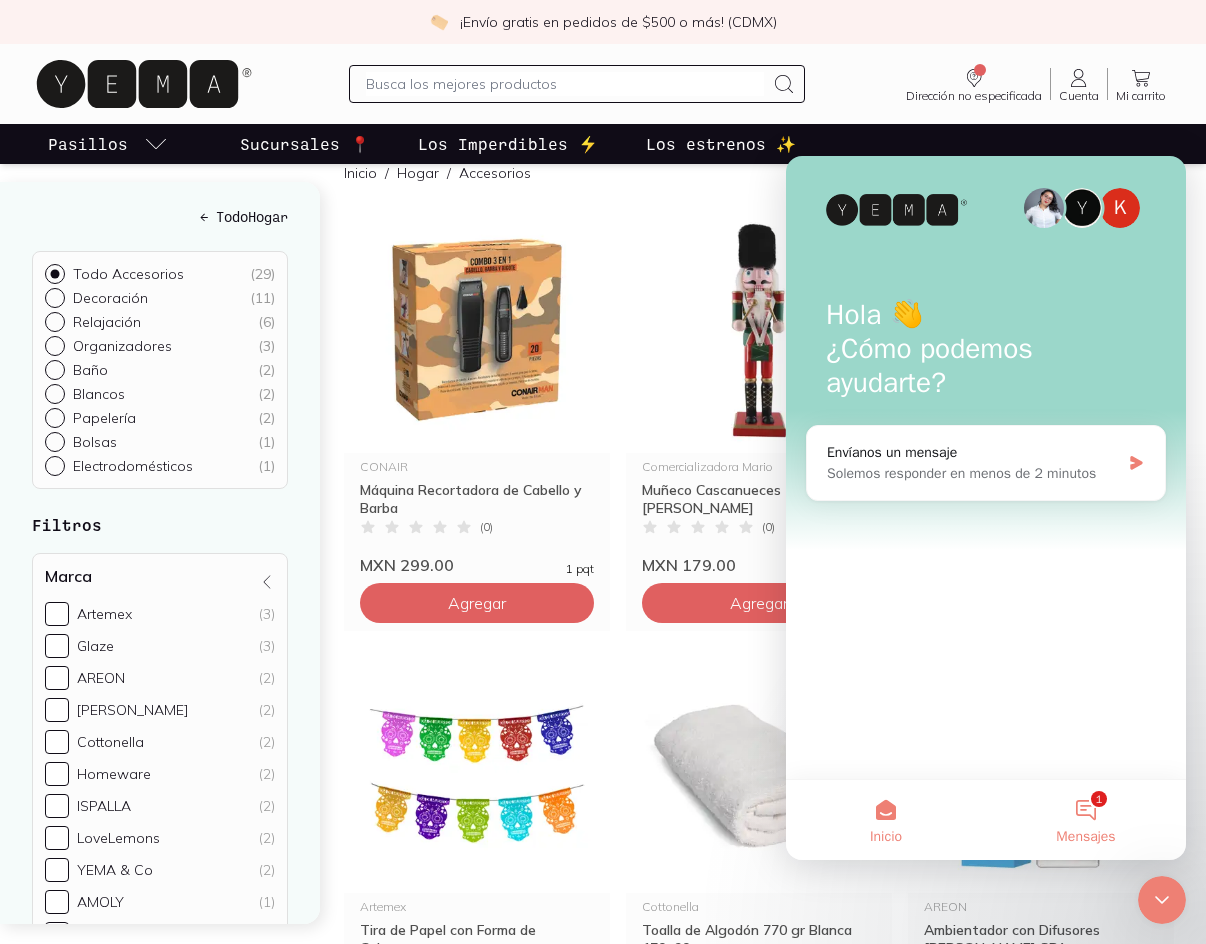 click on "1 Mensajes" at bounding box center [1086, 820] 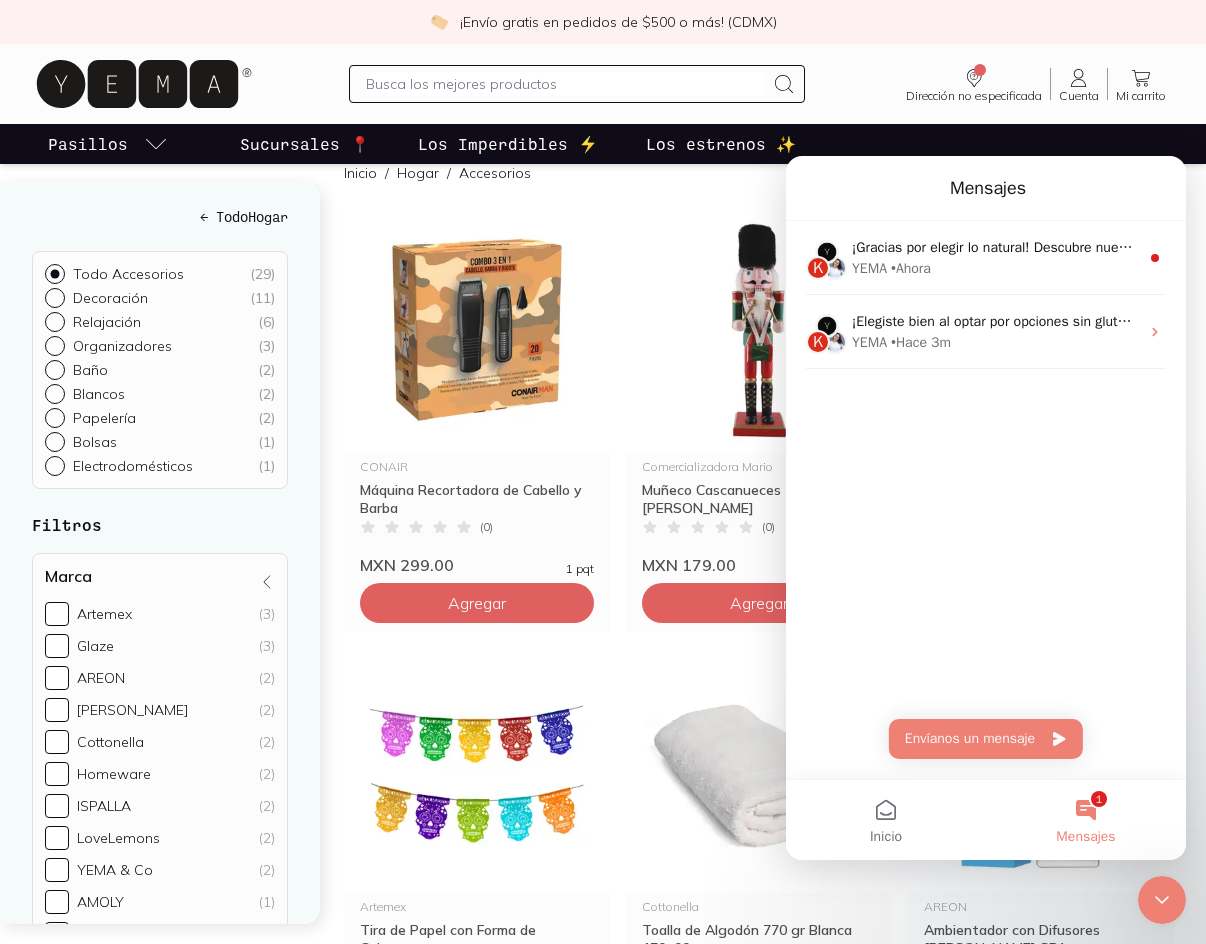 click on "Inicio / Hogar / Accesorios 29   productos para ti" at bounding box center (759, 172) 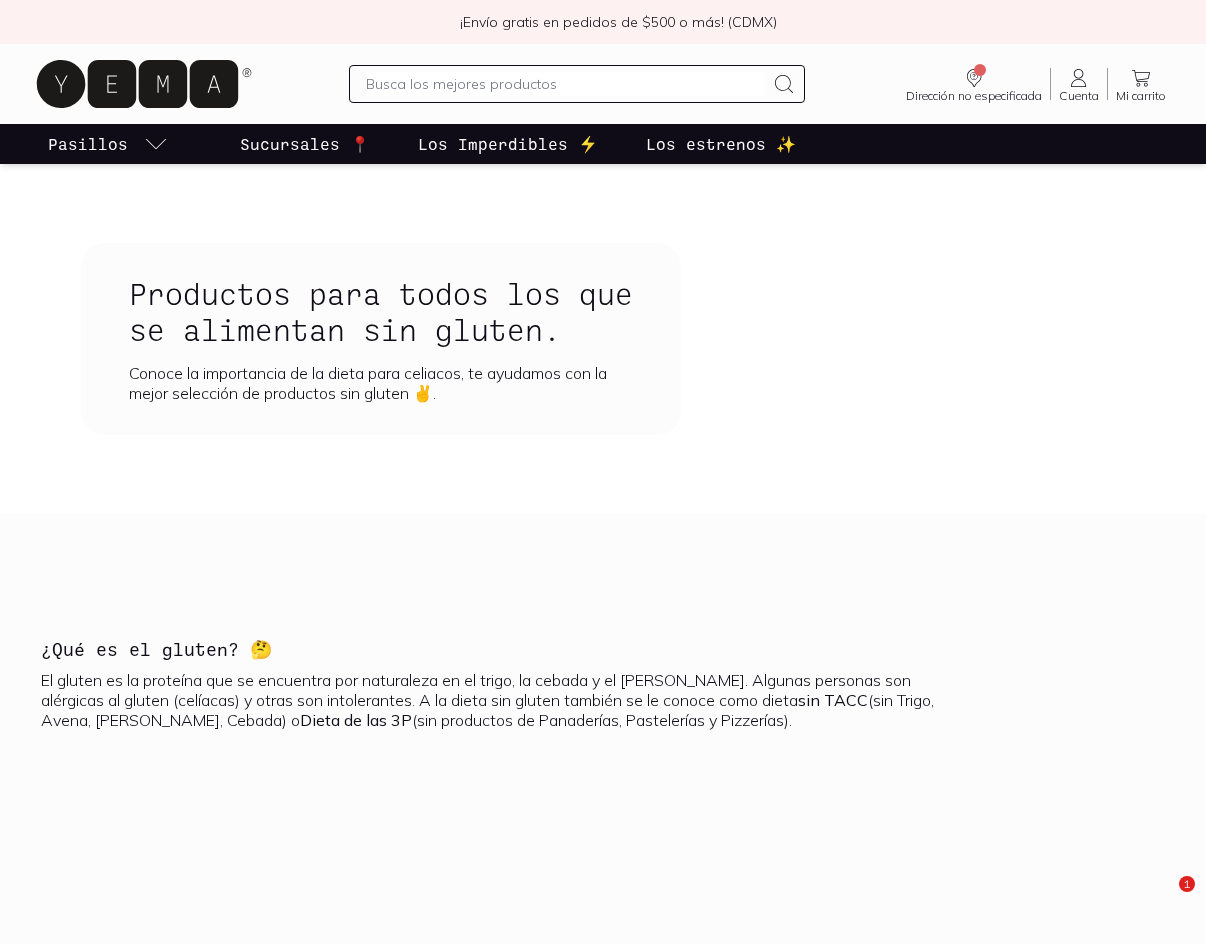 scroll, scrollTop: 0, scrollLeft: 0, axis: both 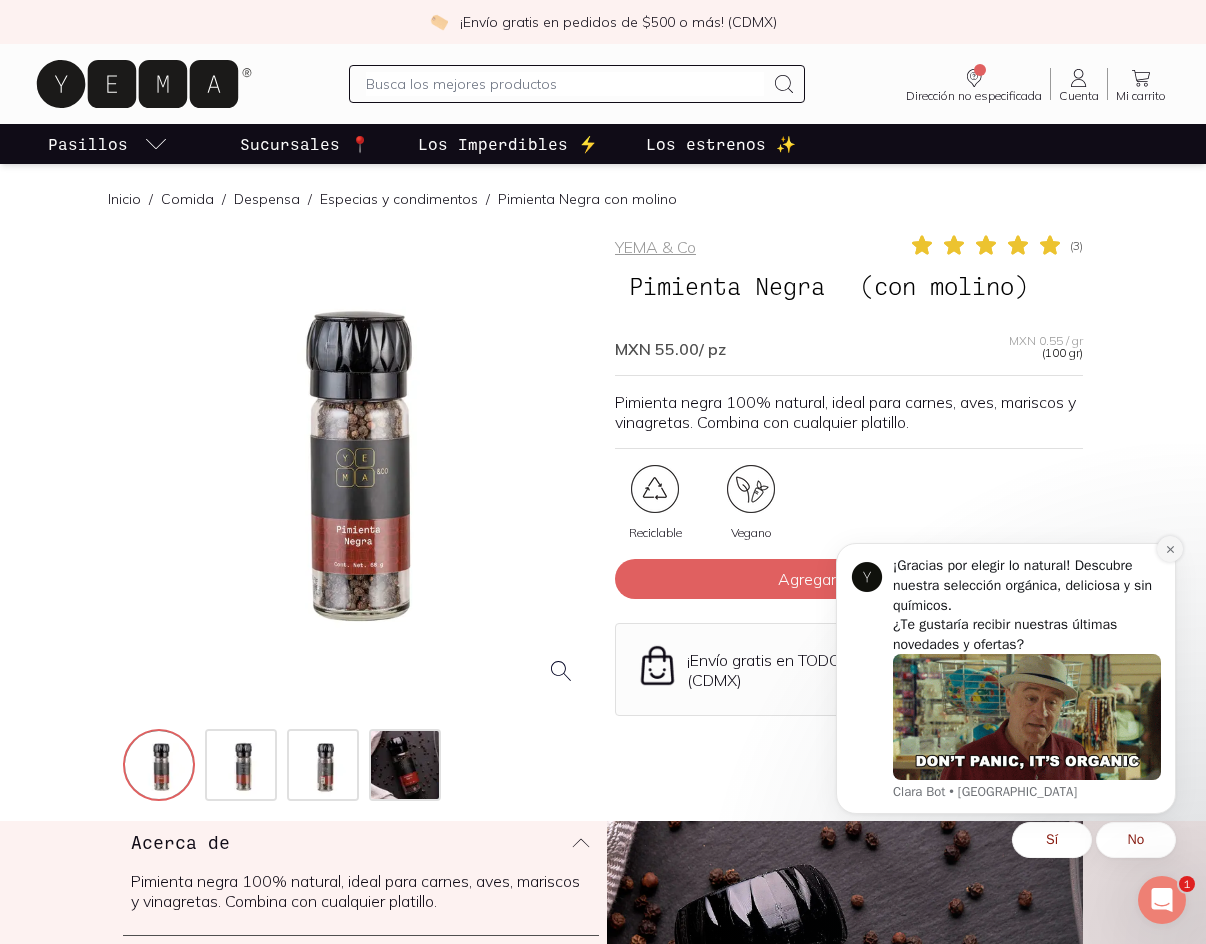 click 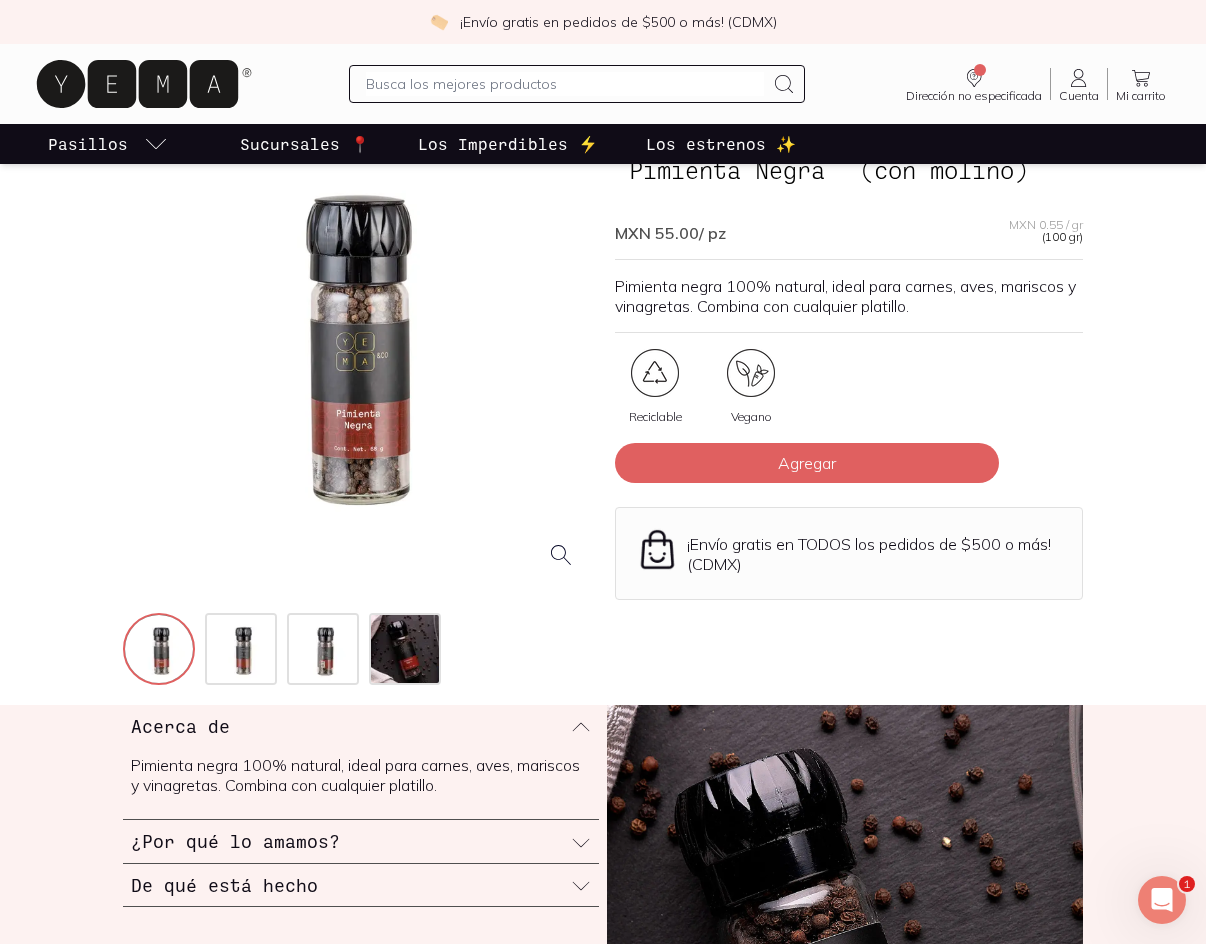 scroll, scrollTop: 0, scrollLeft: 0, axis: both 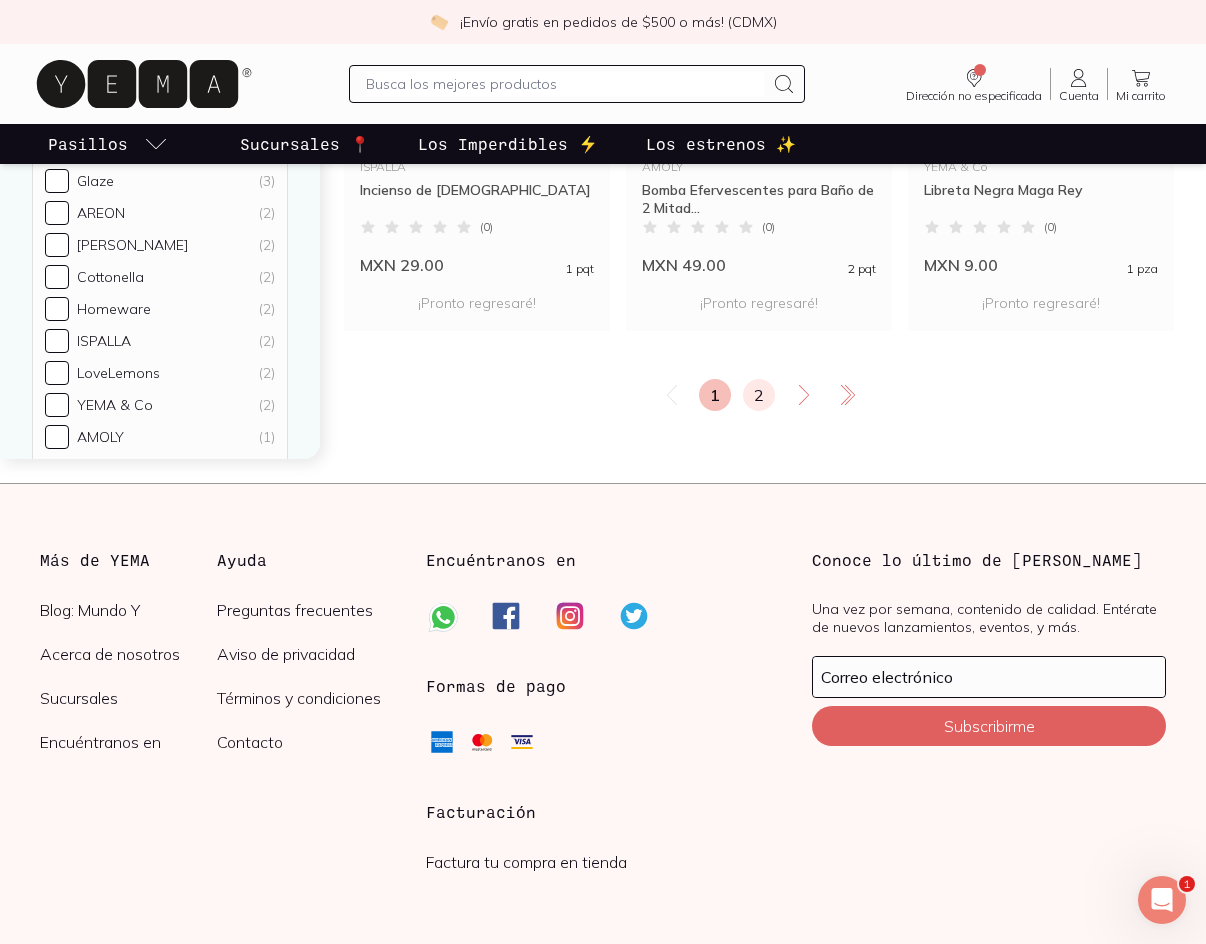click on "2" at bounding box center (759, 395) 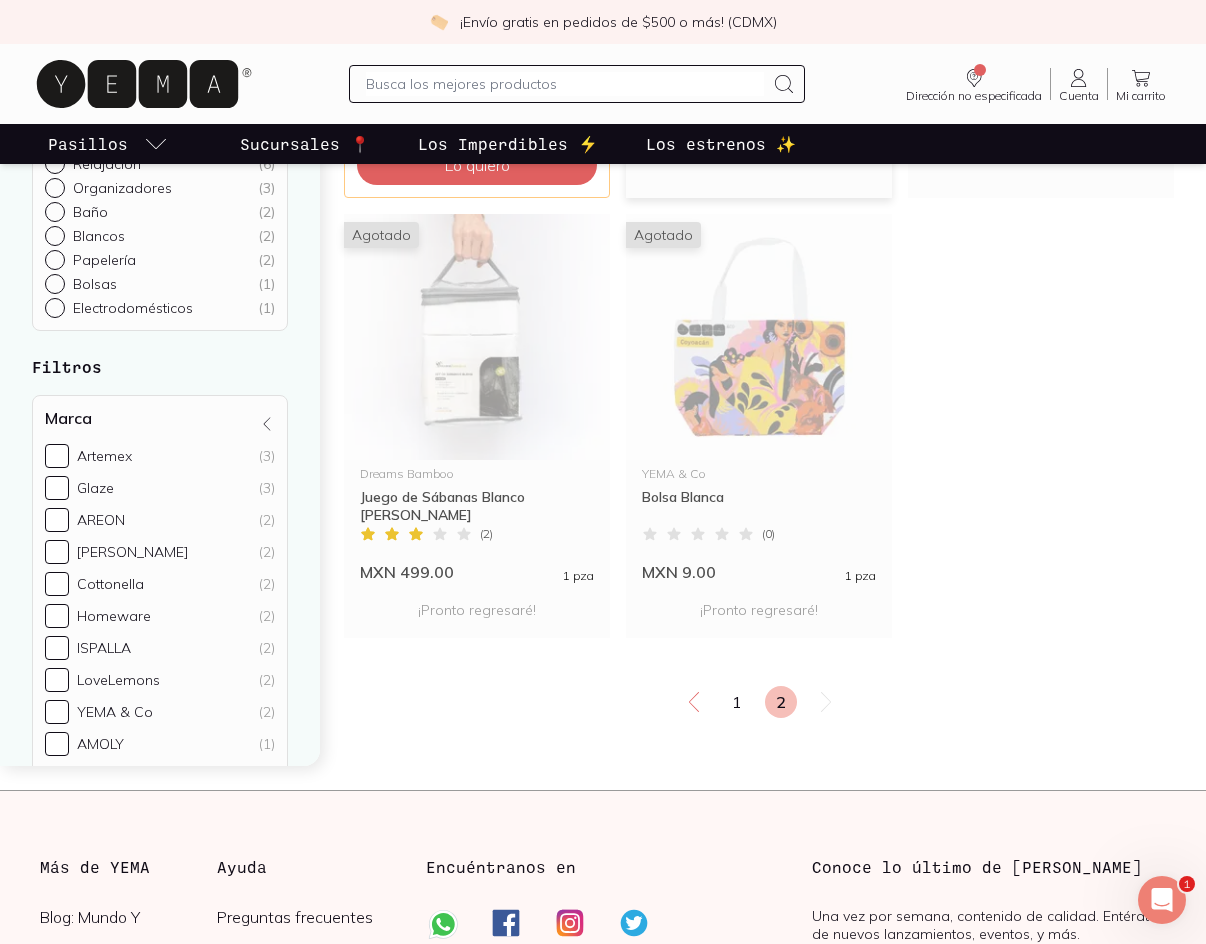 scroll, scrollTop: 500, scrollLeft: 0, axis: vertical 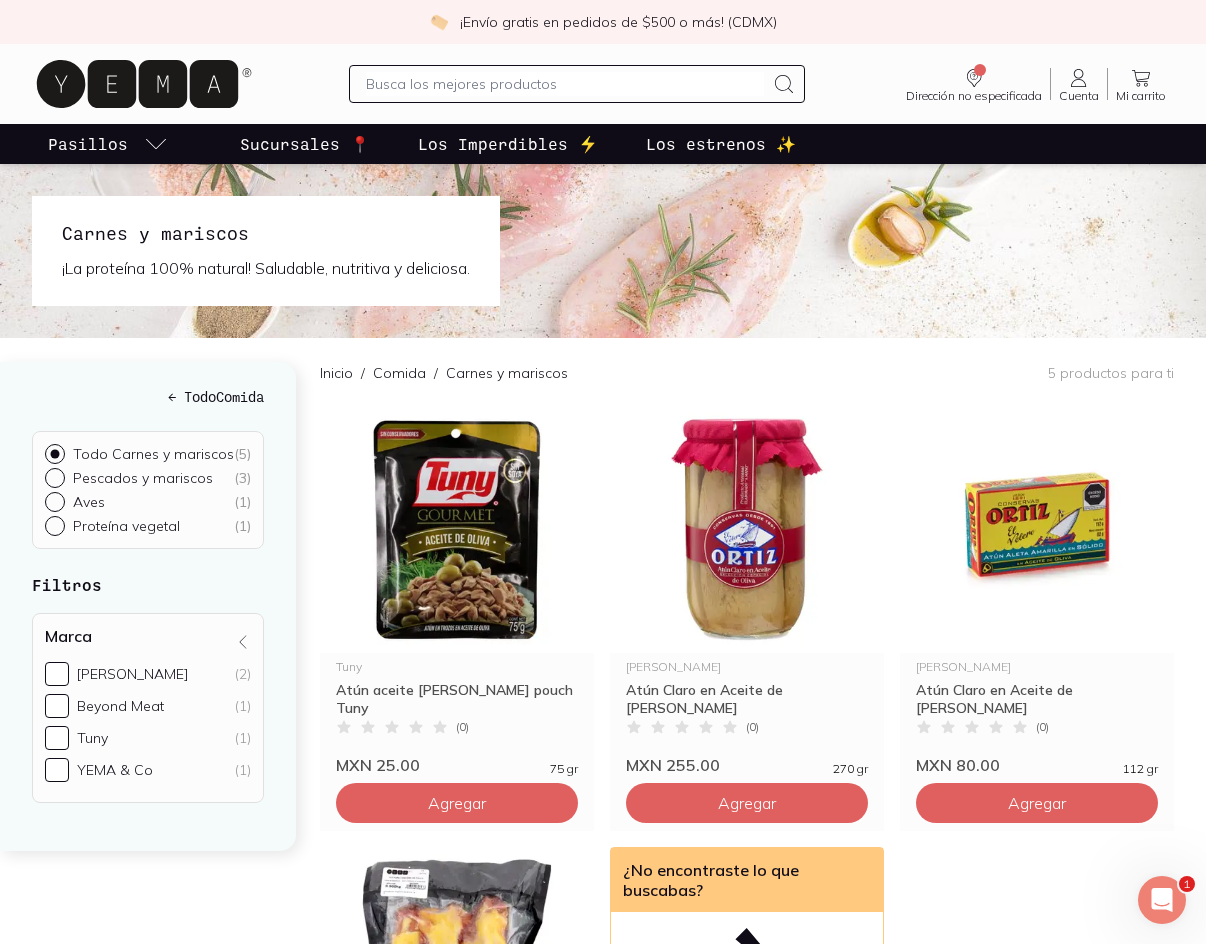 click on "Carnes y mariscos" at bounding box center (507, 373) 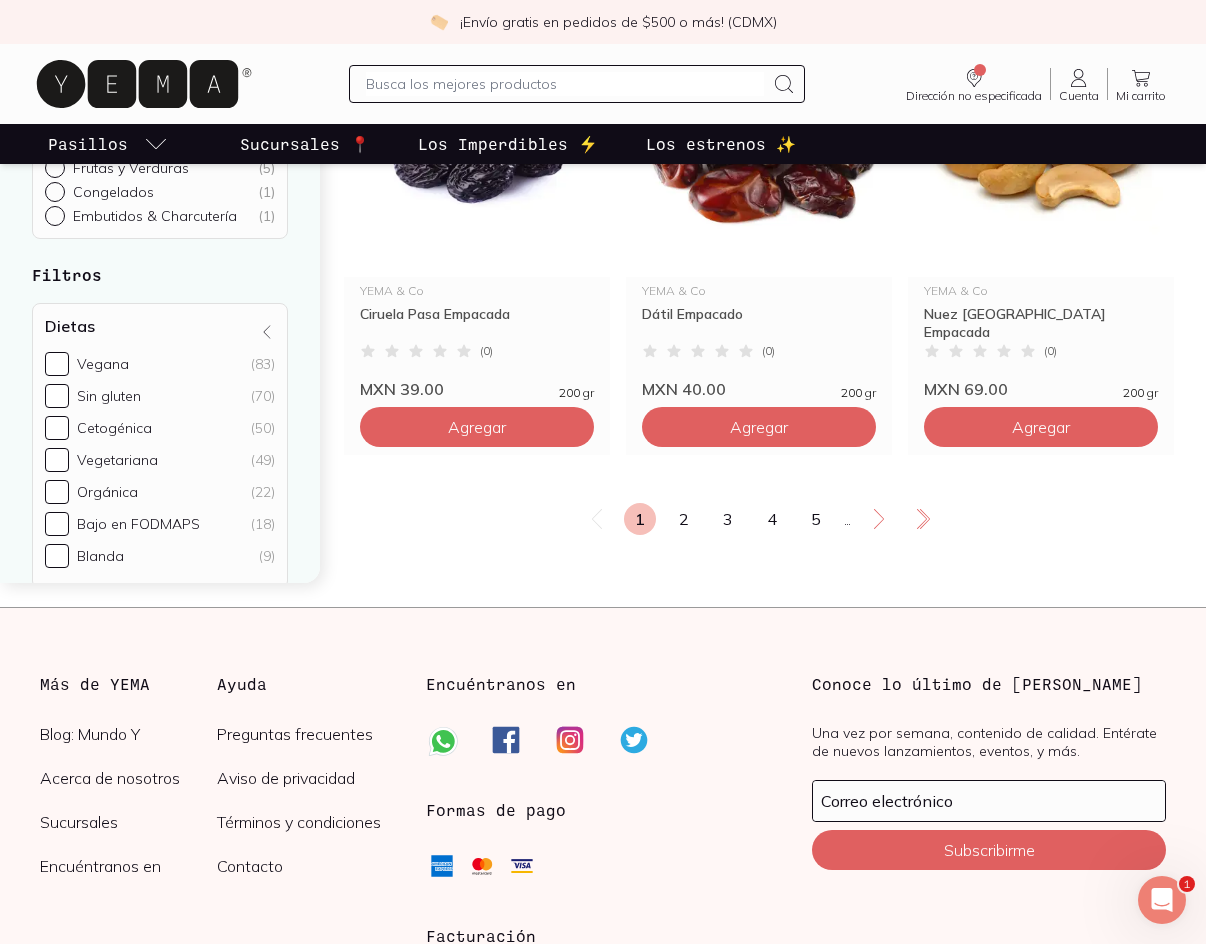 scroll, scrollTop: 3300, scrollLeft: 0, axis: vertical 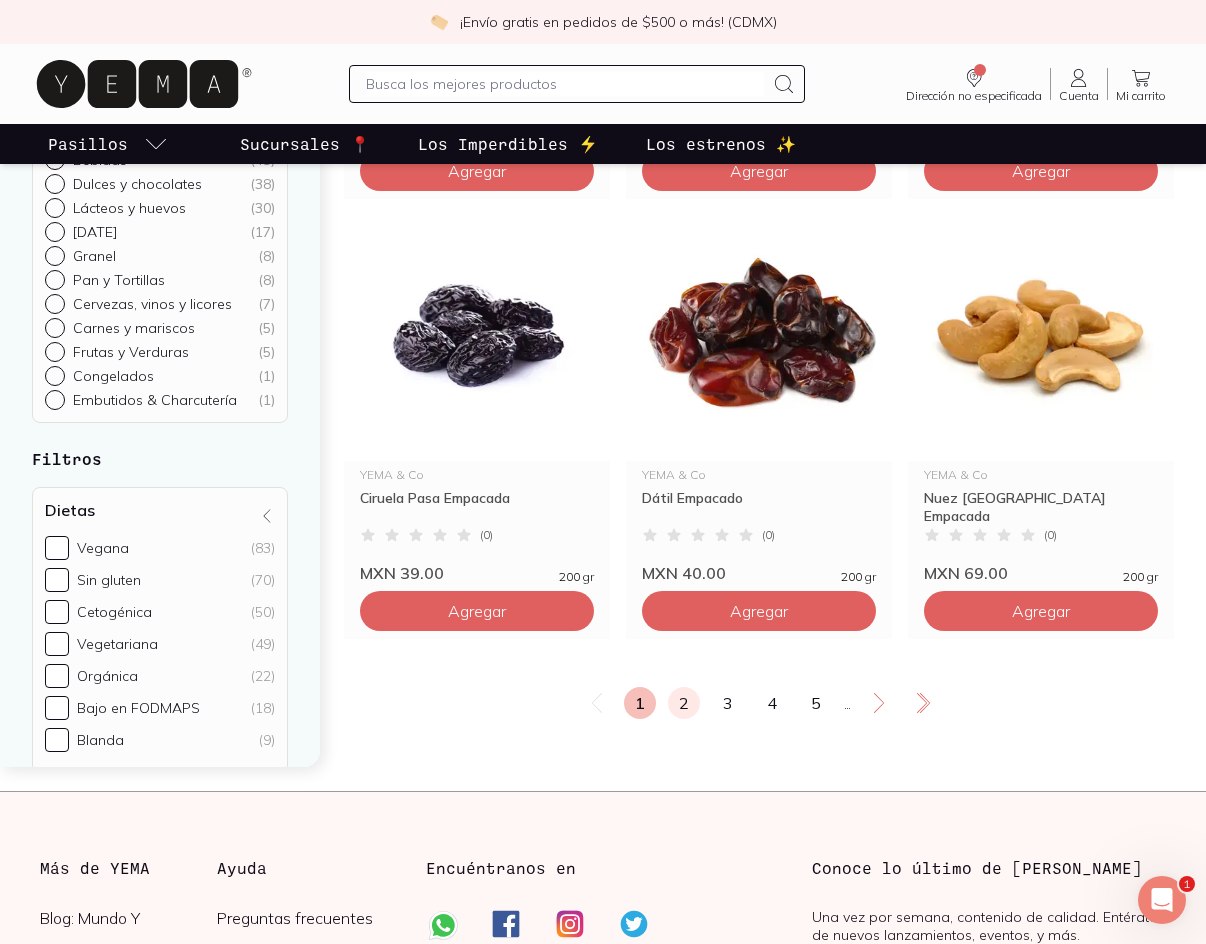 click on "2" at bounding box center (684, 703) 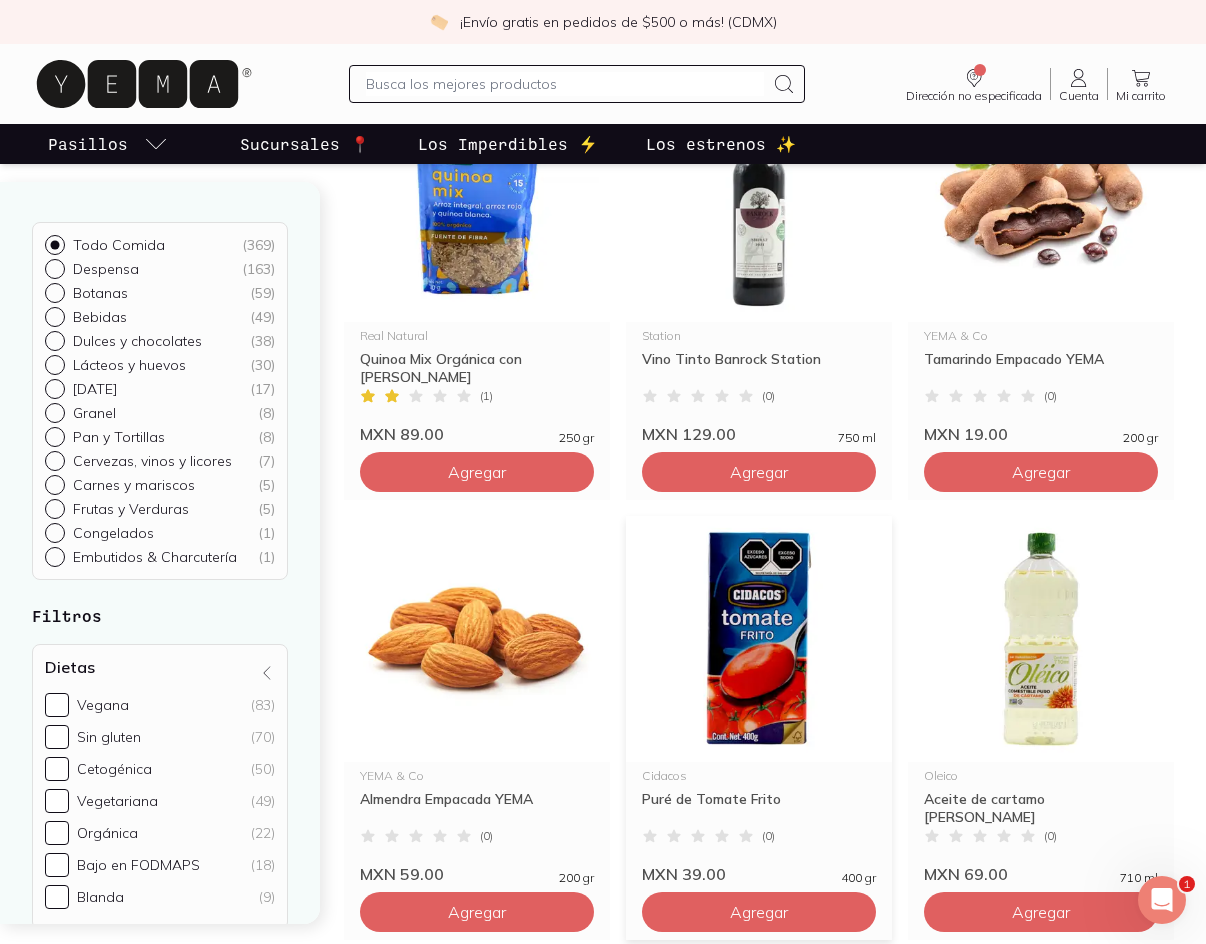 scroll, scrollTop: 3000, scrollLeft: 0, axis: vertical 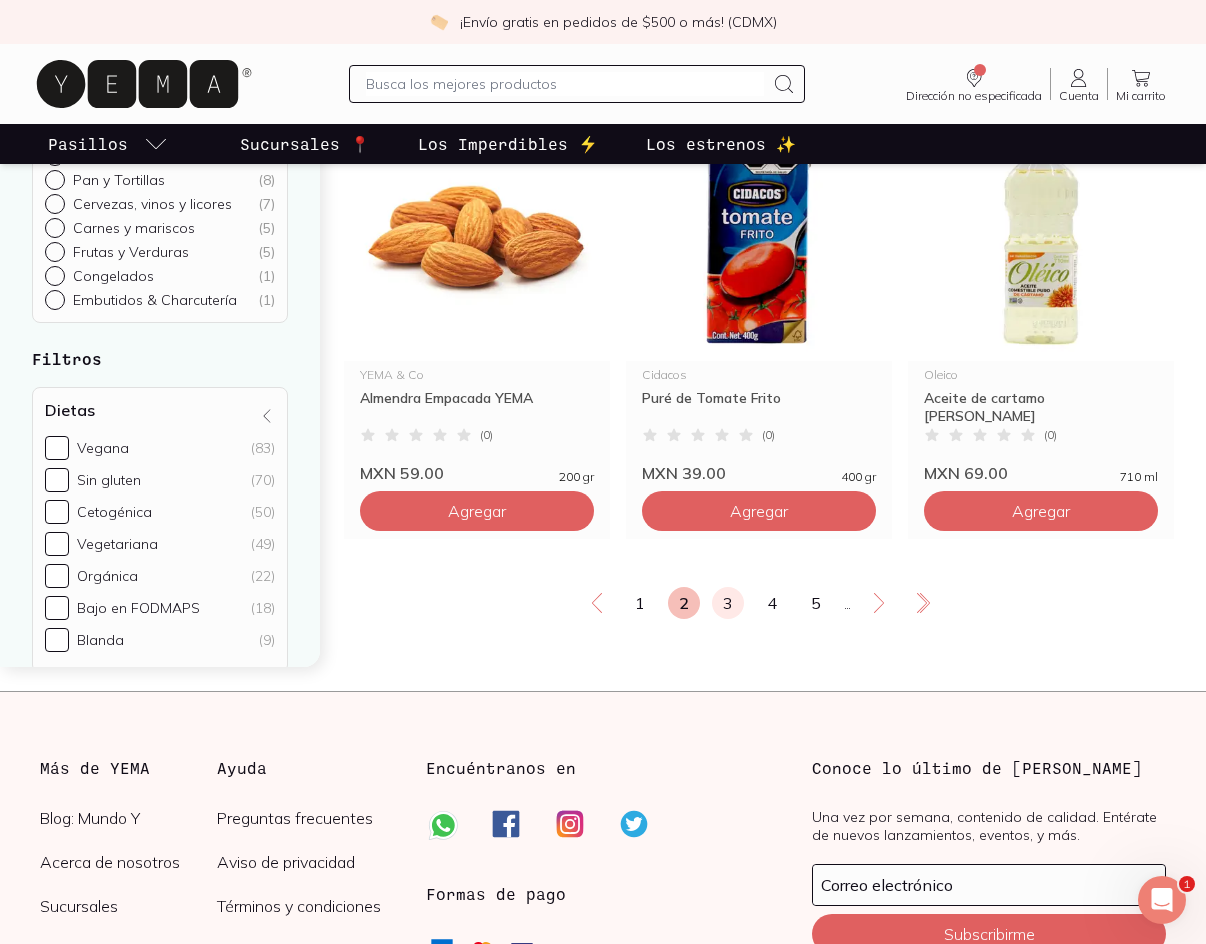 click on "3" at bounding box center (728, 603) 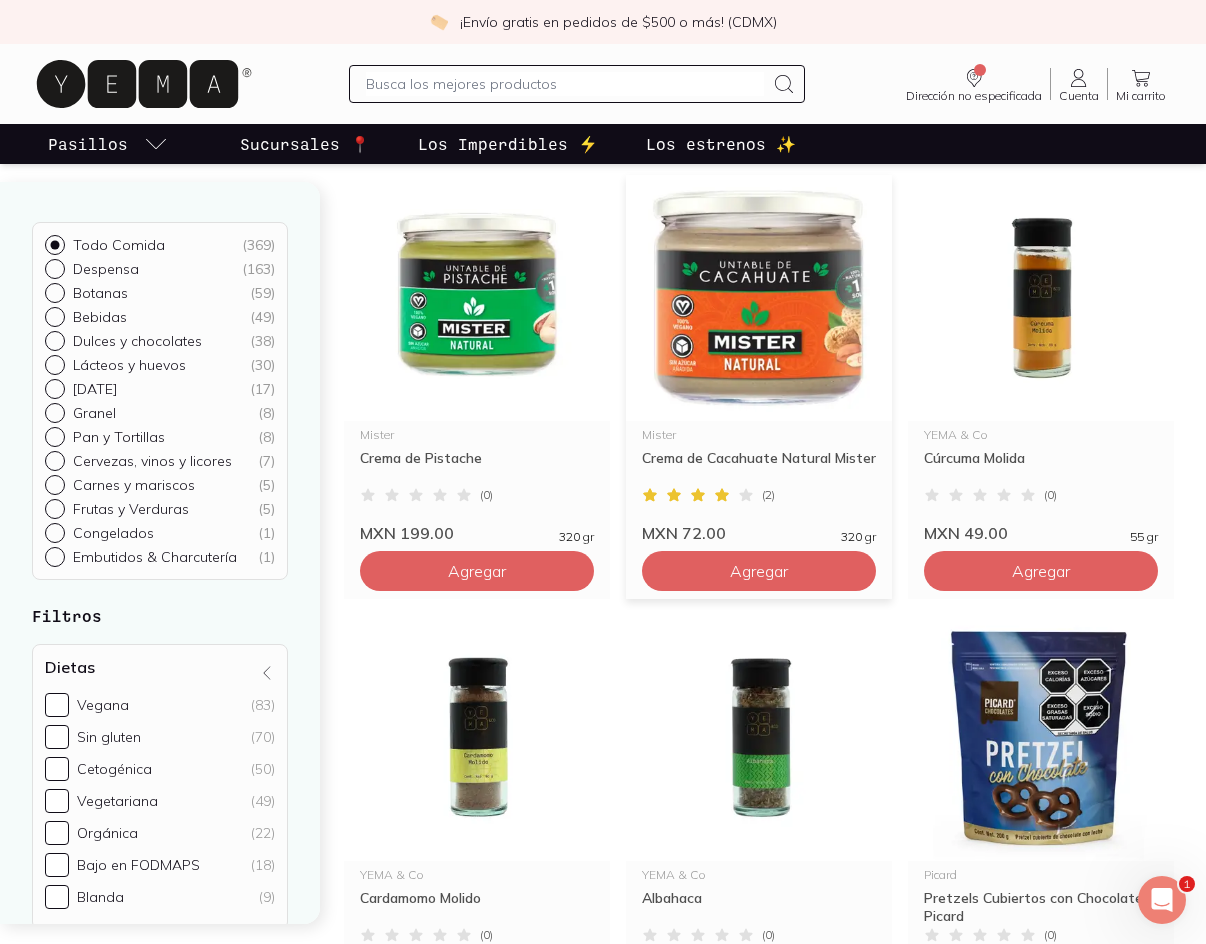 scroll, scrollTop: 1100, scrollLeft: 0, axis: vertical 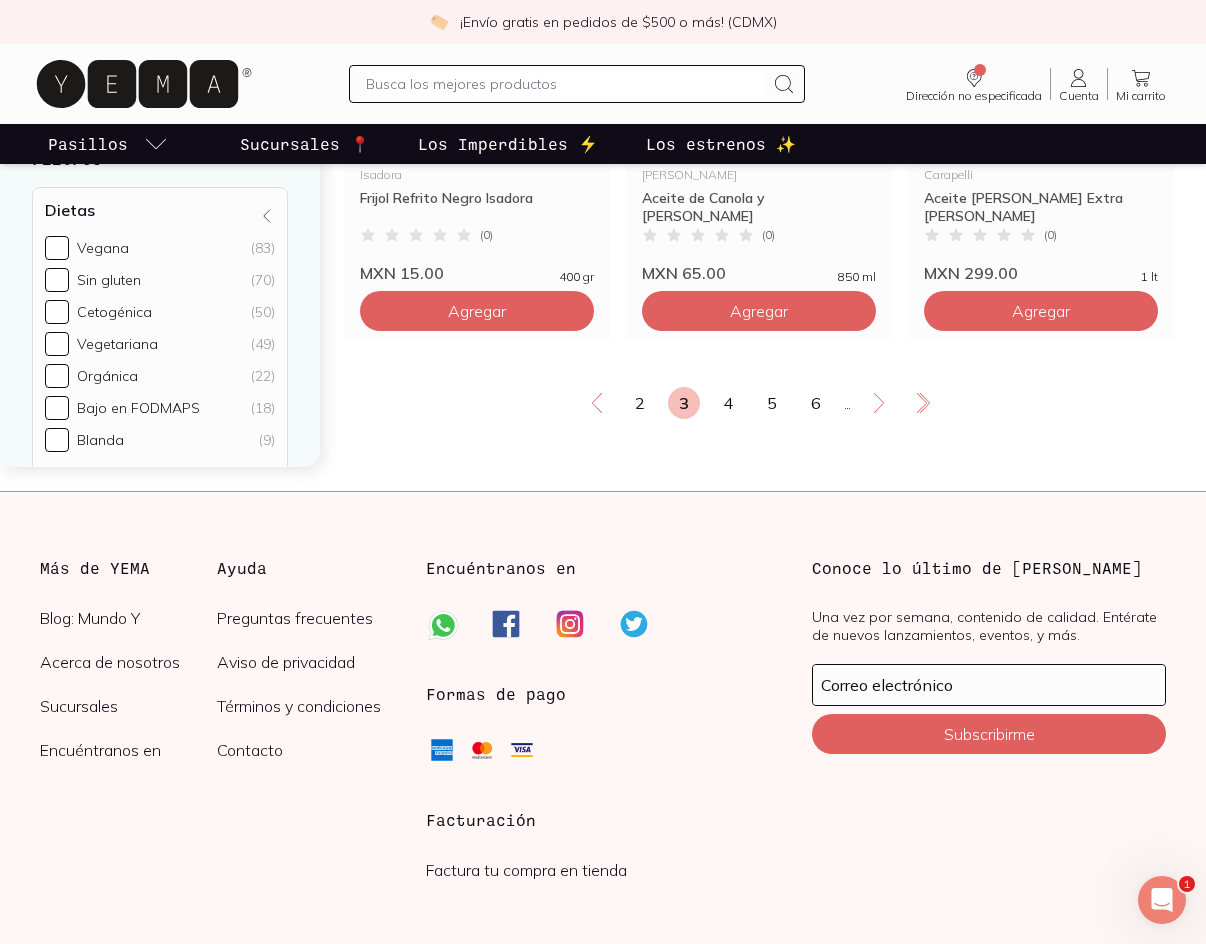 click on "2 3 4 5 6 ..." at bounding box center (759, 403) 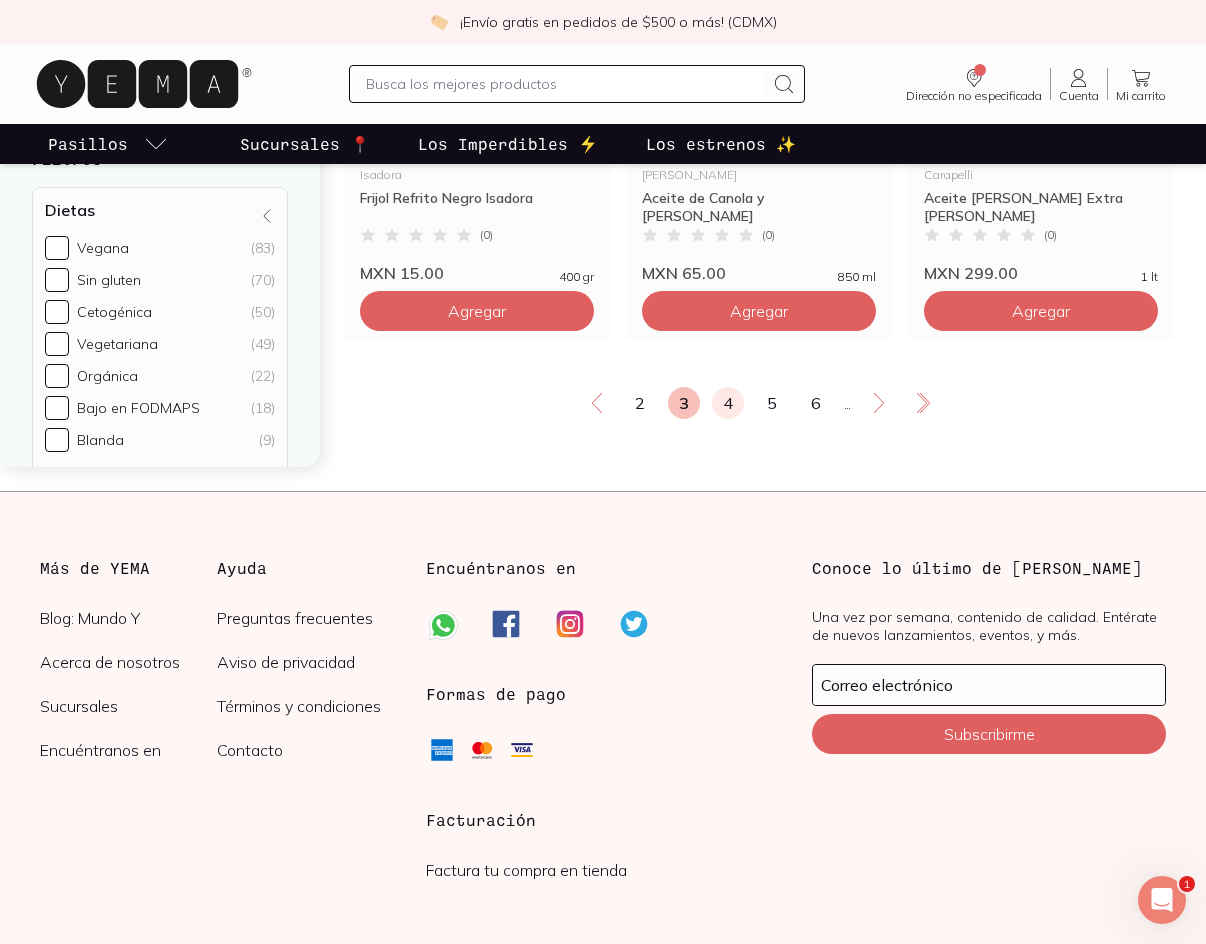 click on "4" at bounding box center [728, 403] 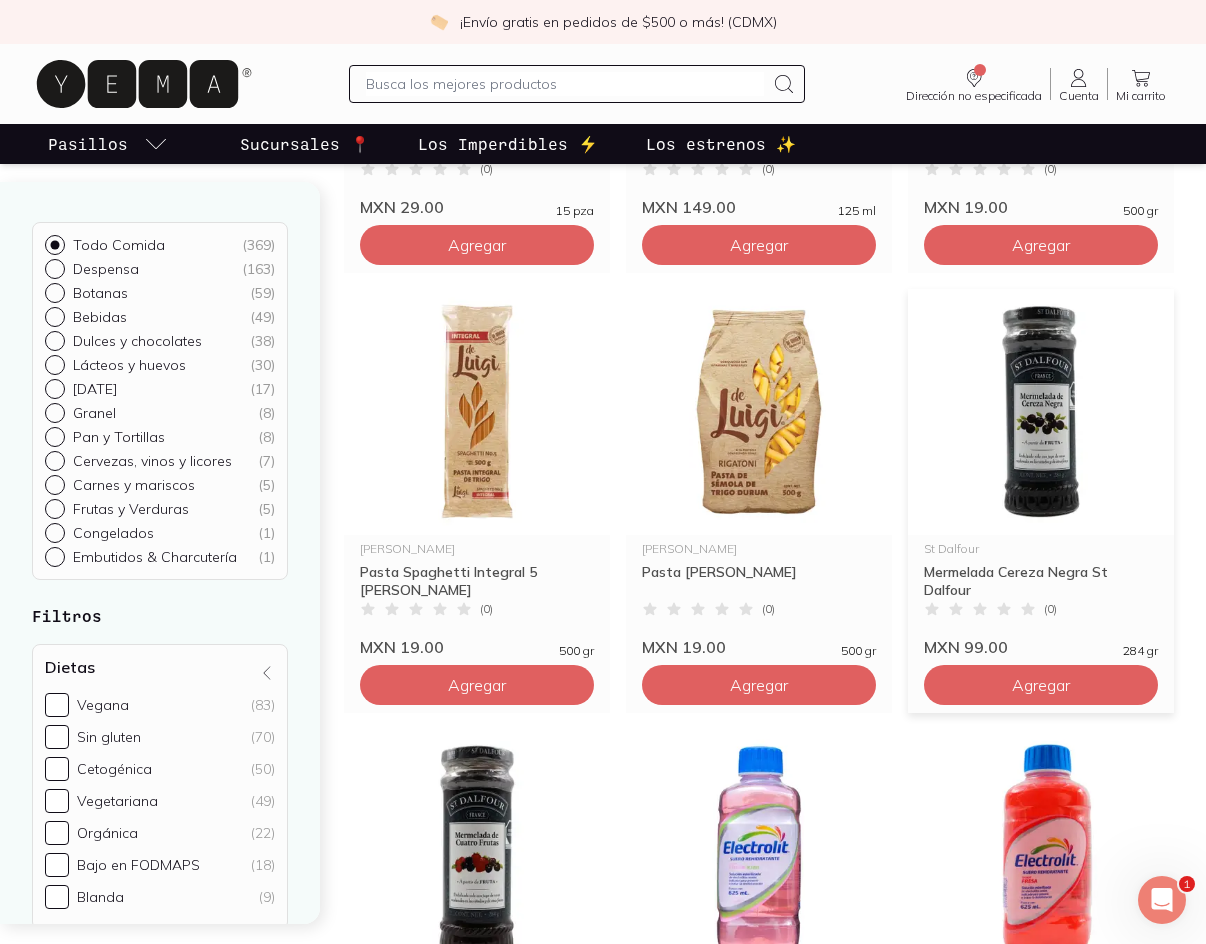scroll, scrollTop: 2600, scrollLeft: 0, axis: vertical 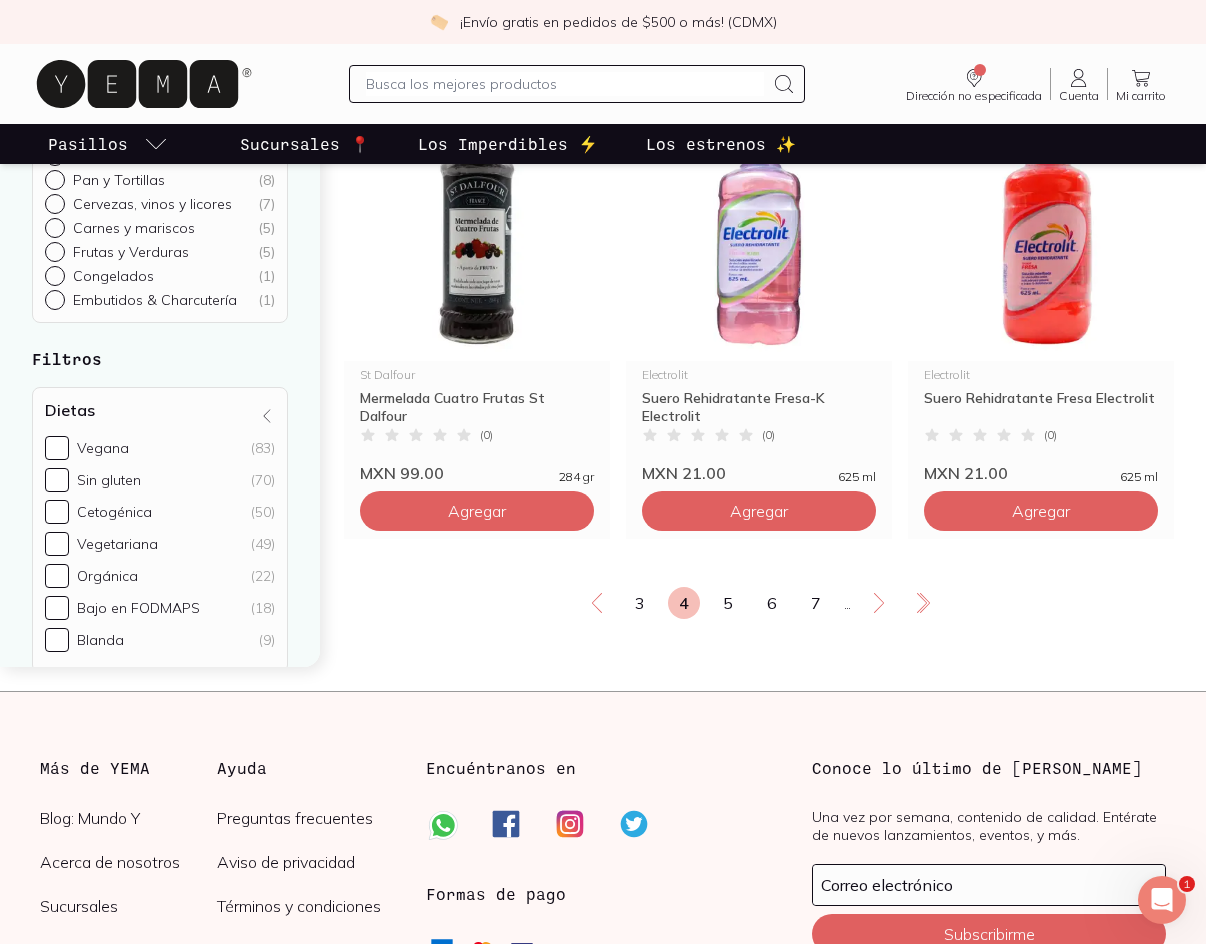 click on "3 4 5 6 7 ..." at bounding box center (759, 603) 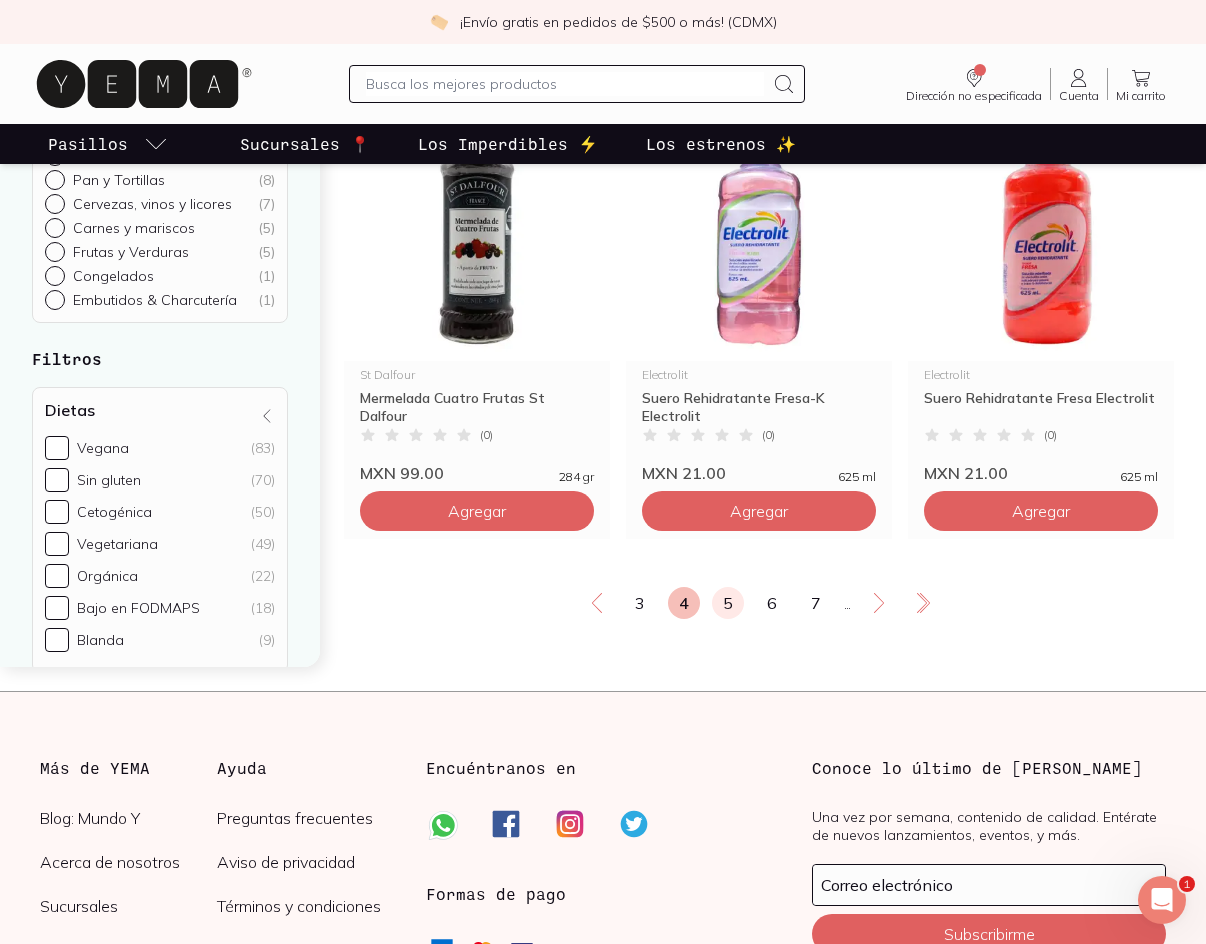 click on "5" at bounding box center [728, 603] 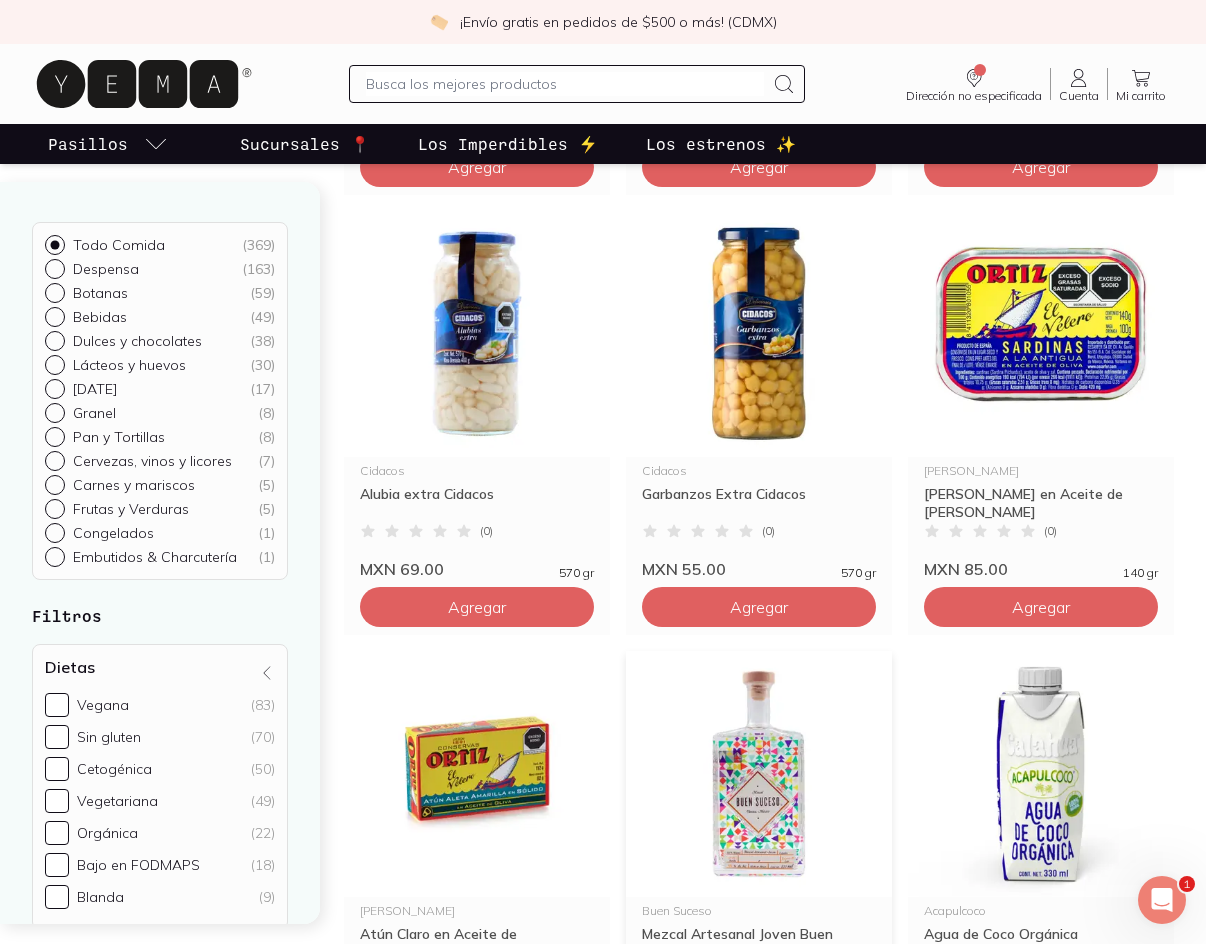 scroll, scrollTop: 1100, scrollLeft: 0, axis: vertical 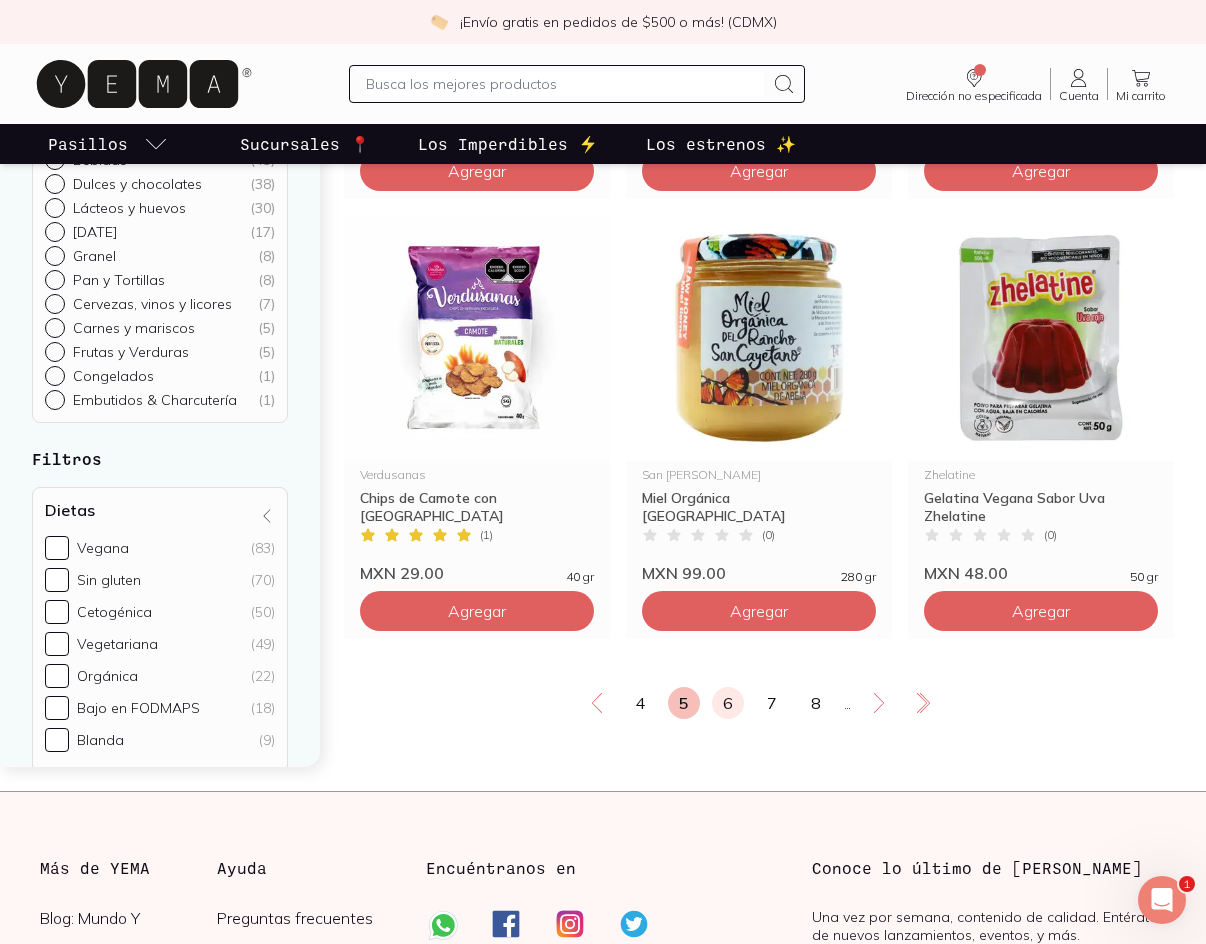 click on "6" at bounding box center [728, 703] 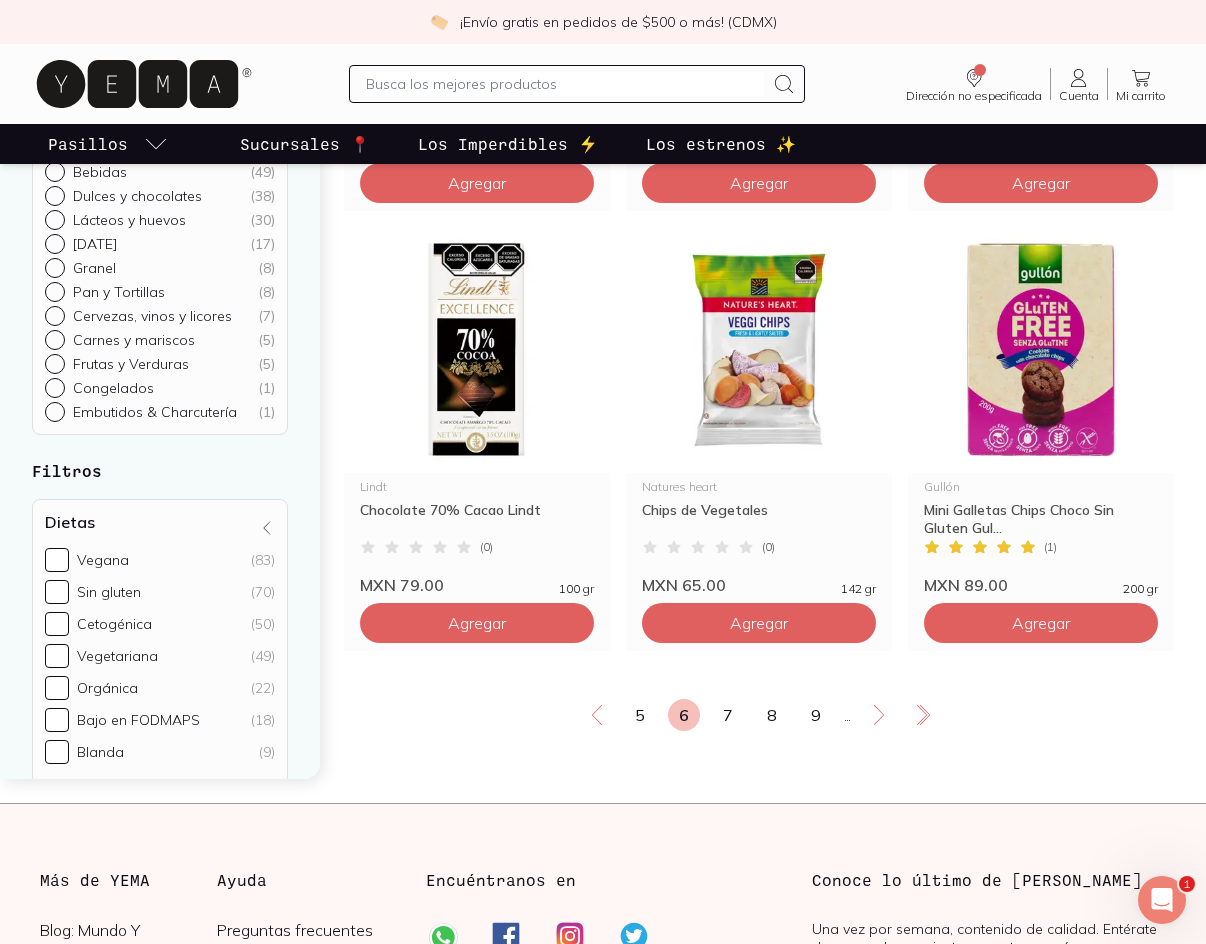scroll, scrollTop: 3400, scrollLeft: 0, axis: vertical 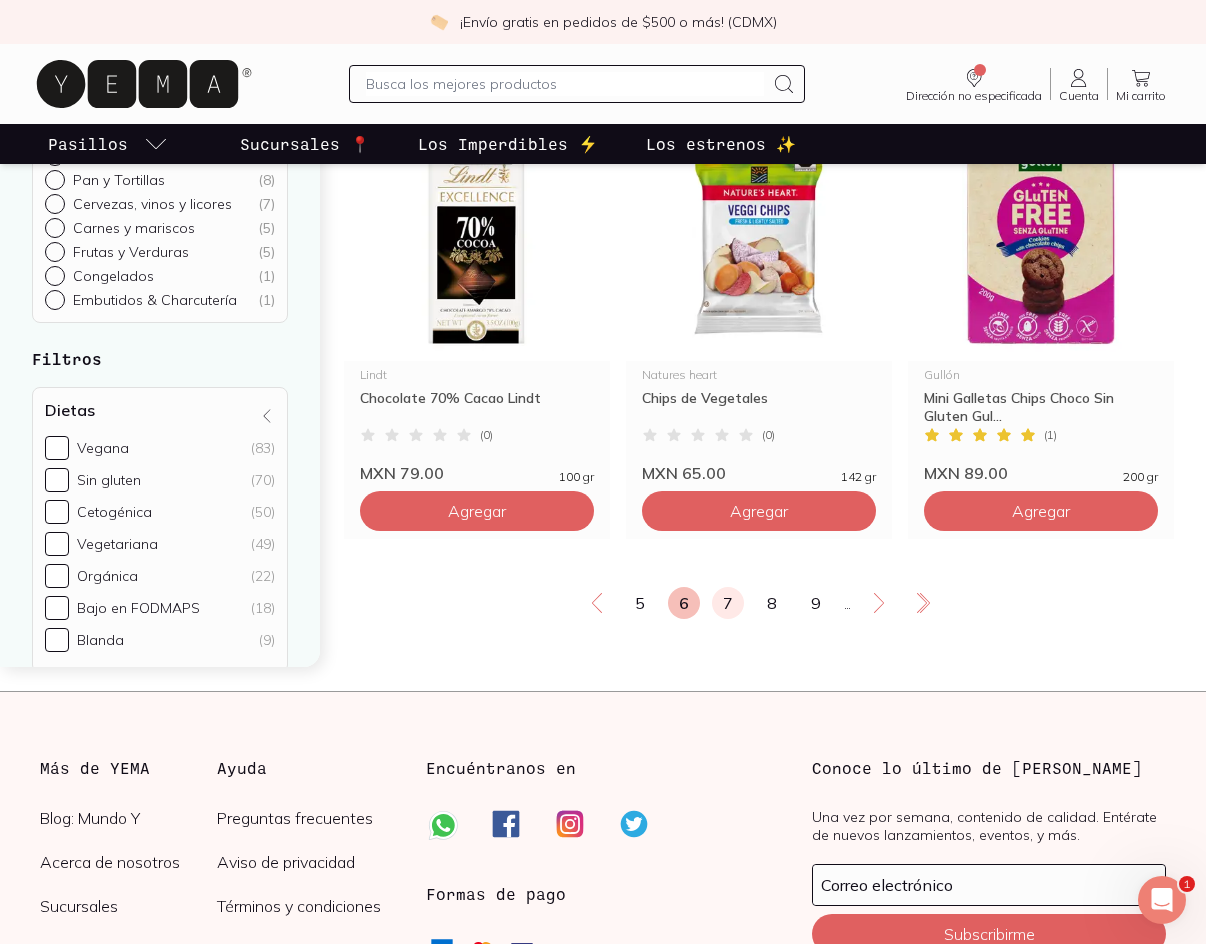 click on "7" at bounding box center [728, 603] 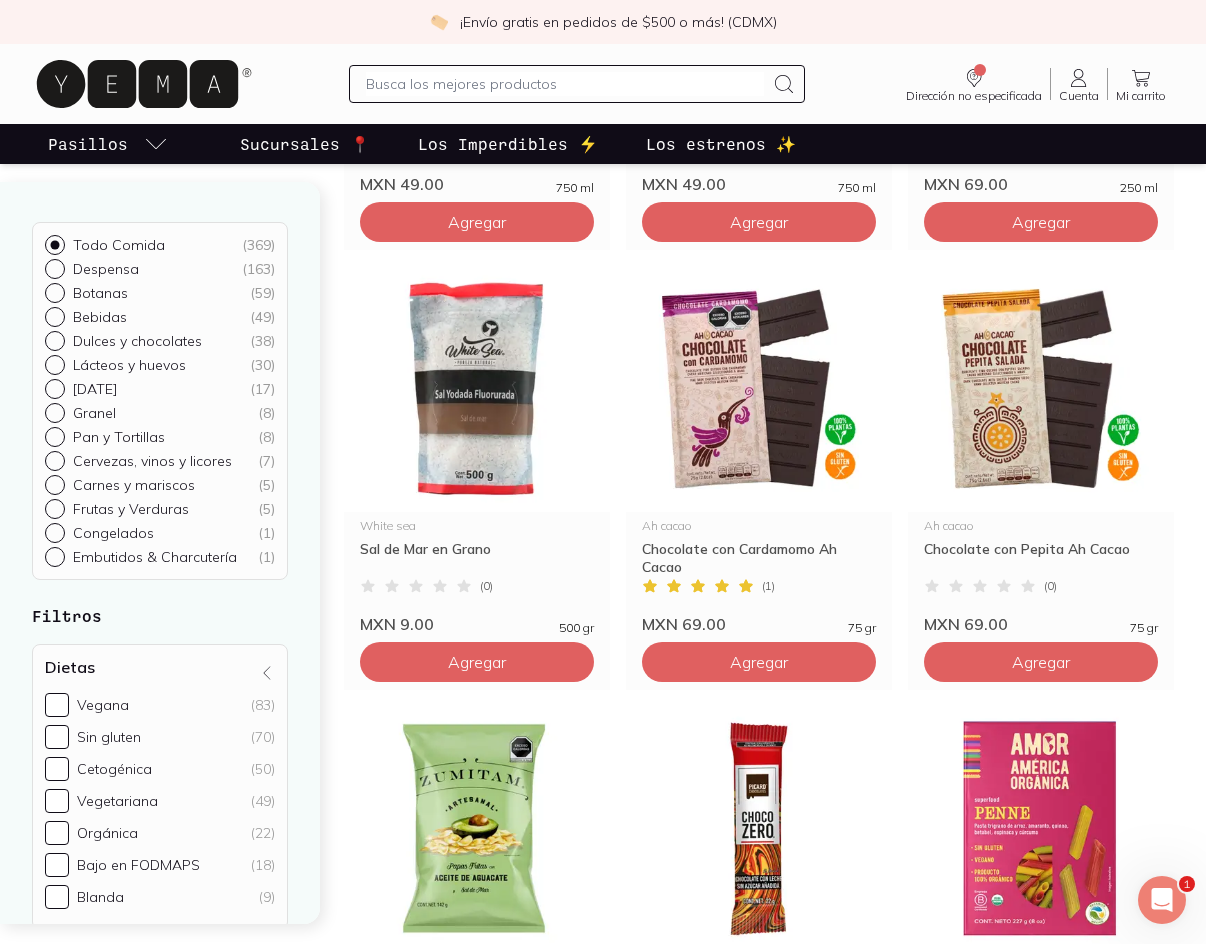 scroll, scrollTop: 1400, scrollLeft: 0, axis: vertical 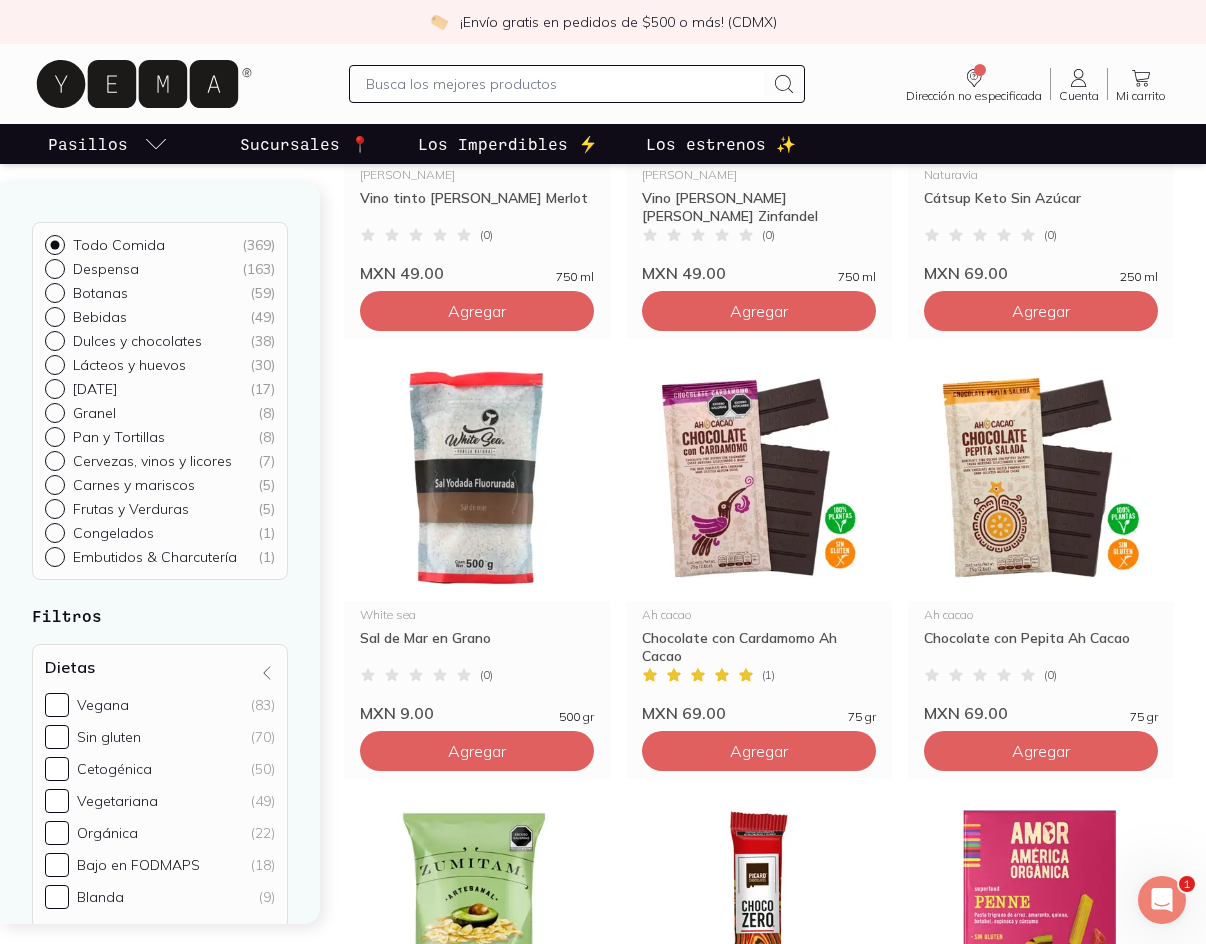 click at bounding box center [565, 84] 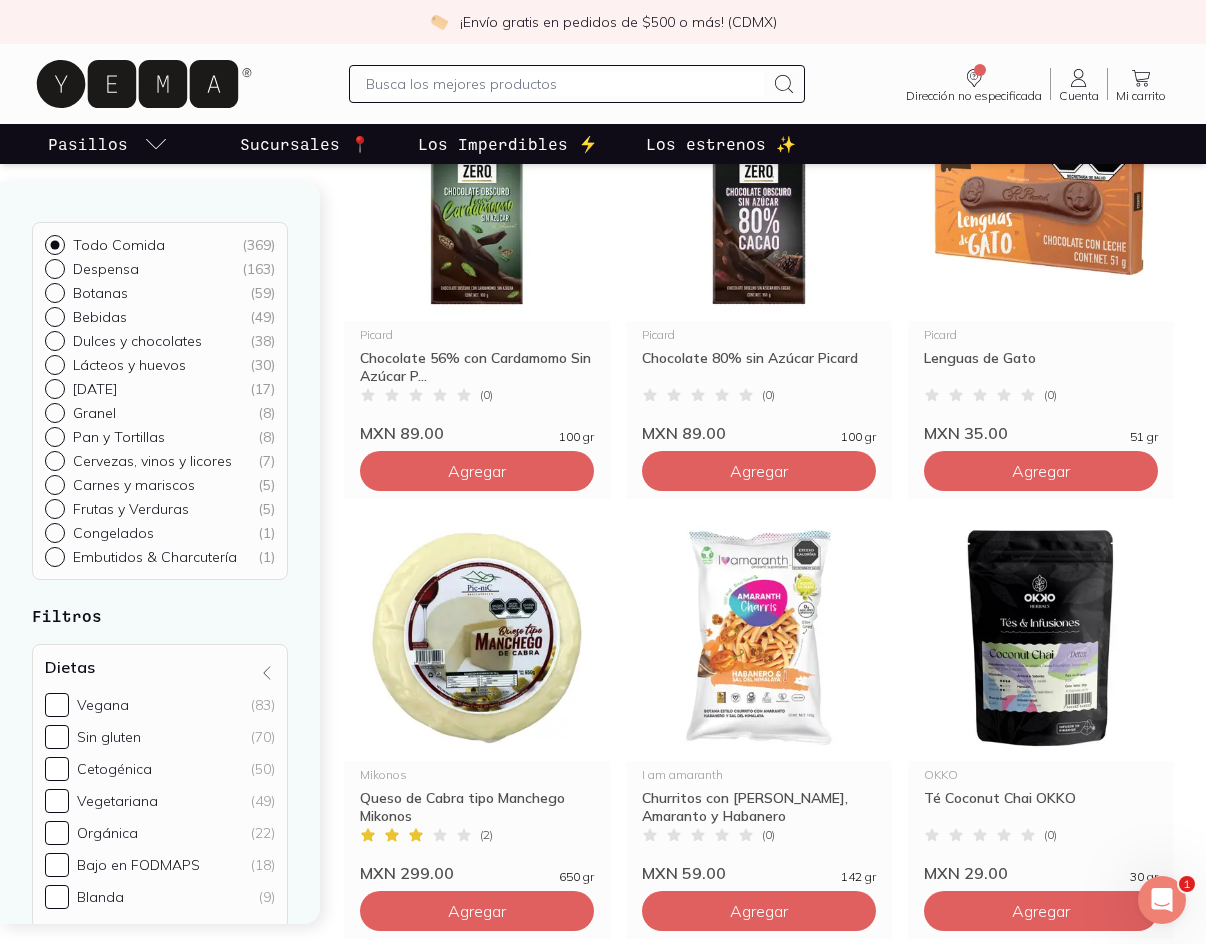 scroll, scrollTop: 3400, scrollLeft: 0, axis: vertical 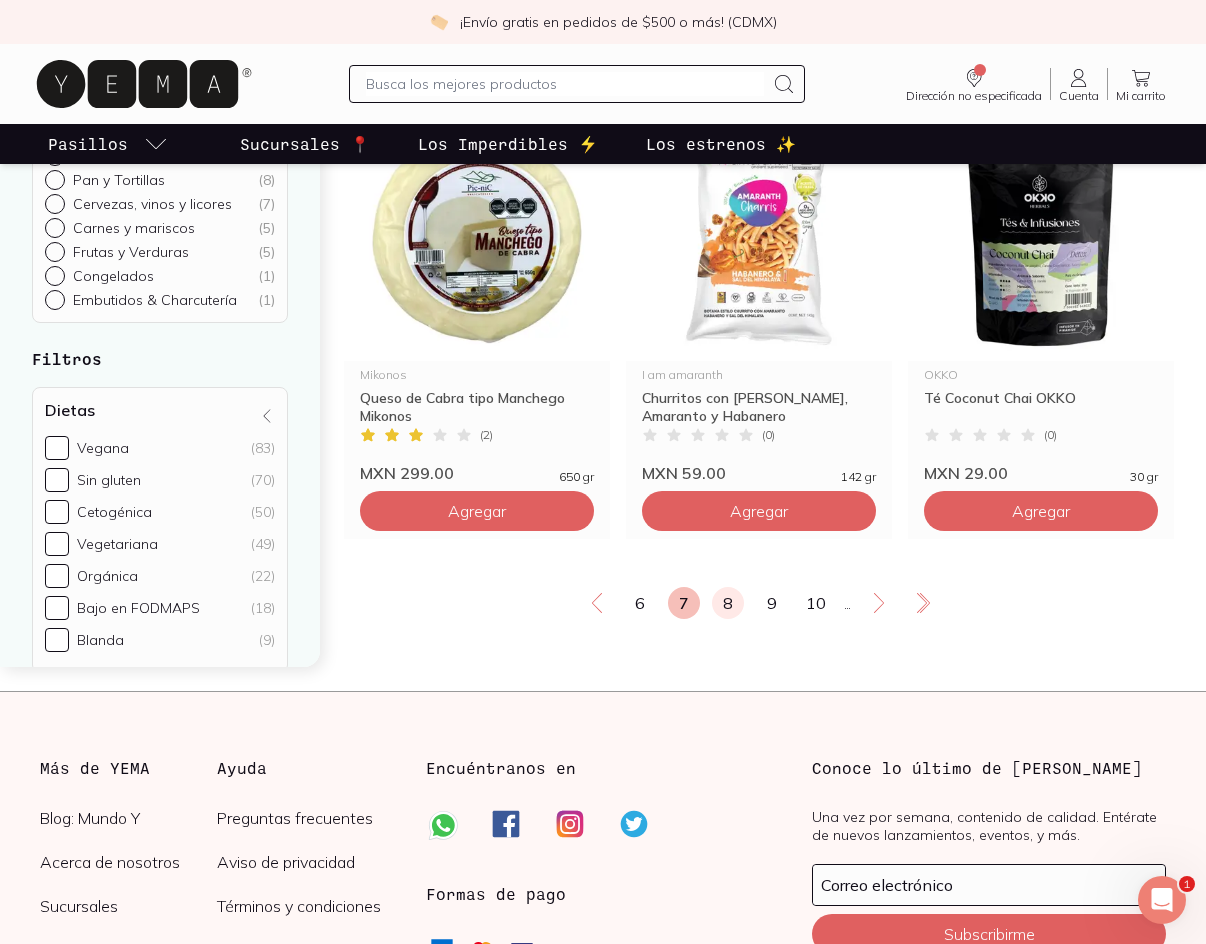 click on "8" at bounding box center (728, 603) 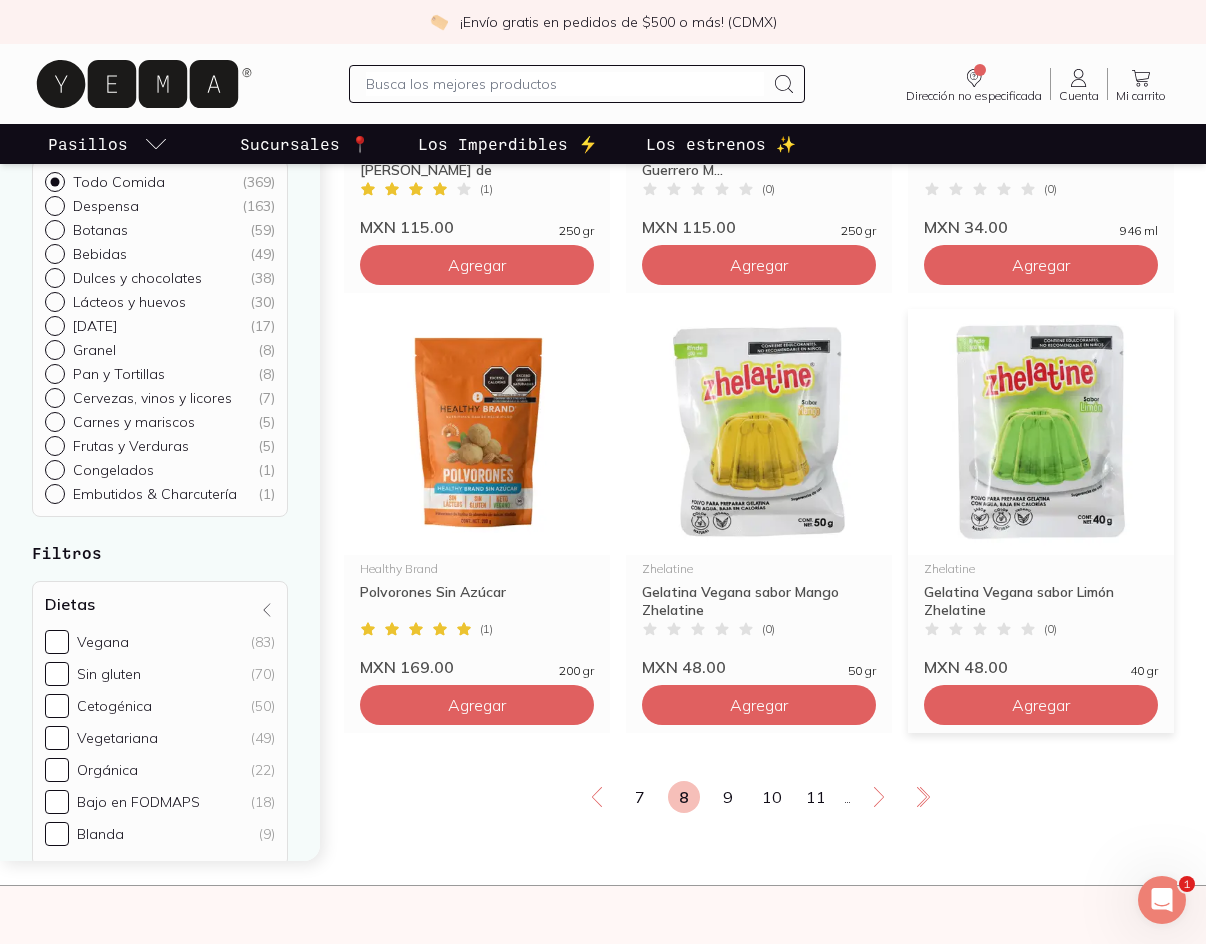 scroll, scrollTop: 3200, scrollLeft: 0, axis: vertical 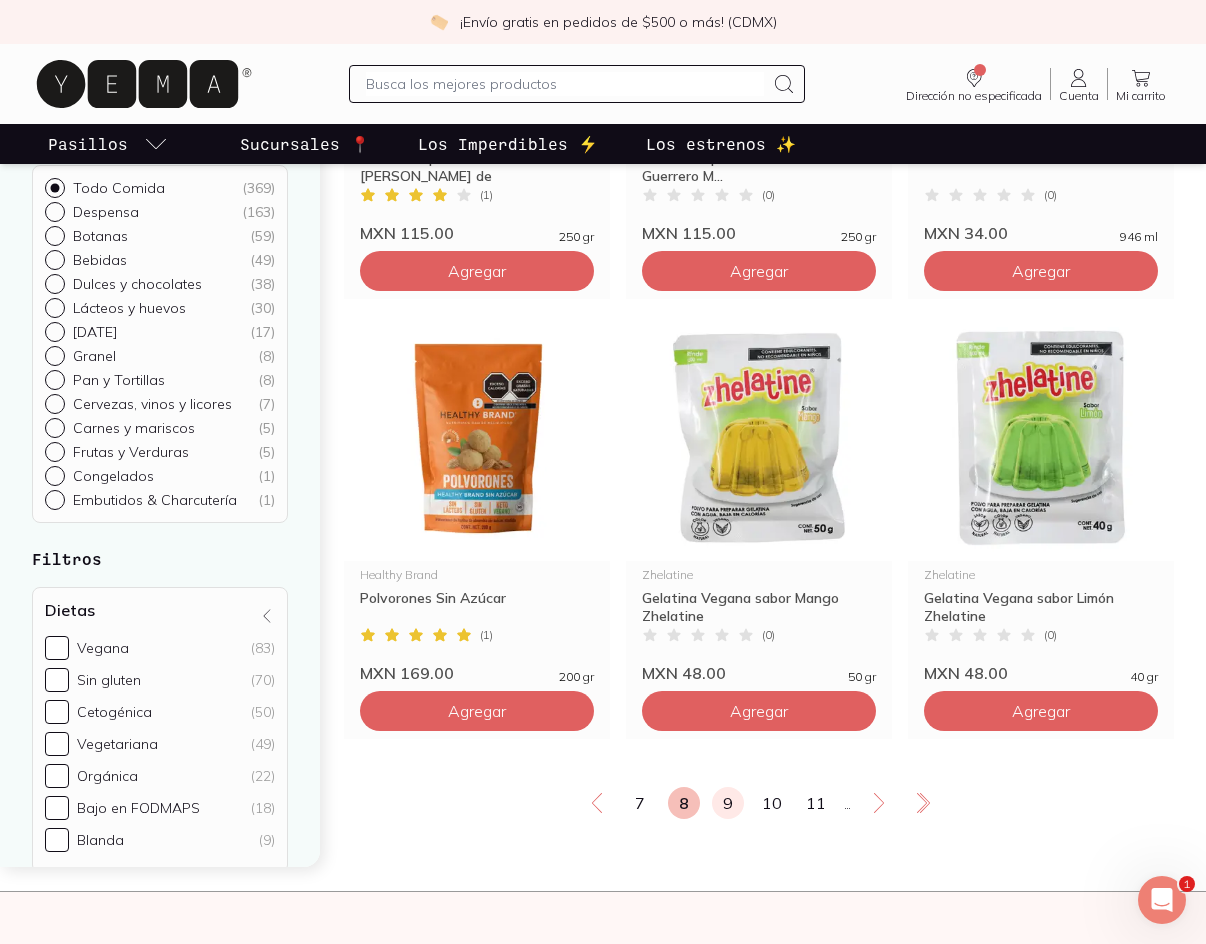 click on "9" at bounding box center [728, 803] 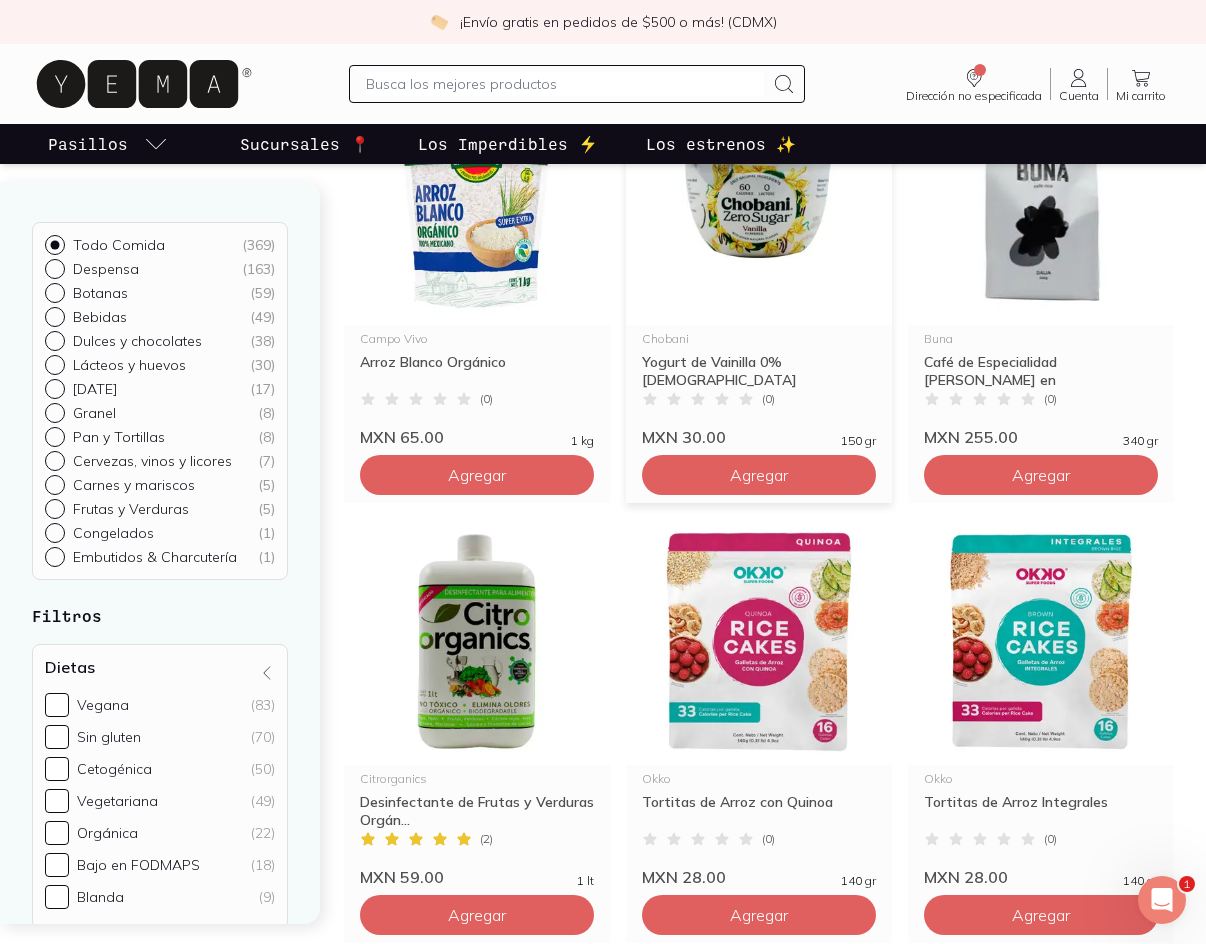 scroll, scrollTop: 2800, scrollLeft: 0, axis: vertical 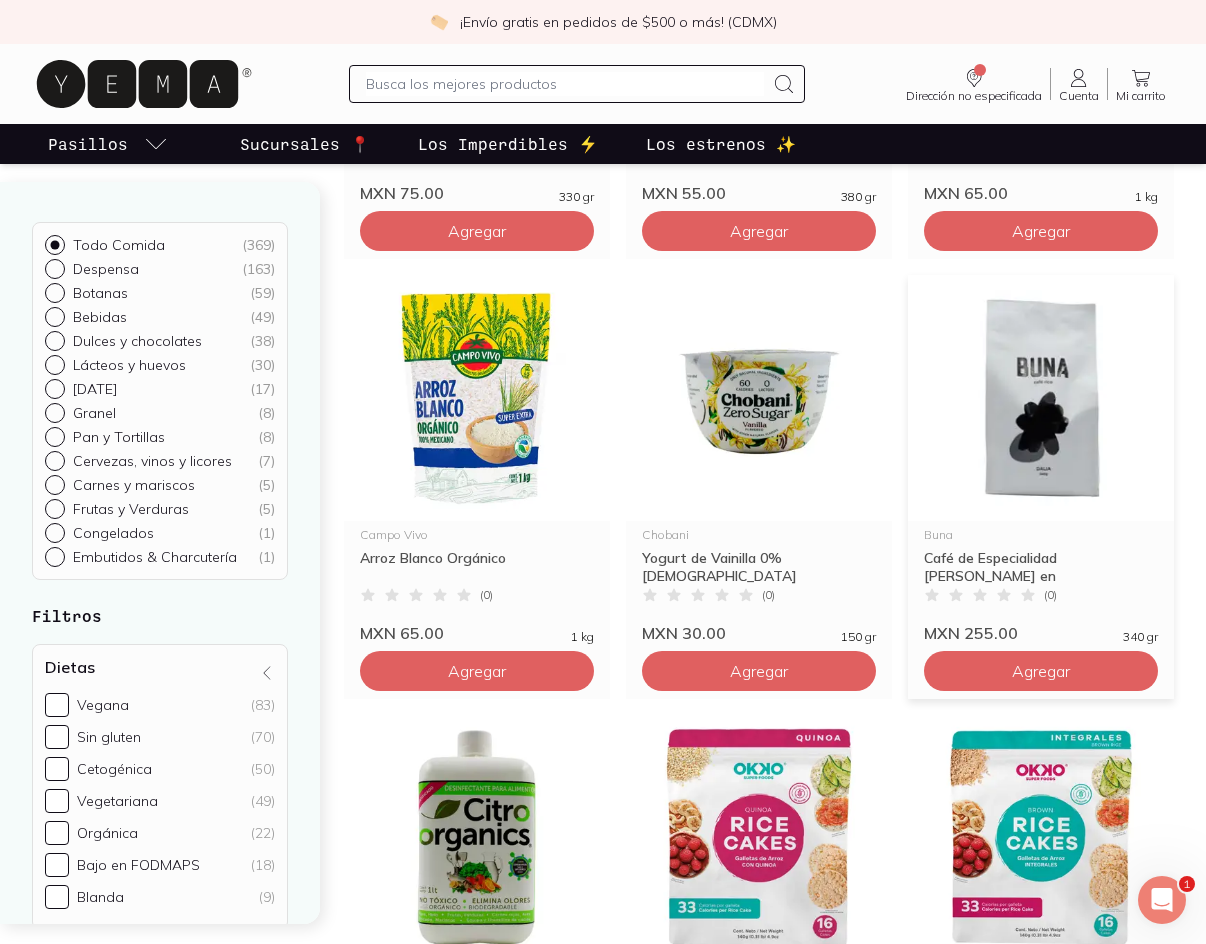 click on "Café de Especialidad [PERSON_NAME] en Grano Buna" at bounding box center (1041, 567) 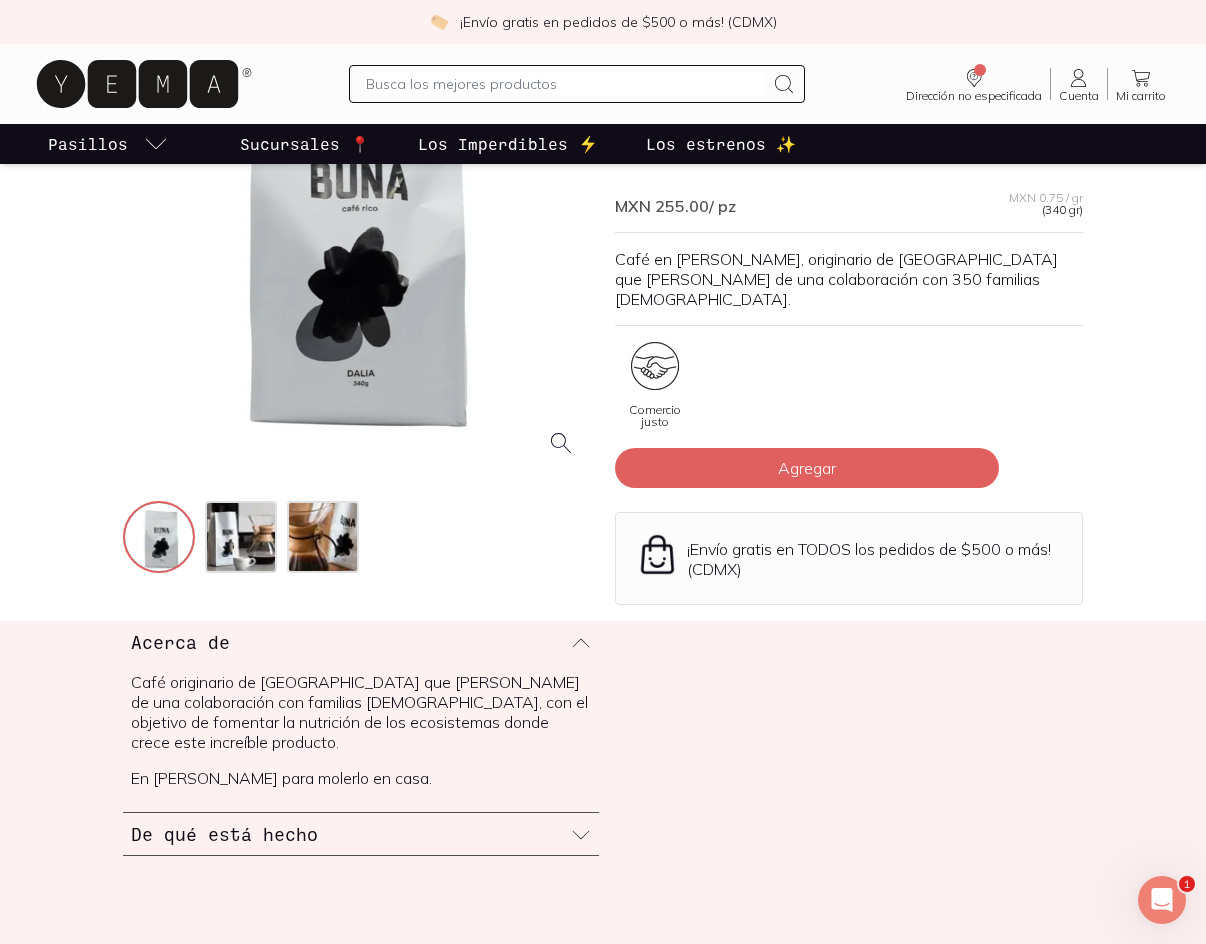 scroll, scrollTop: 400, scrollLeft: 0, axis: vertical 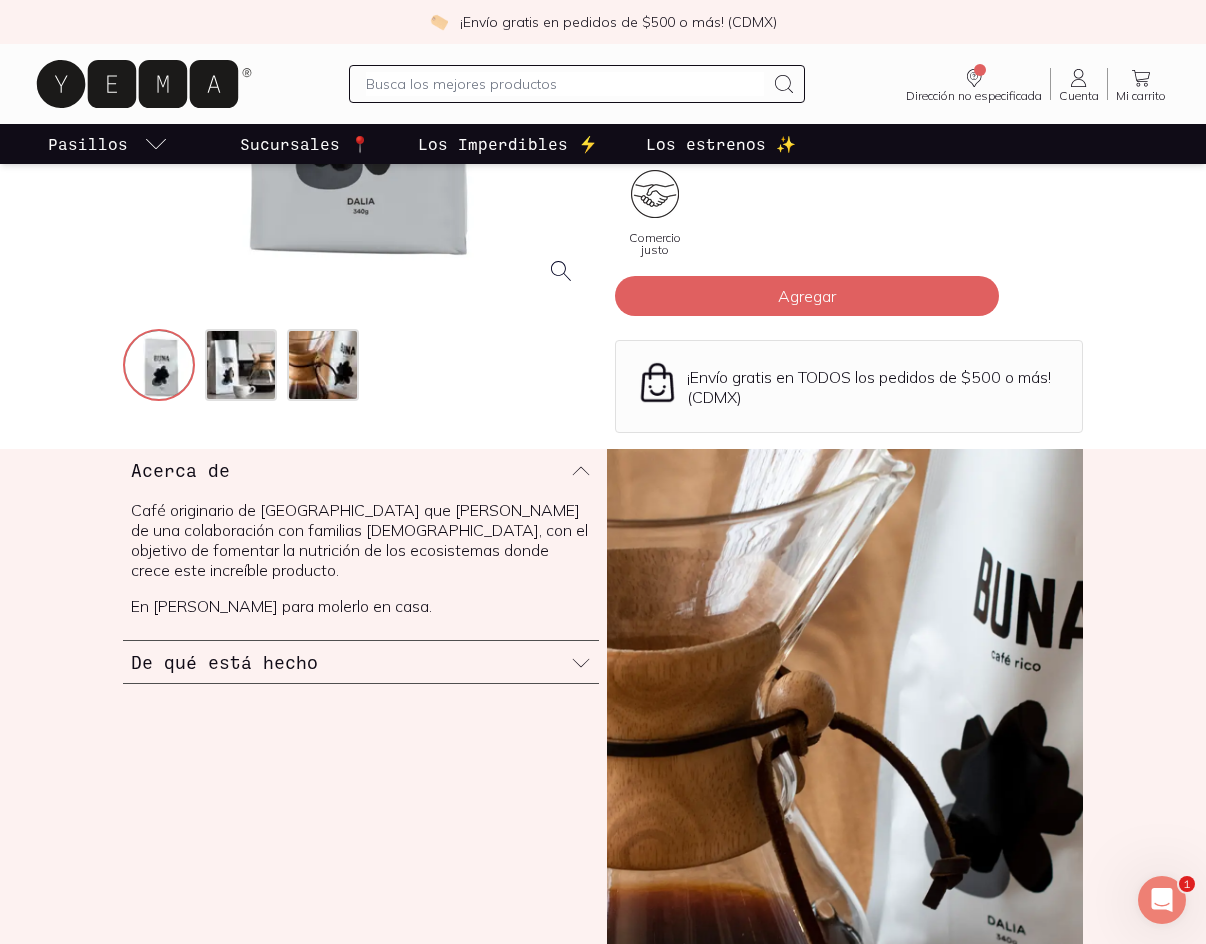 click on "De qué está hecho" at bounding box center (361, 662) 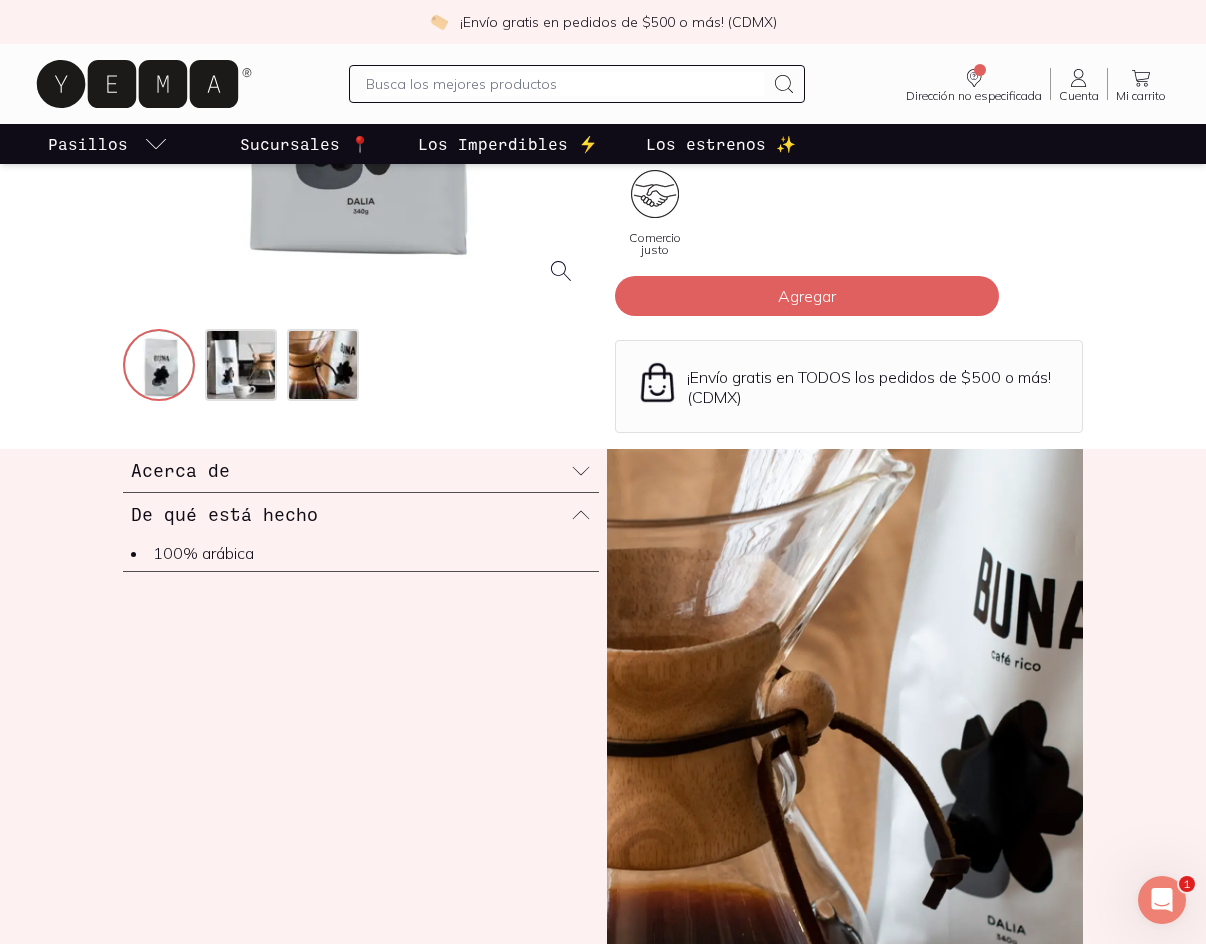 click on "De qué está hecho" at bounding box center [361, 514] 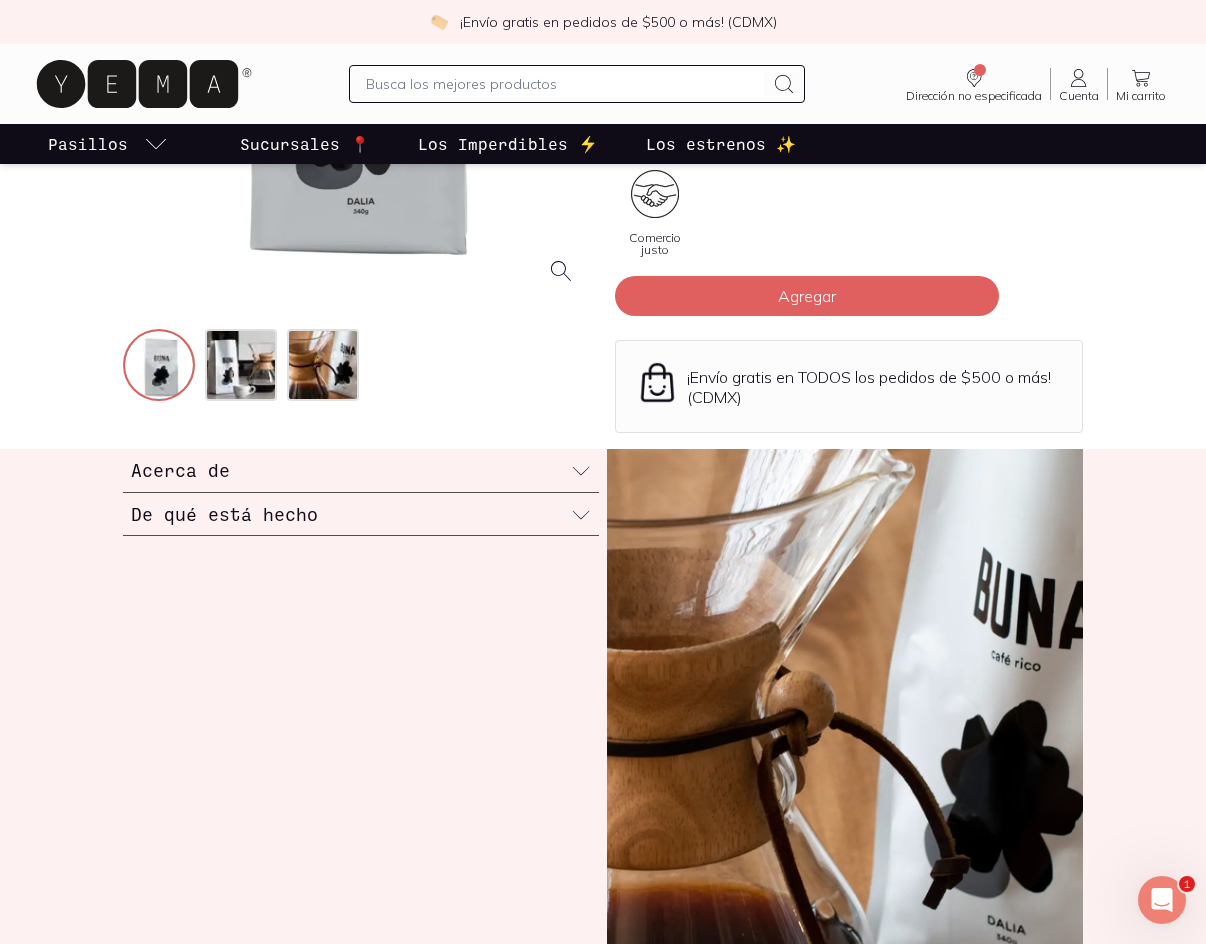 click on "Acerca de" at bounding box center [361, 470] 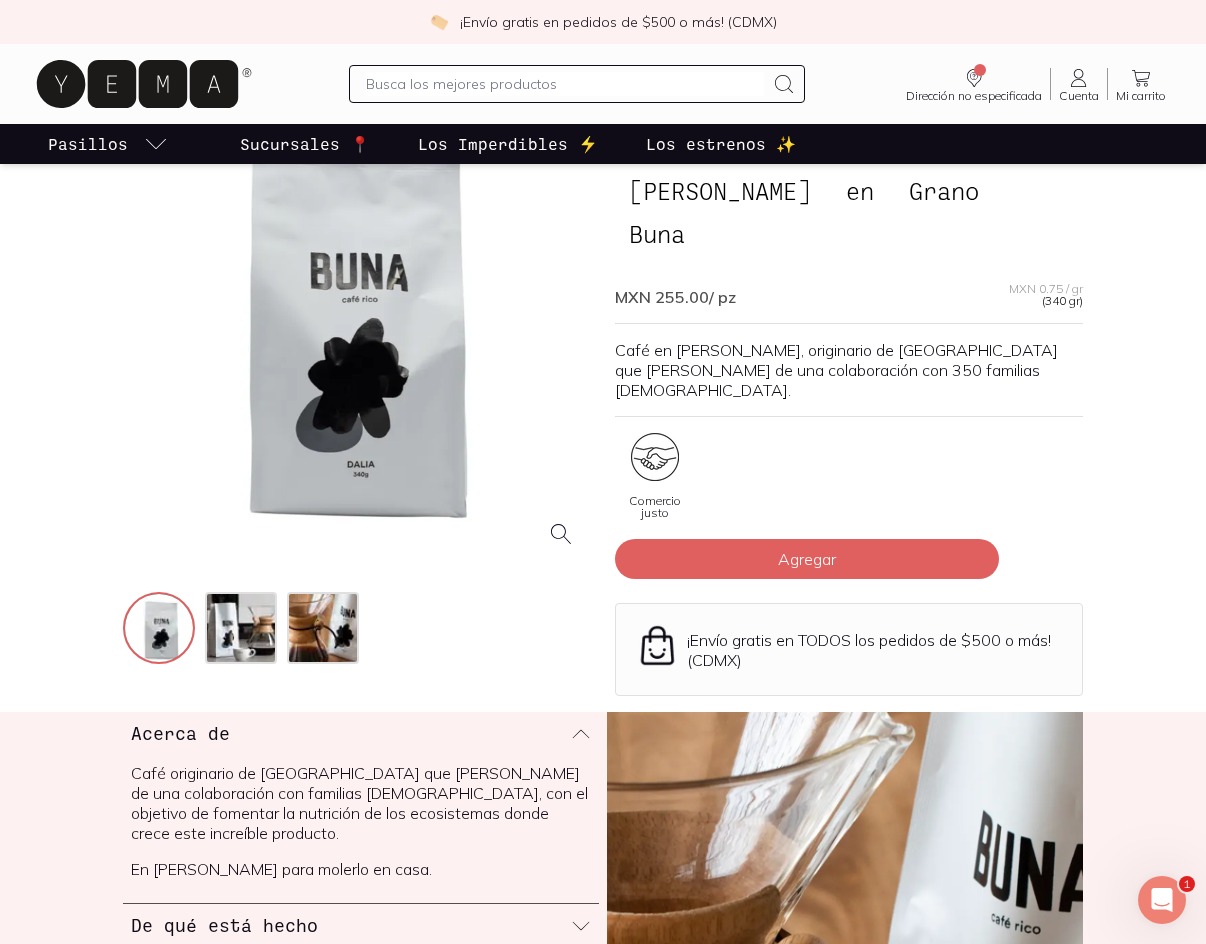 scroll, scrollTop: 0, scrollLeft: 0, axis: both 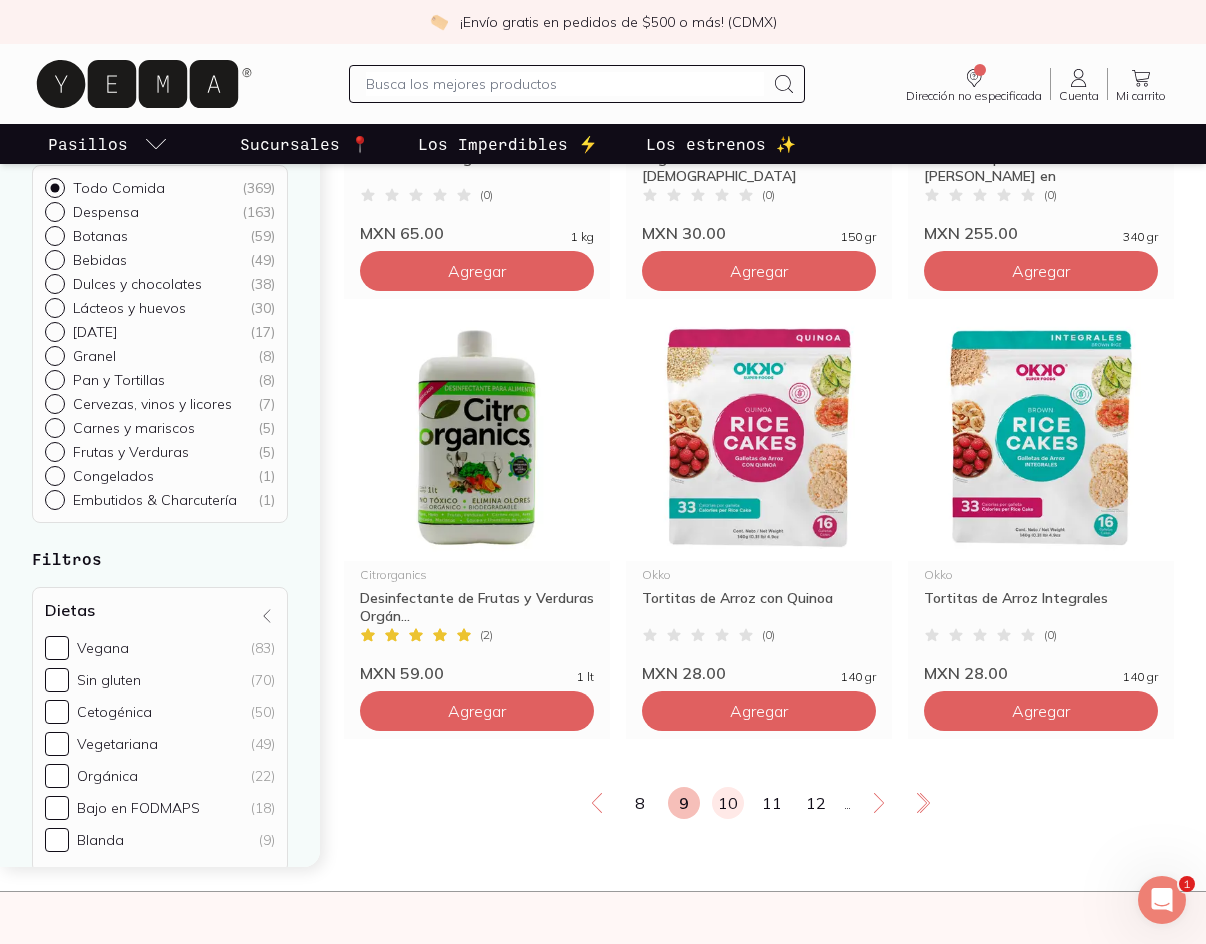 click on "10" at bounding box center [728, 803] 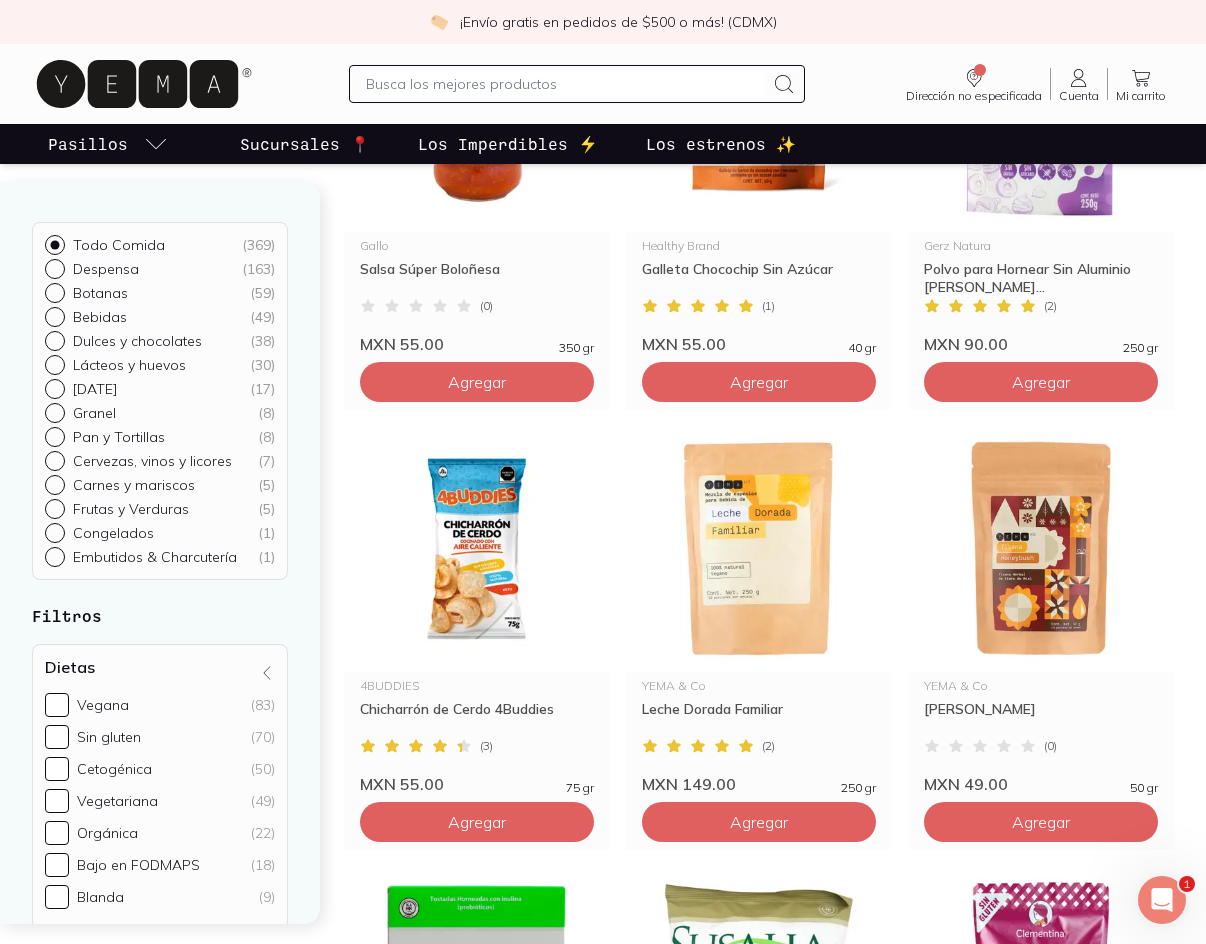 scroll, scrollTop: 1900, scrollLeft: 0, axis: vertical 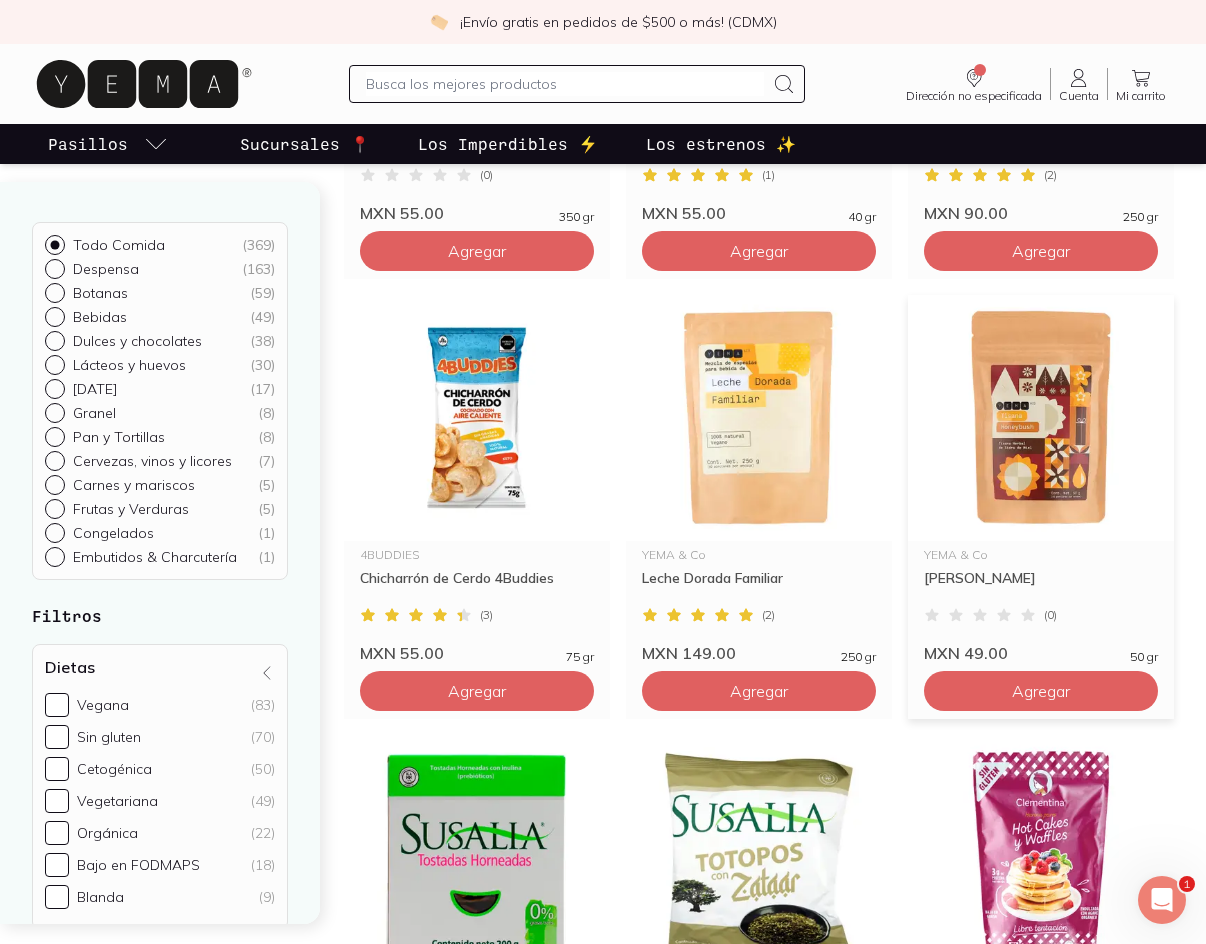 click on "Tisana Honeybush" at bounding box center [1041, 587] 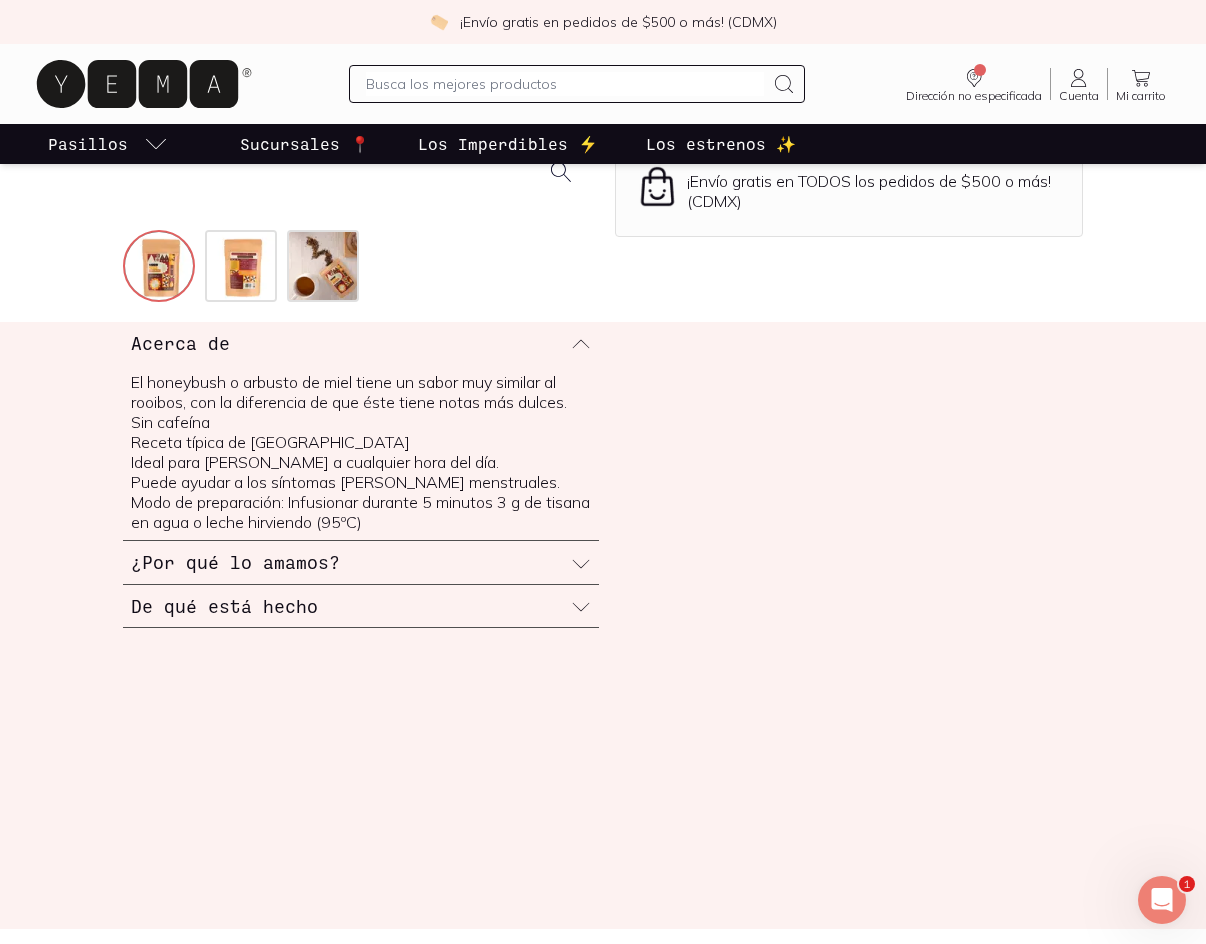 scroll, scrollTop: 500, scrollLeft: 0, axis: vertical 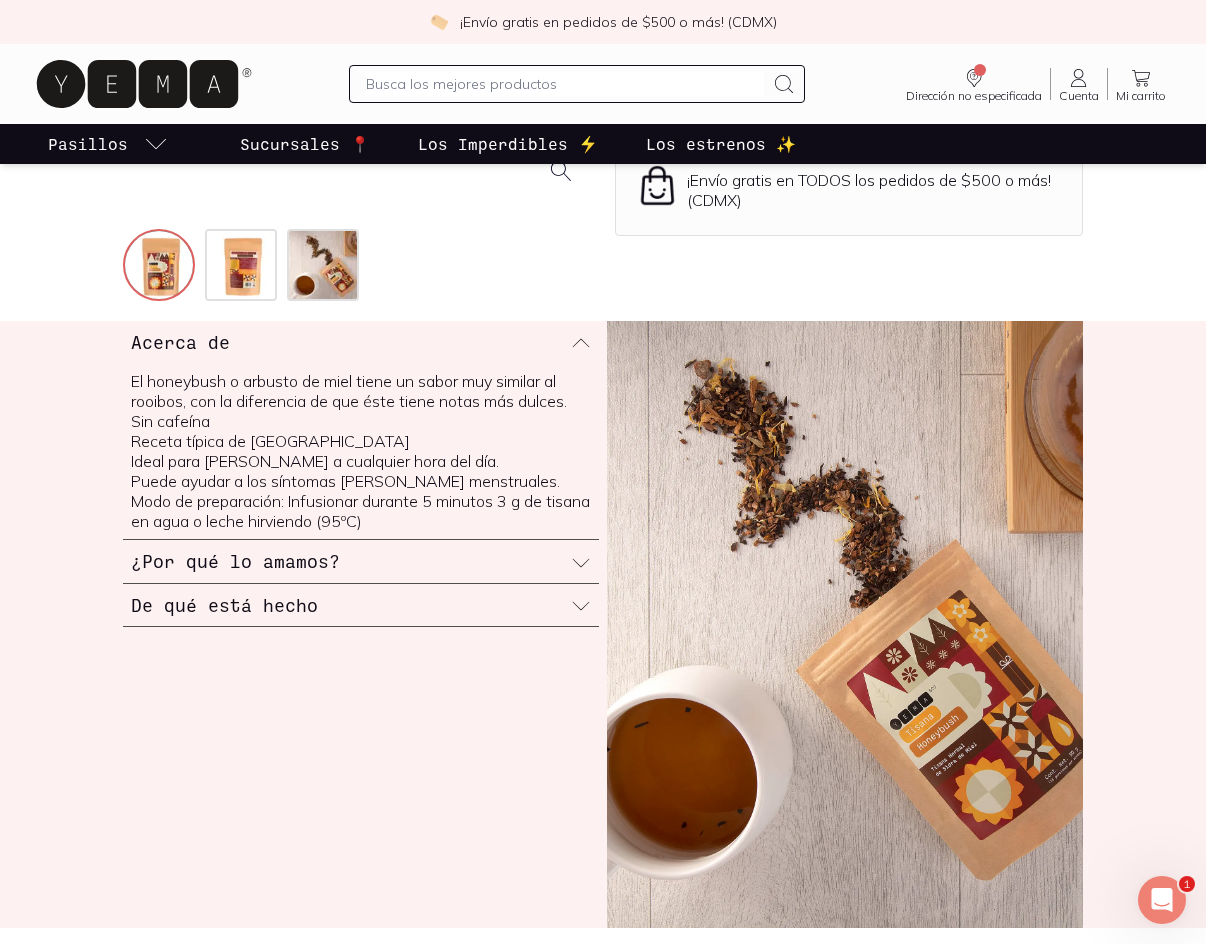 click on "De qué está hecho" at bounding box center [361, 605] 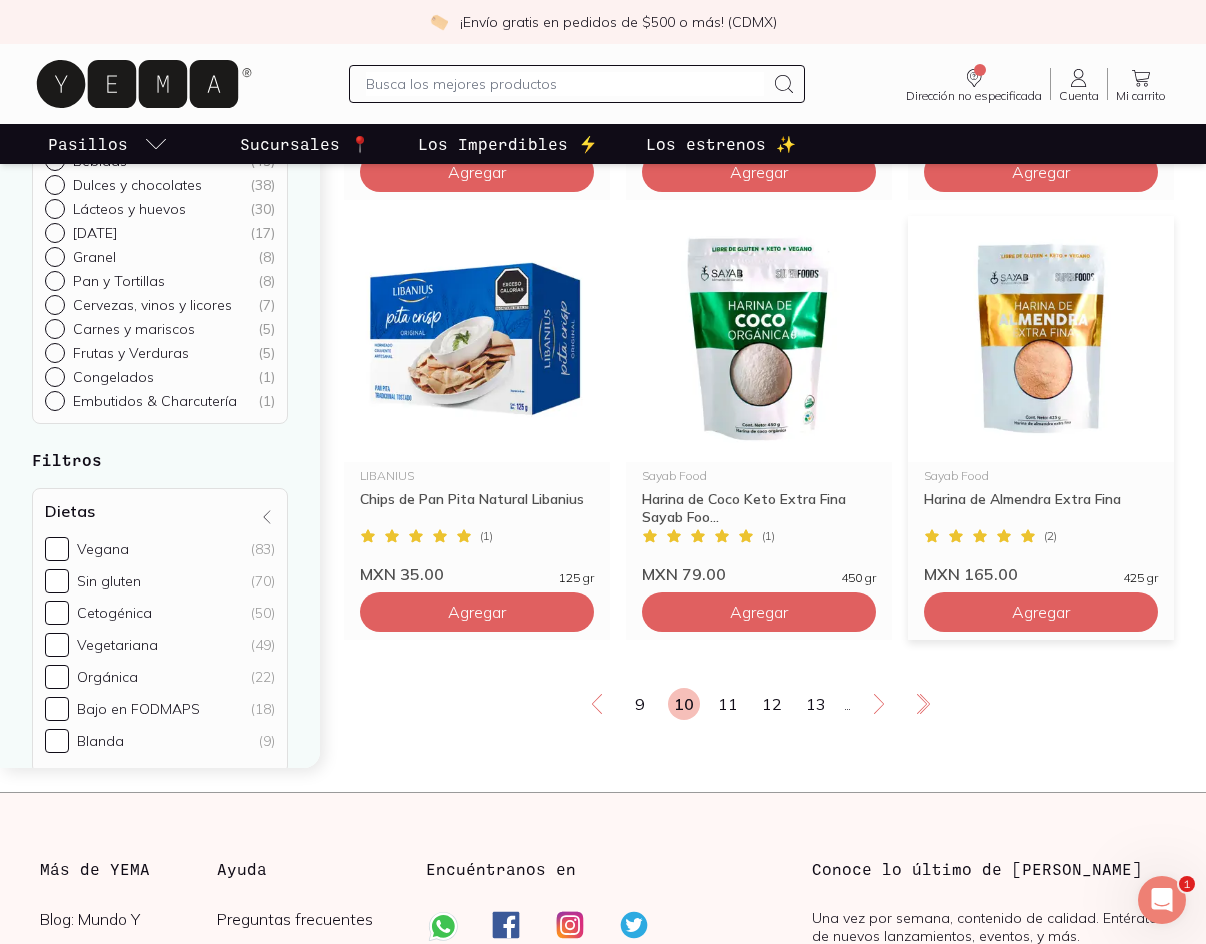 scroll, scrollTop: 3300, scrollLeft: 0, axis: vertical 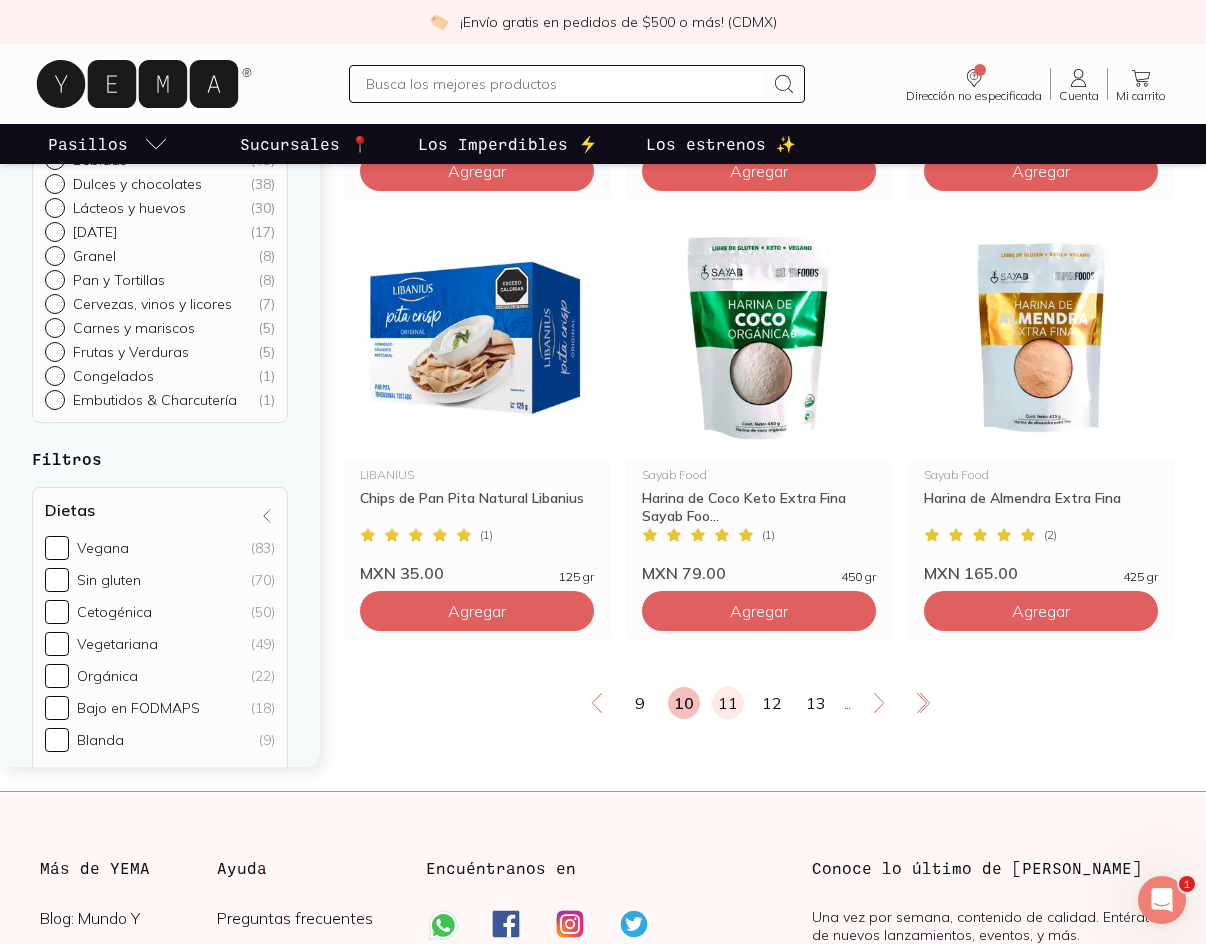 click on "11" at bounding box center (728, 703) 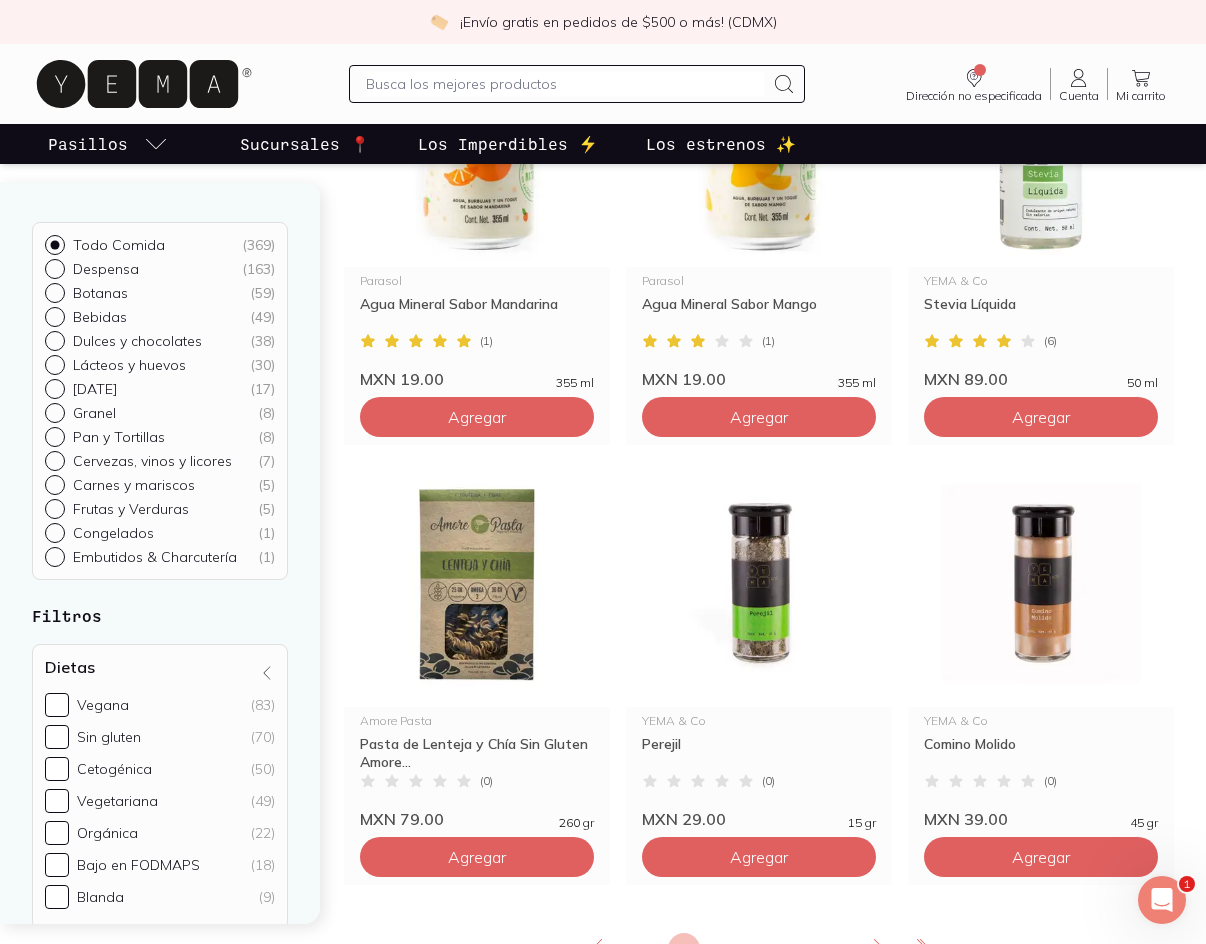 scroll, scrollTop: 3100, scrollLeft: 0, axis: vertical 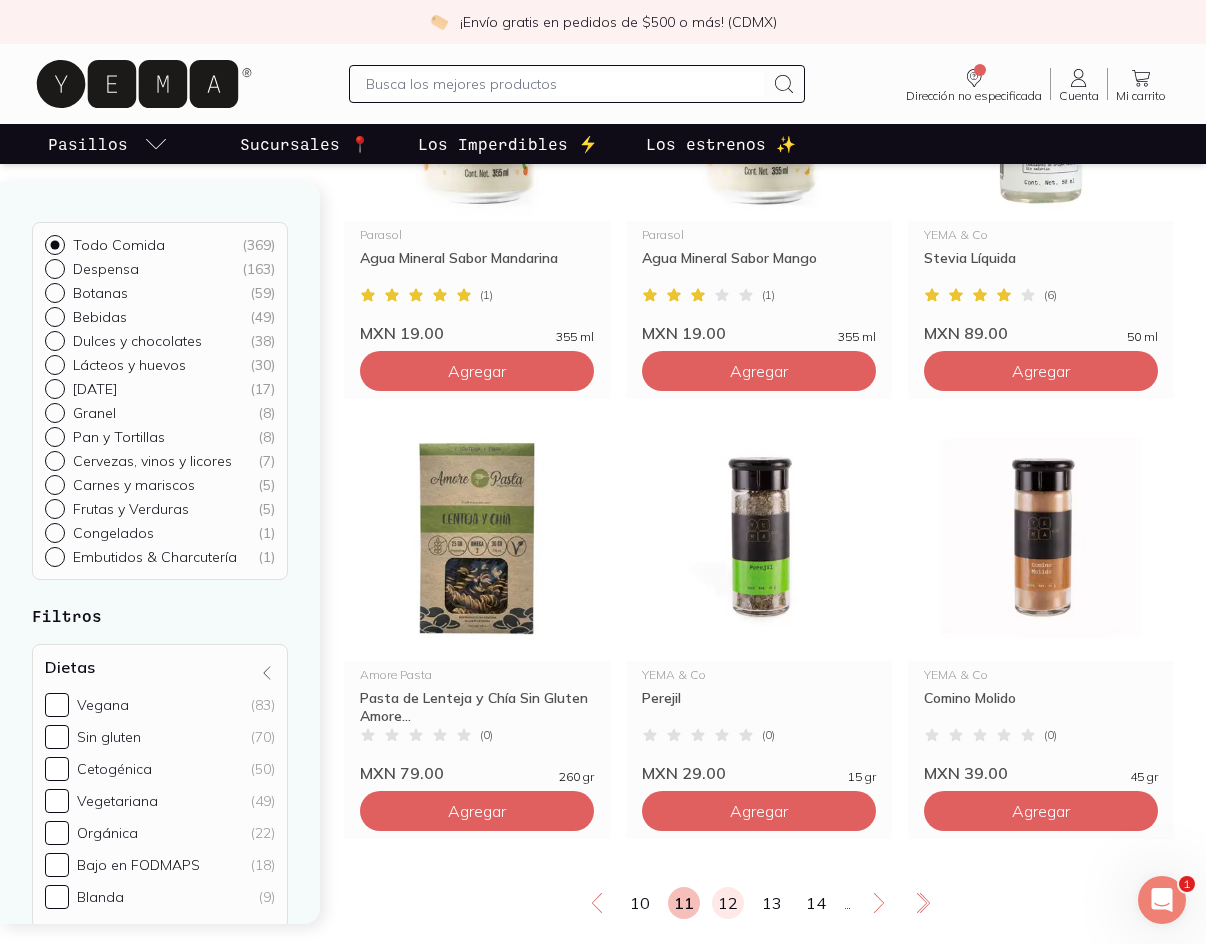click on "12" at bounding box center [728, 903] 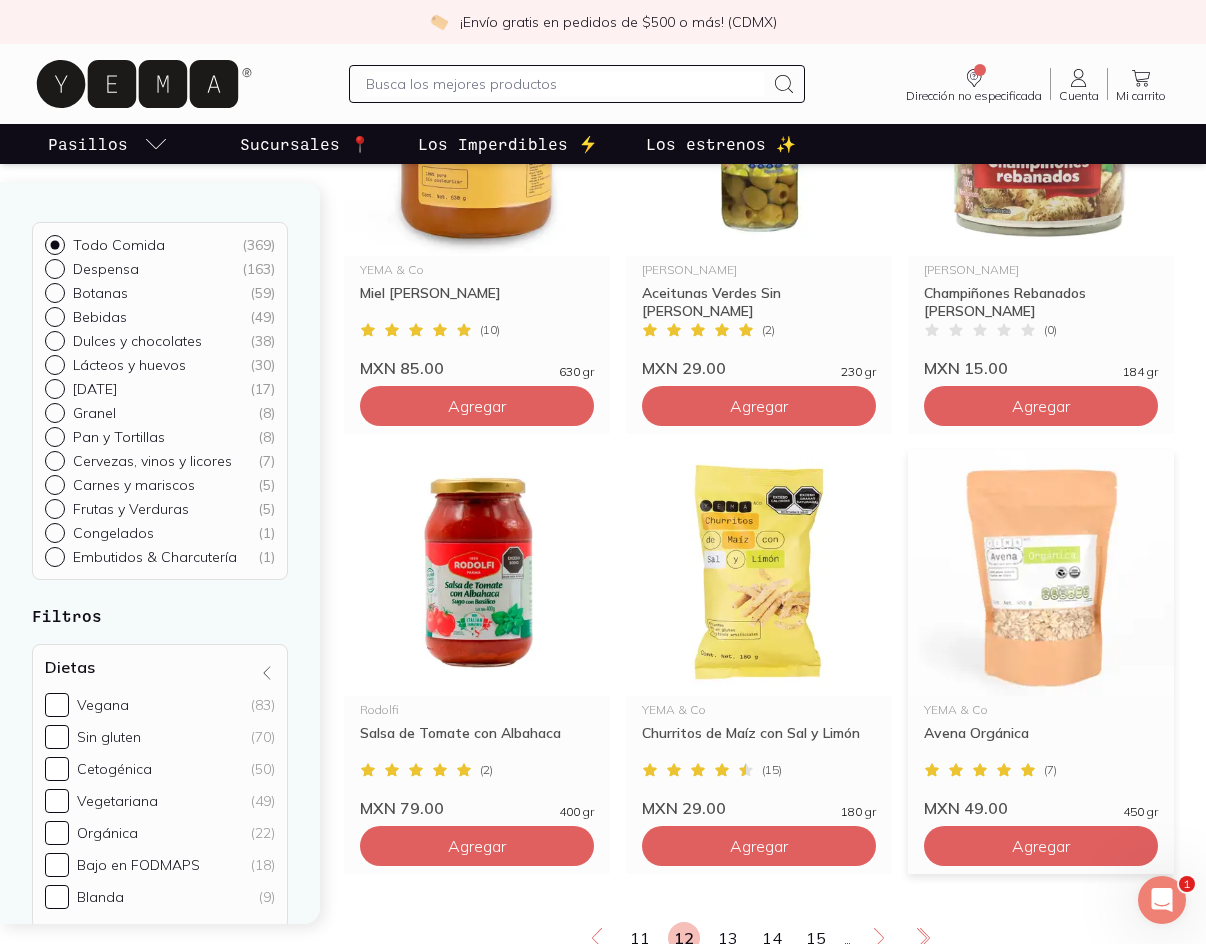 scroll, scrollTop: 3200, scrollLeft: 0, axis: vertical 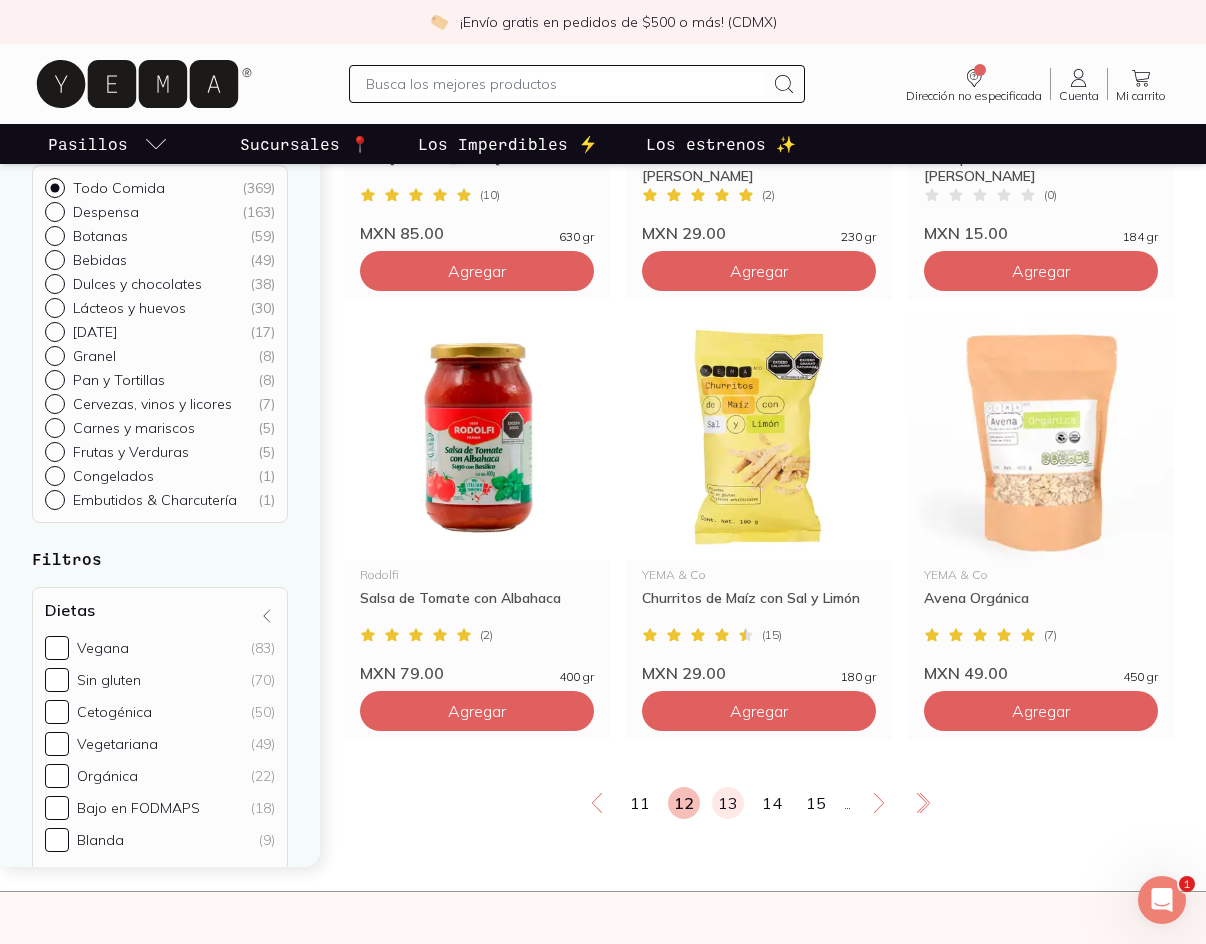 click on "13" at bounding box center [728, 803] 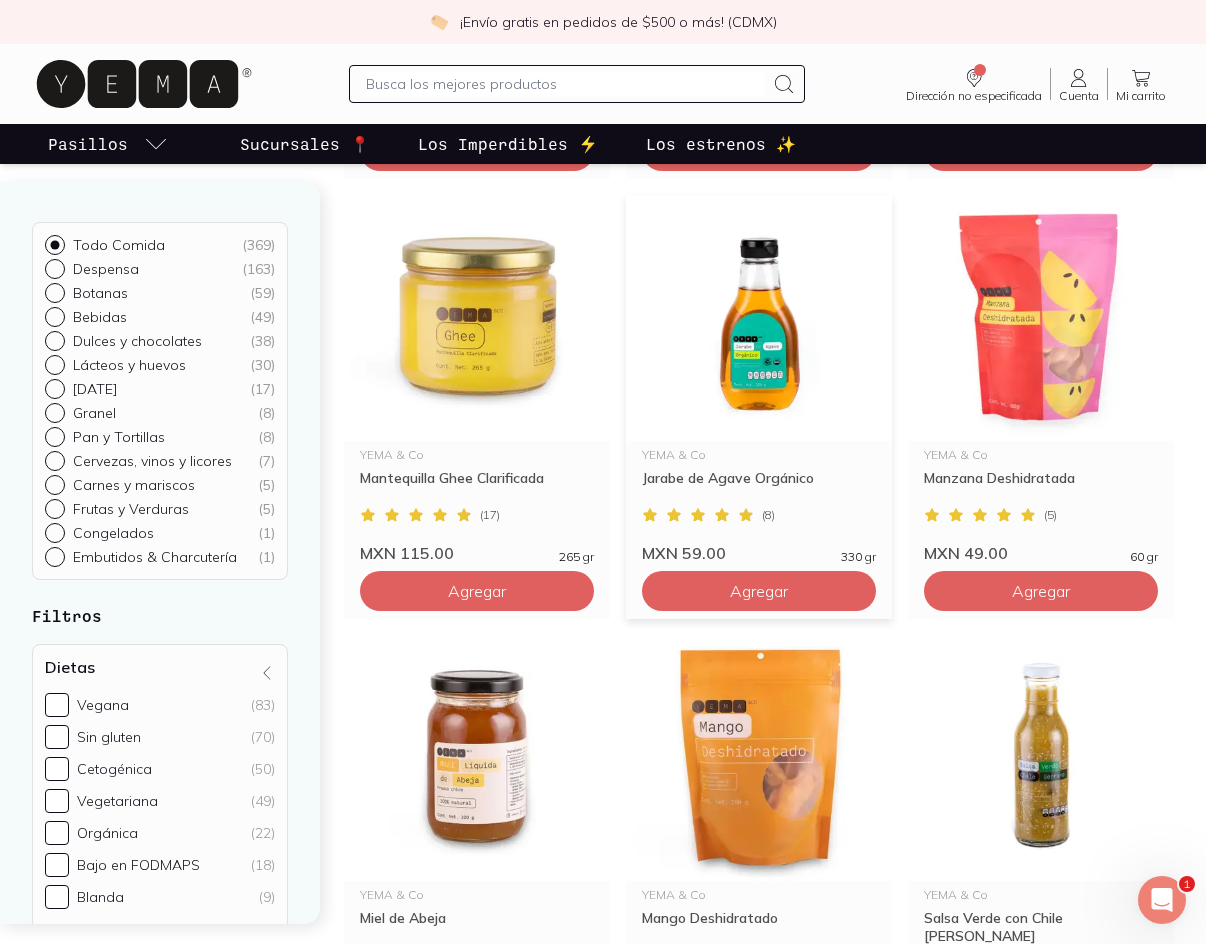 scroll, scrollTop: 2400, scrollLeft: 0, axis: vertical 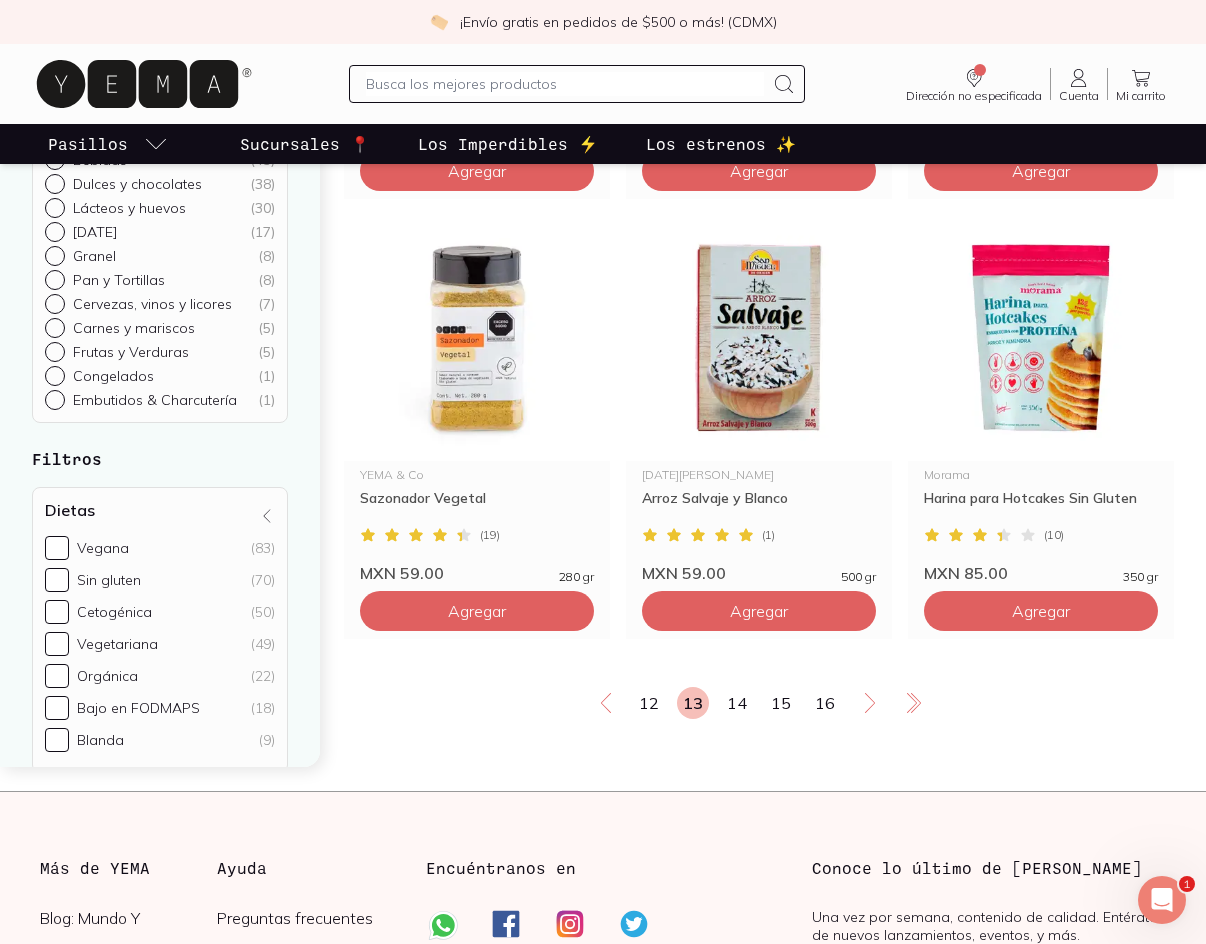 click on "14" at bounding box center (737, 703) 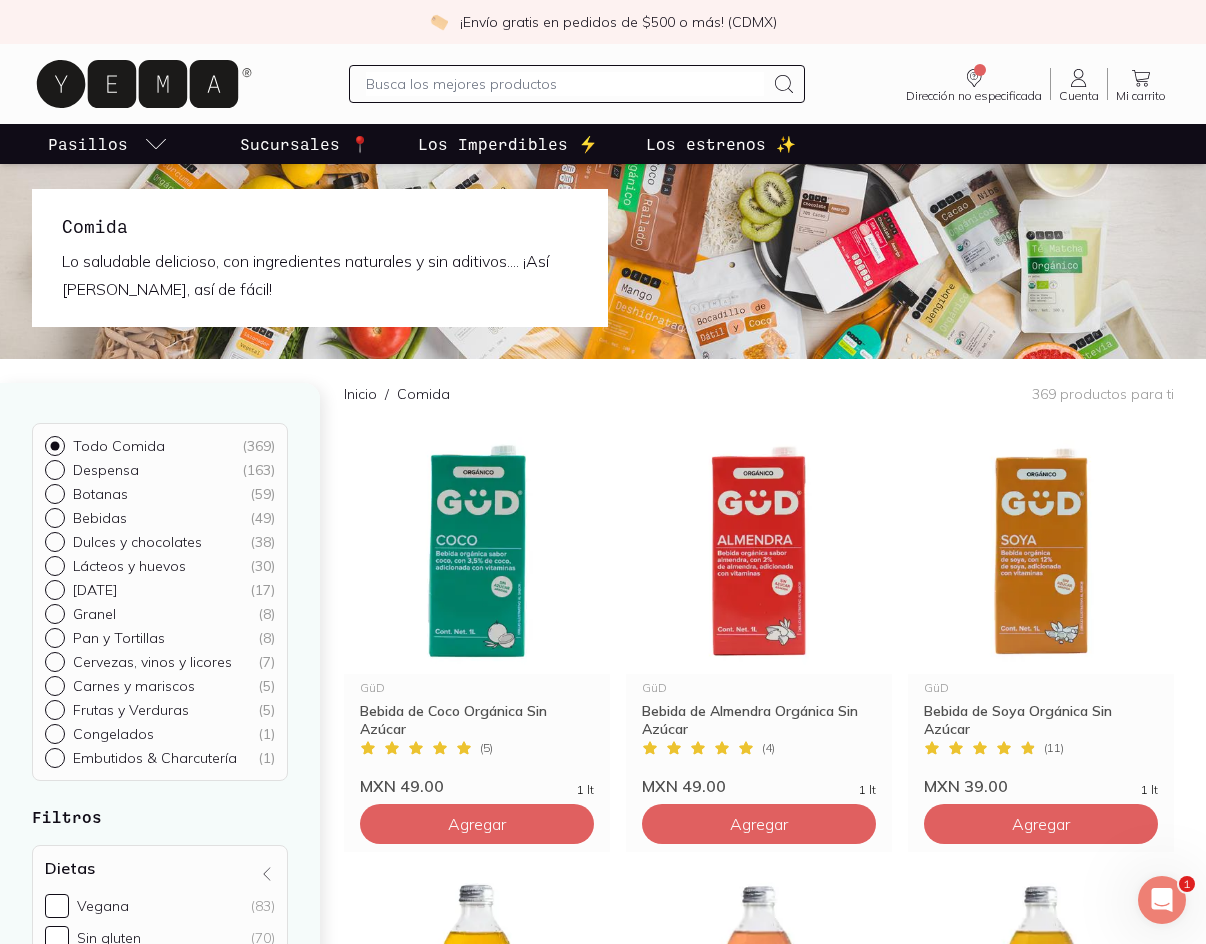 scroll, scrollTop: 0, scrollLeft: 0, axis: both 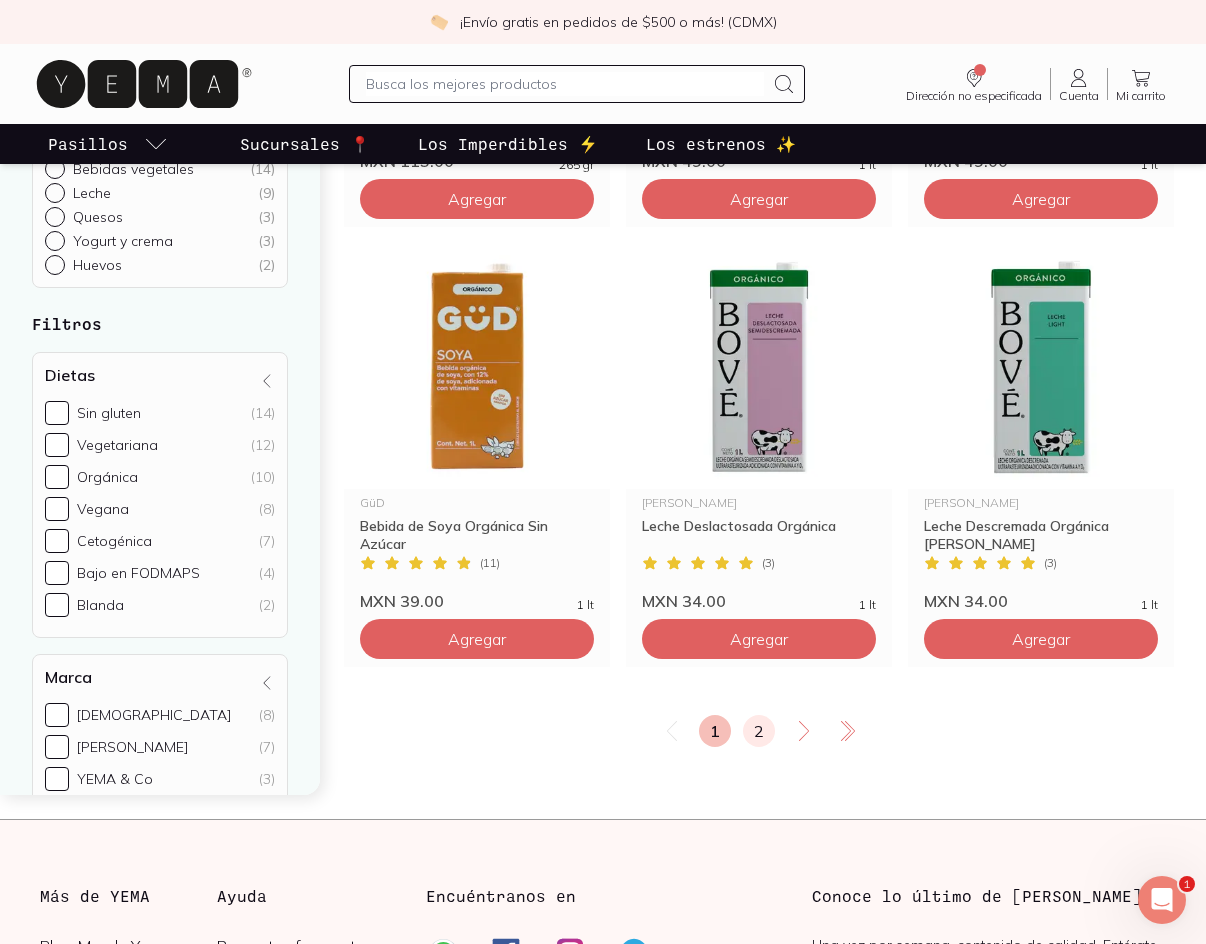 click on "2" at bounding box center [759, 731] 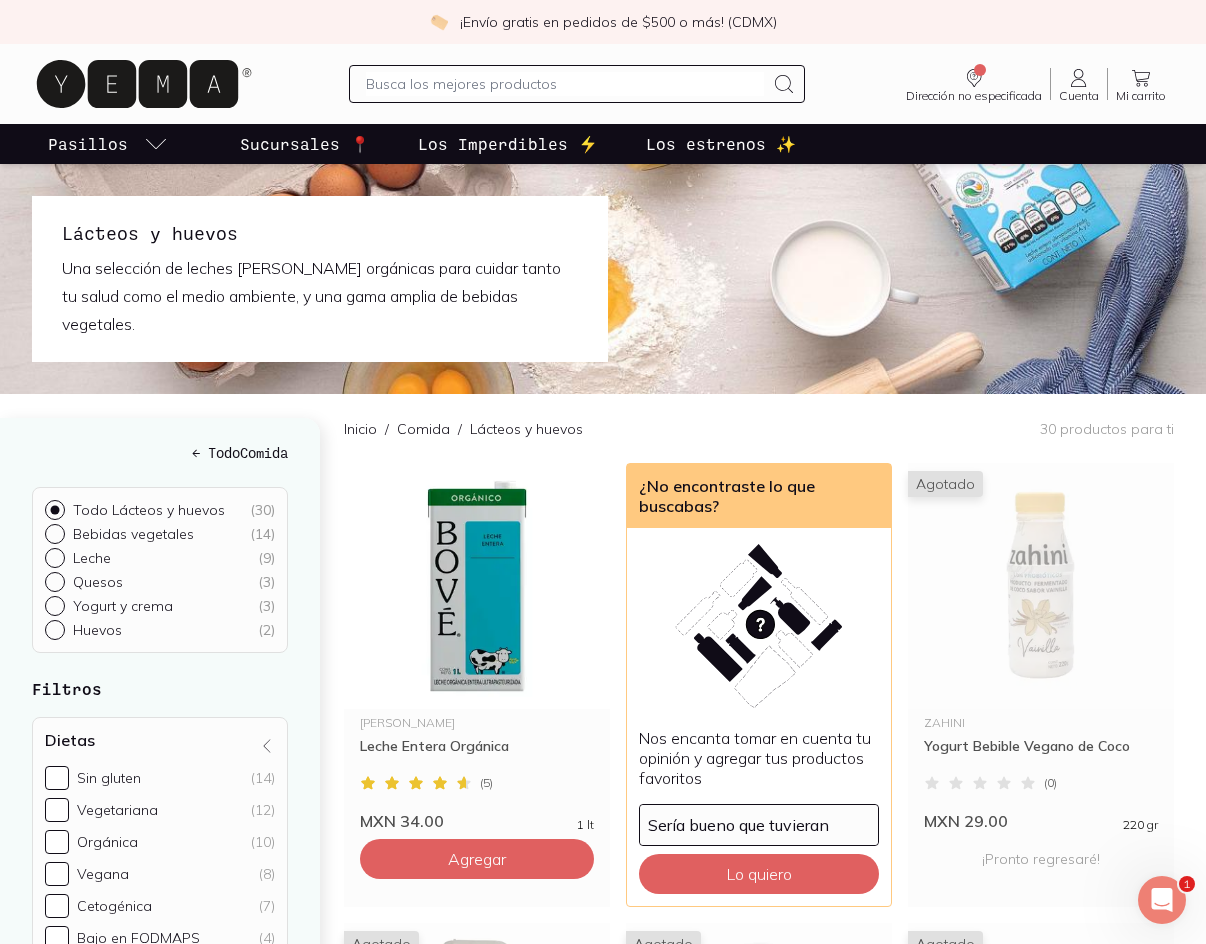 scroll, scrollTop: 300, scrollLeft: 0, axis: vertical 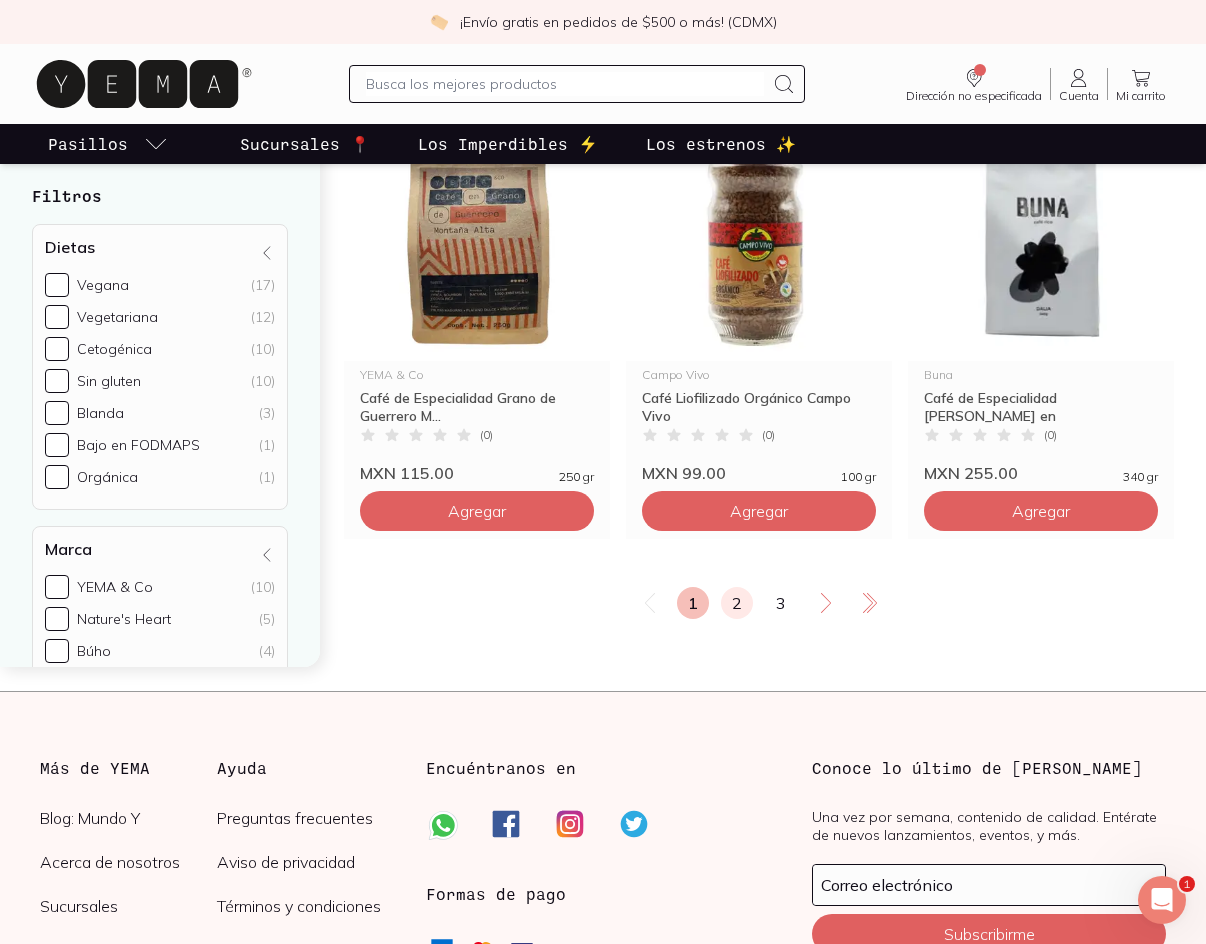 click on "2" at bounding box center [737, 603] 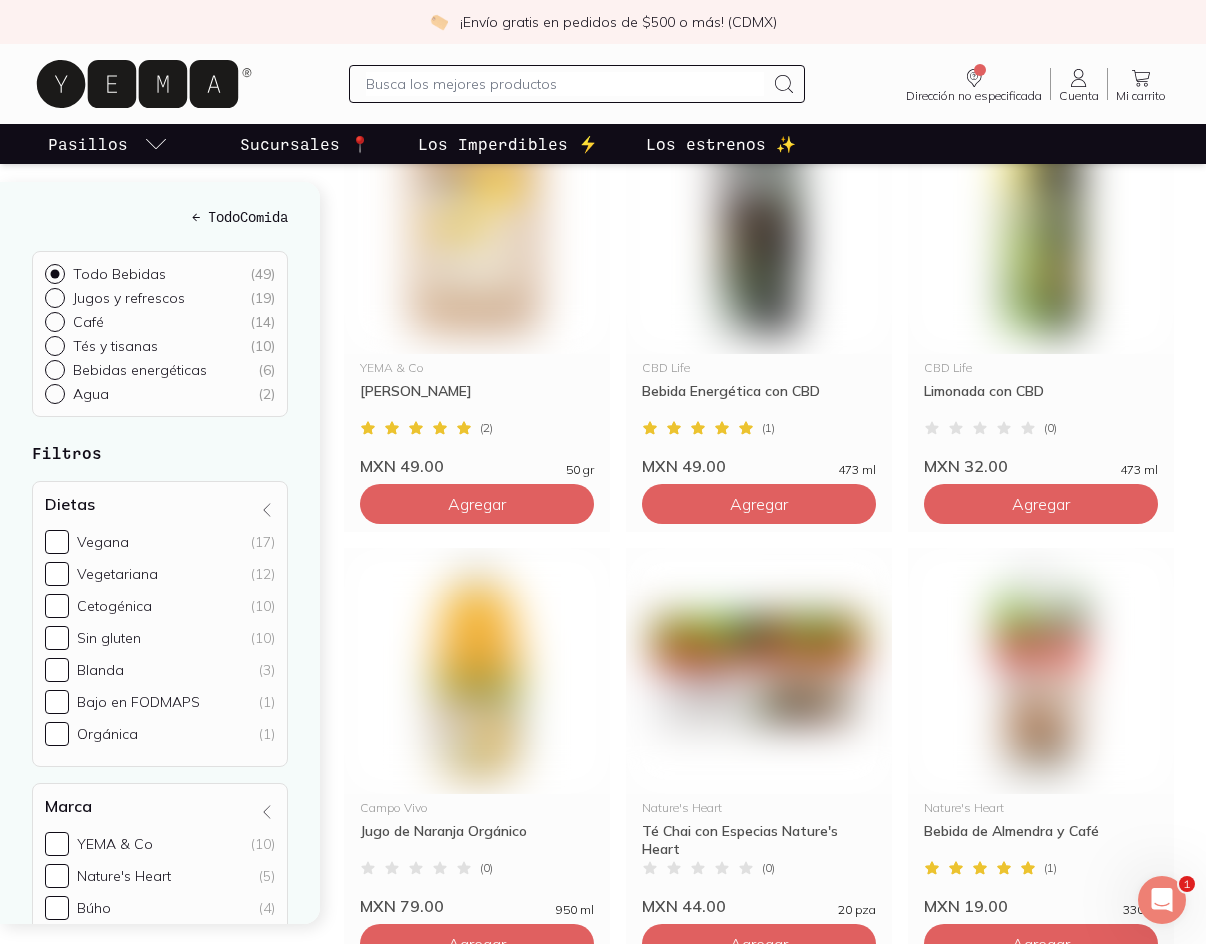 scroll, scrollTop: 0, scrollLeft: 0, axis: both 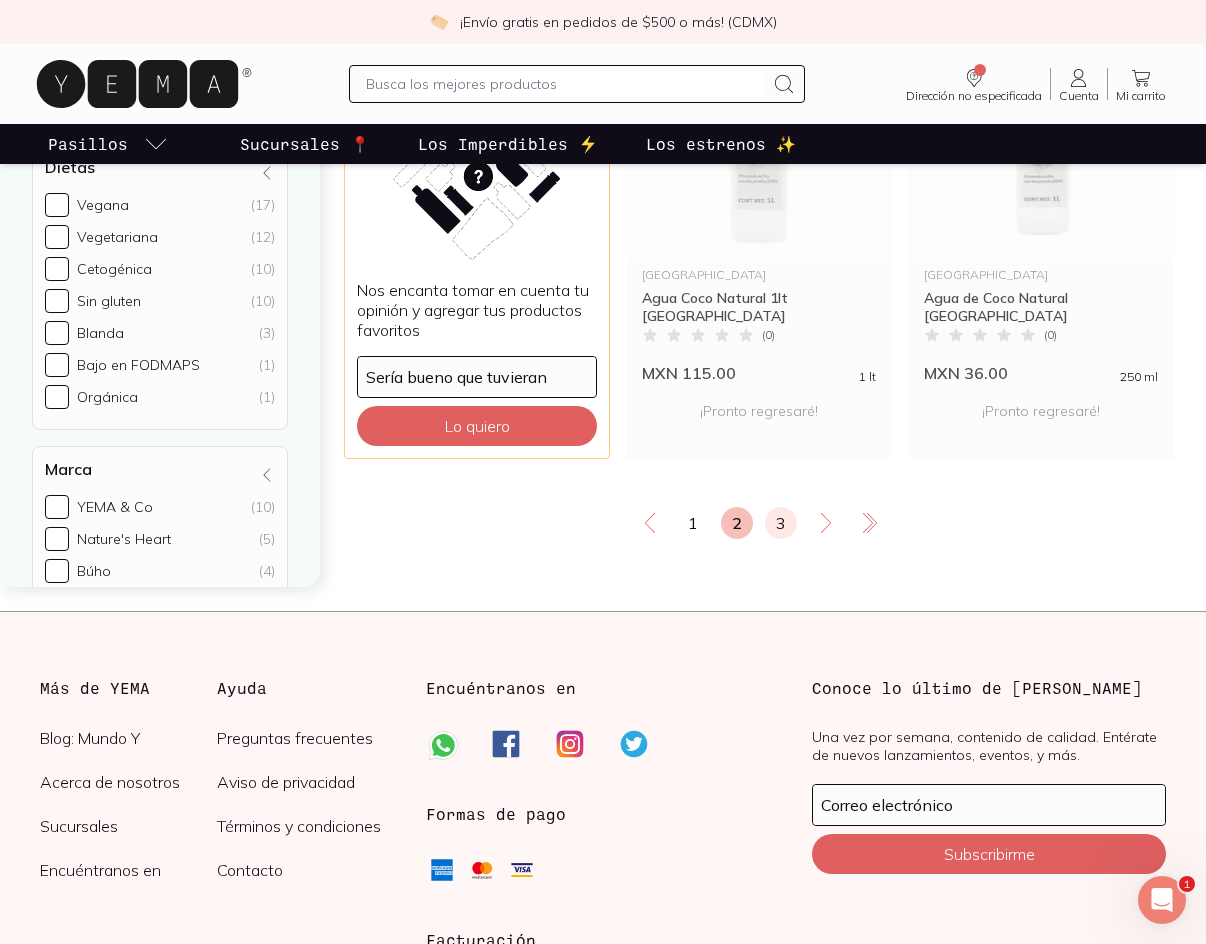 click on "3" at bounding box center (781, 523) 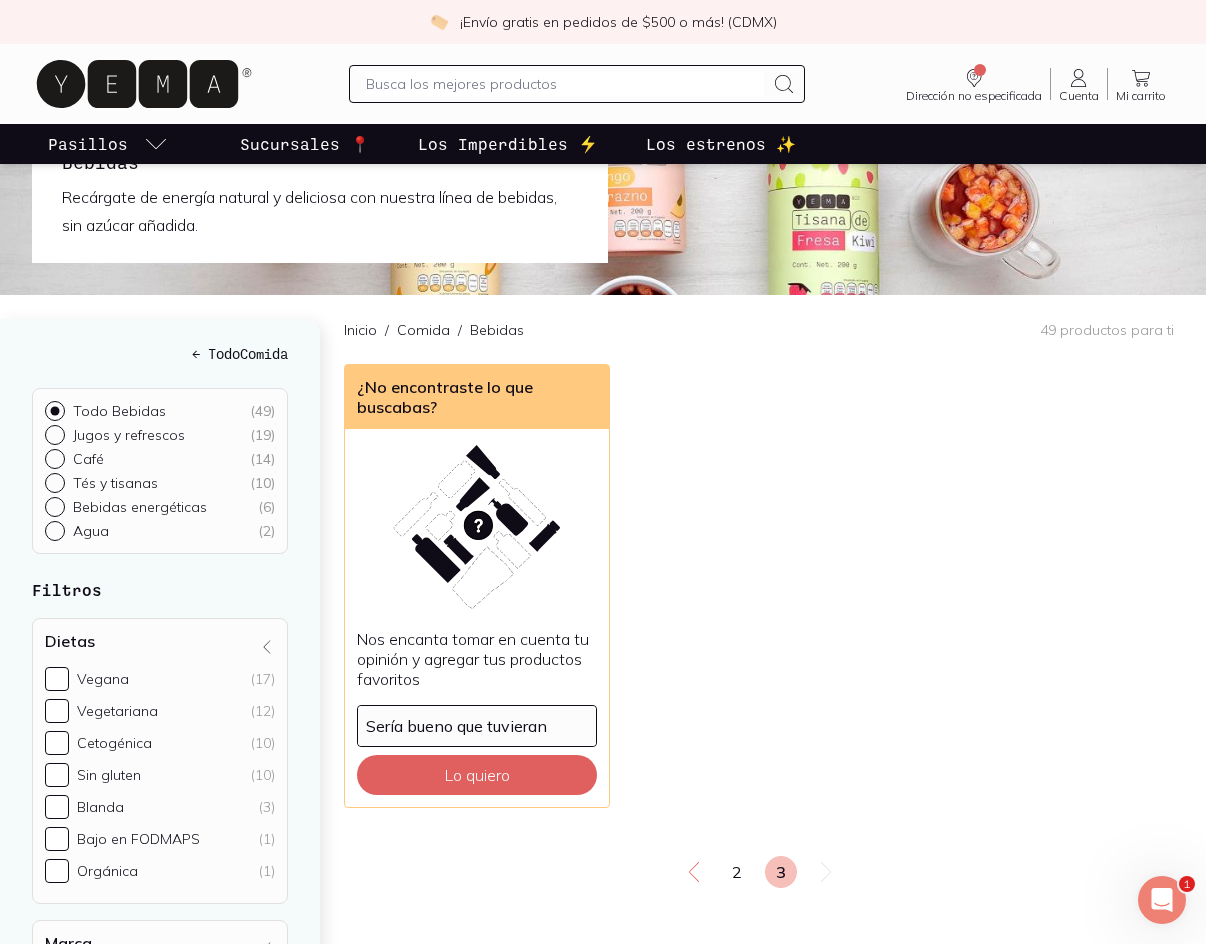 scroll, scrollTop: 0, scrollLeft: 0, axis: both 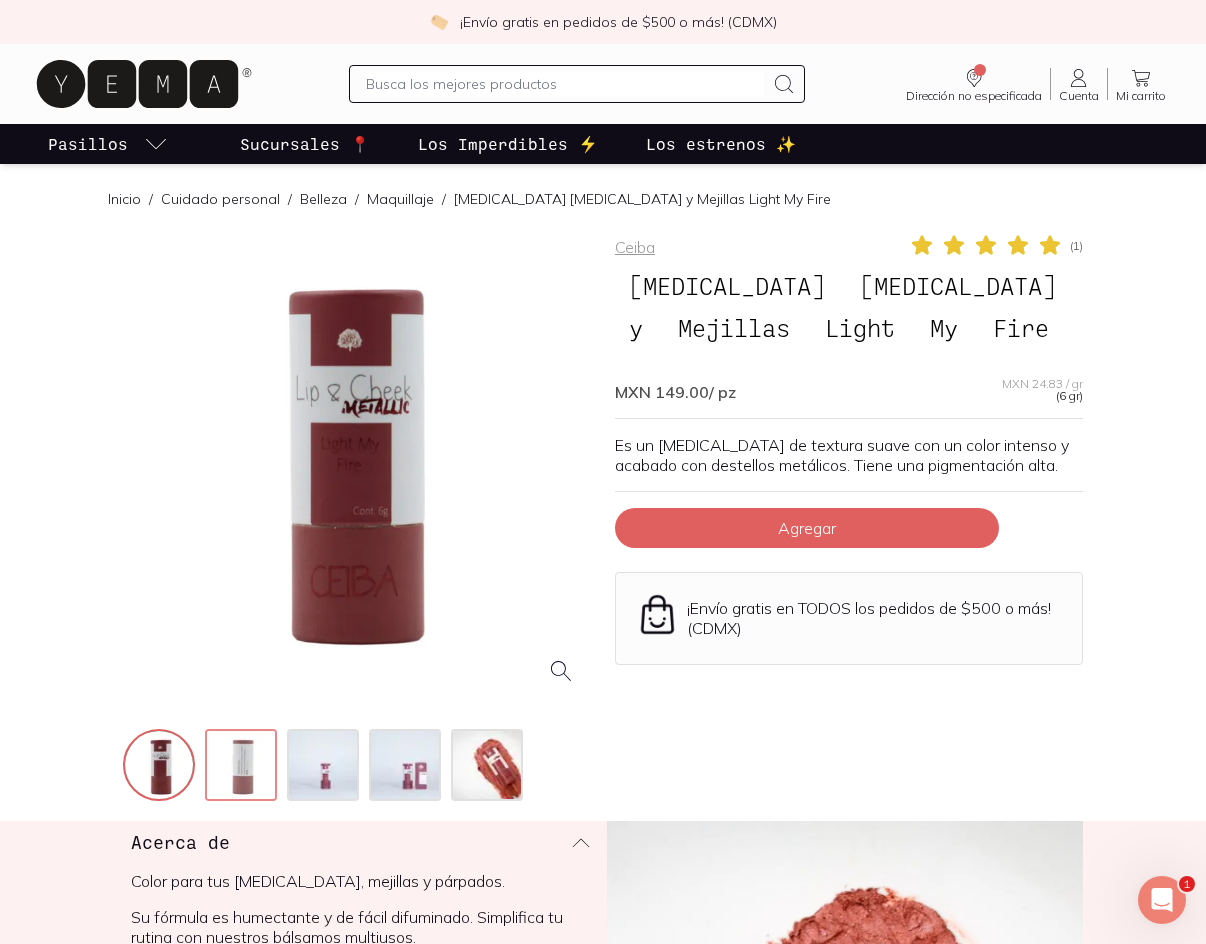 click at bounding box center [243, 767] 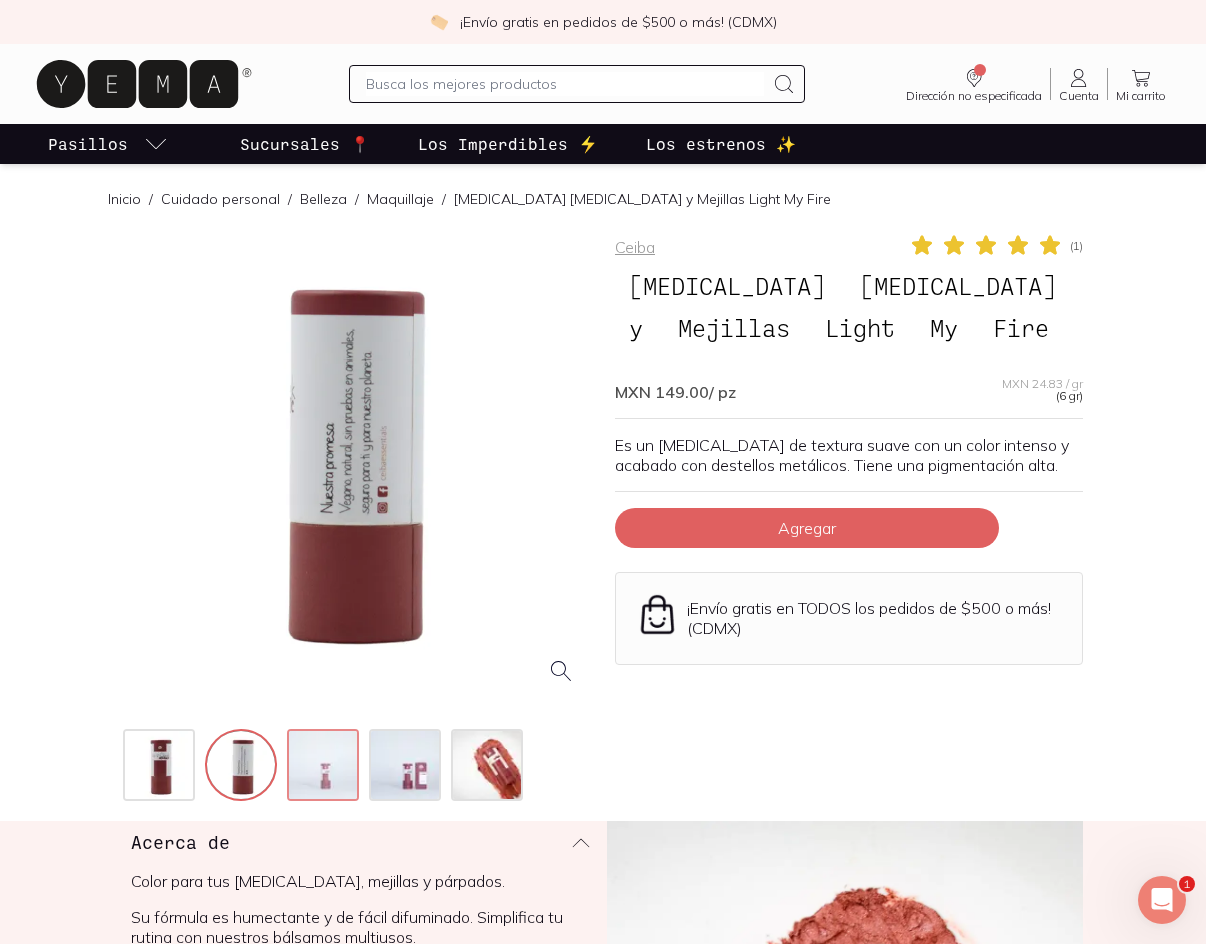 click at bounding box center (325, 767) 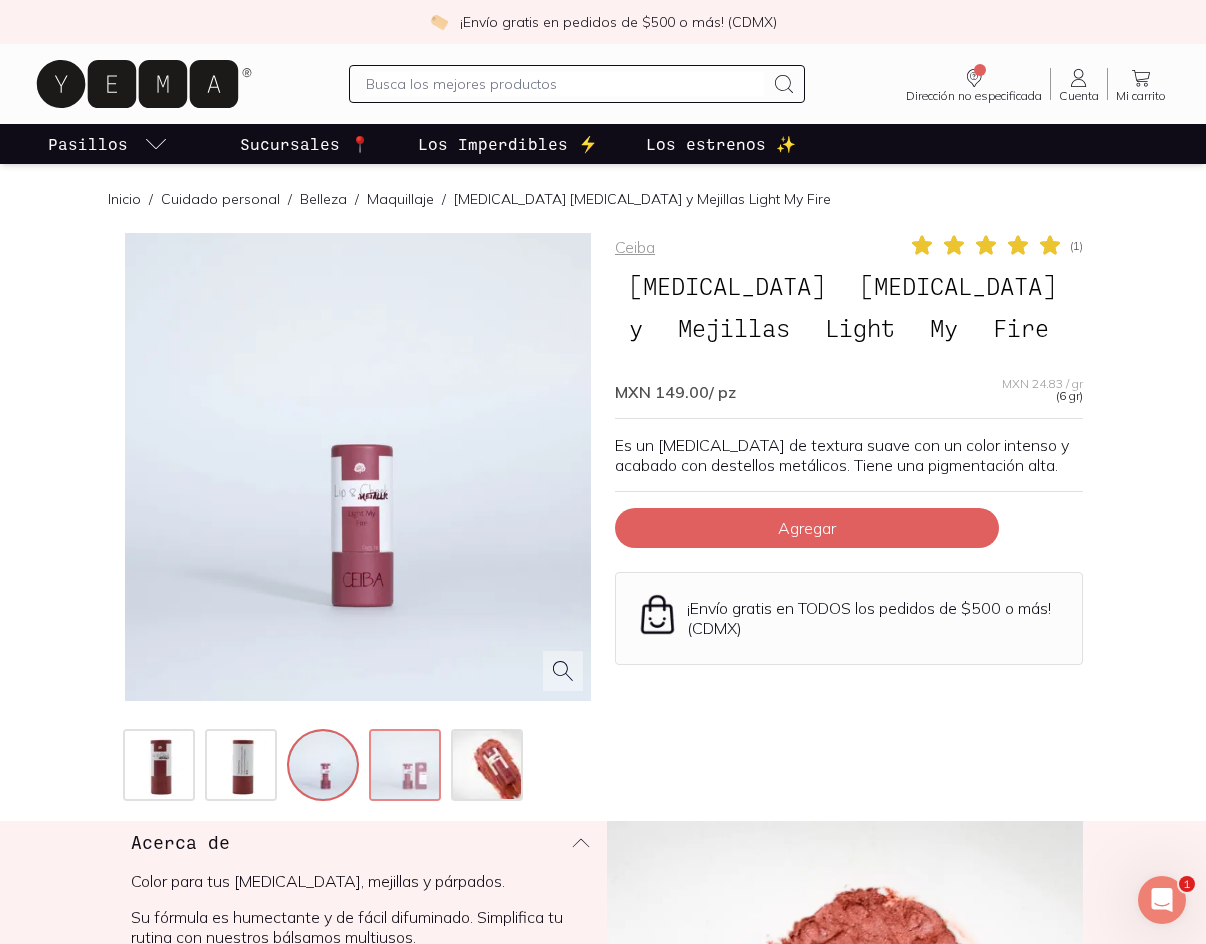 click at bounding box center [407, 767] 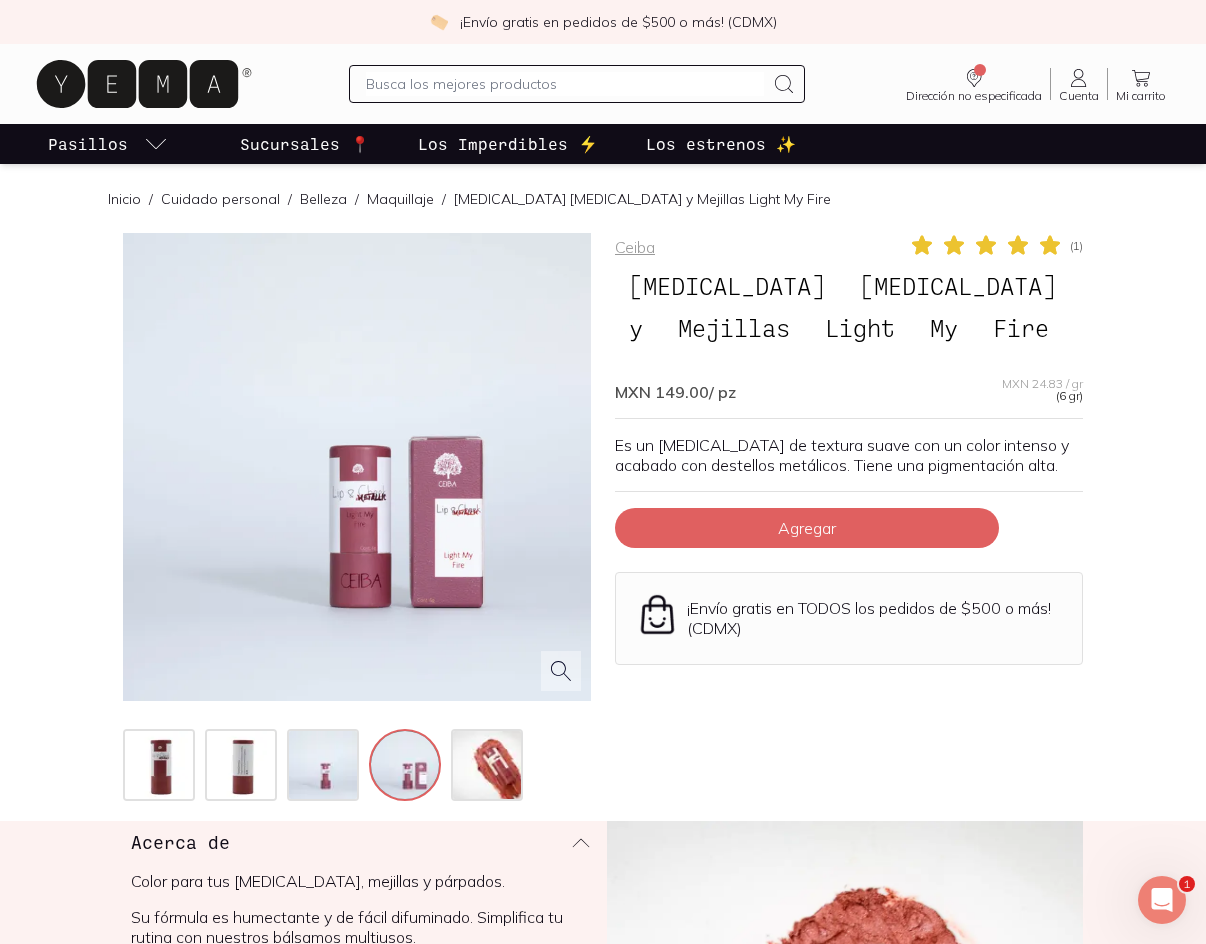 click at bounding box center [323, 765] 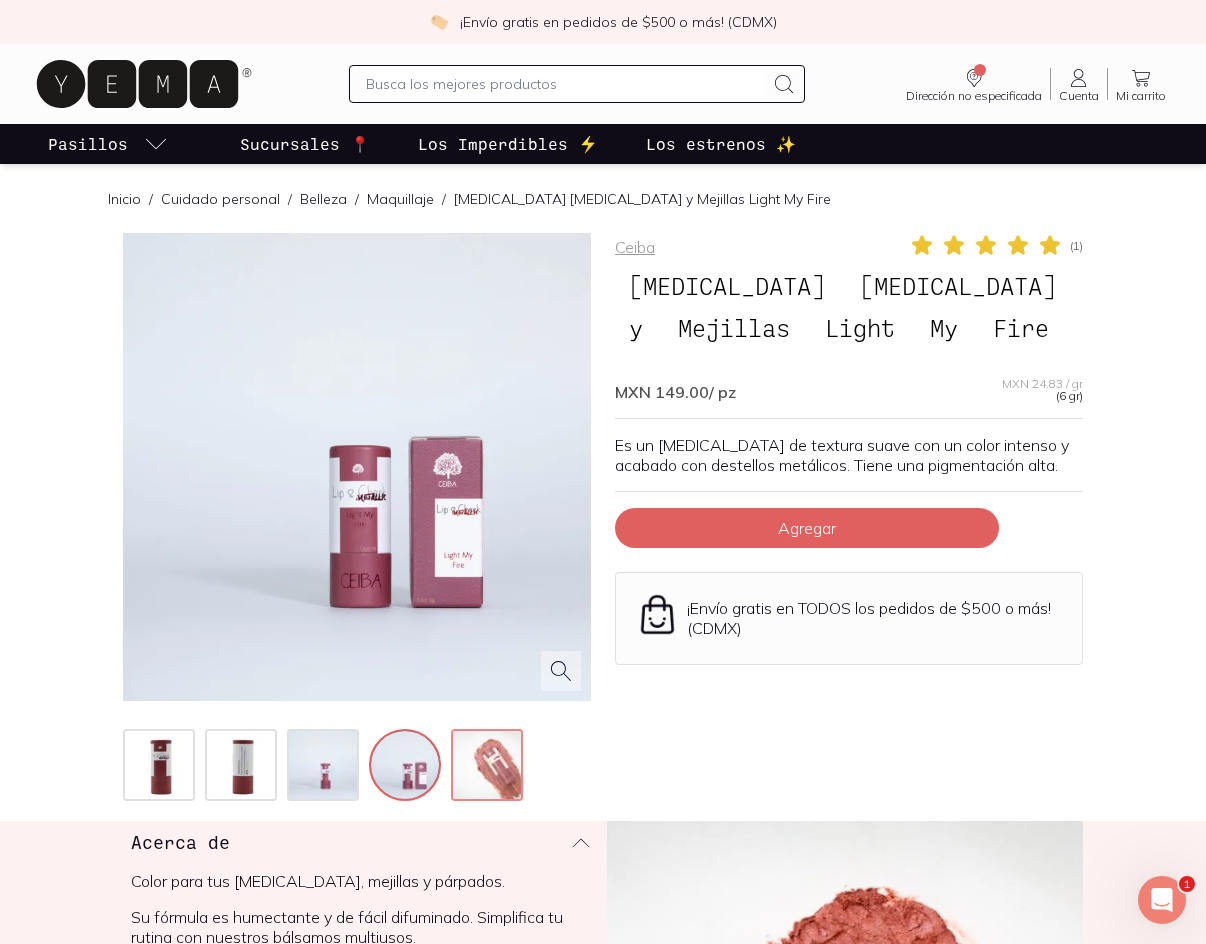 click at bounding box center [489, 767] 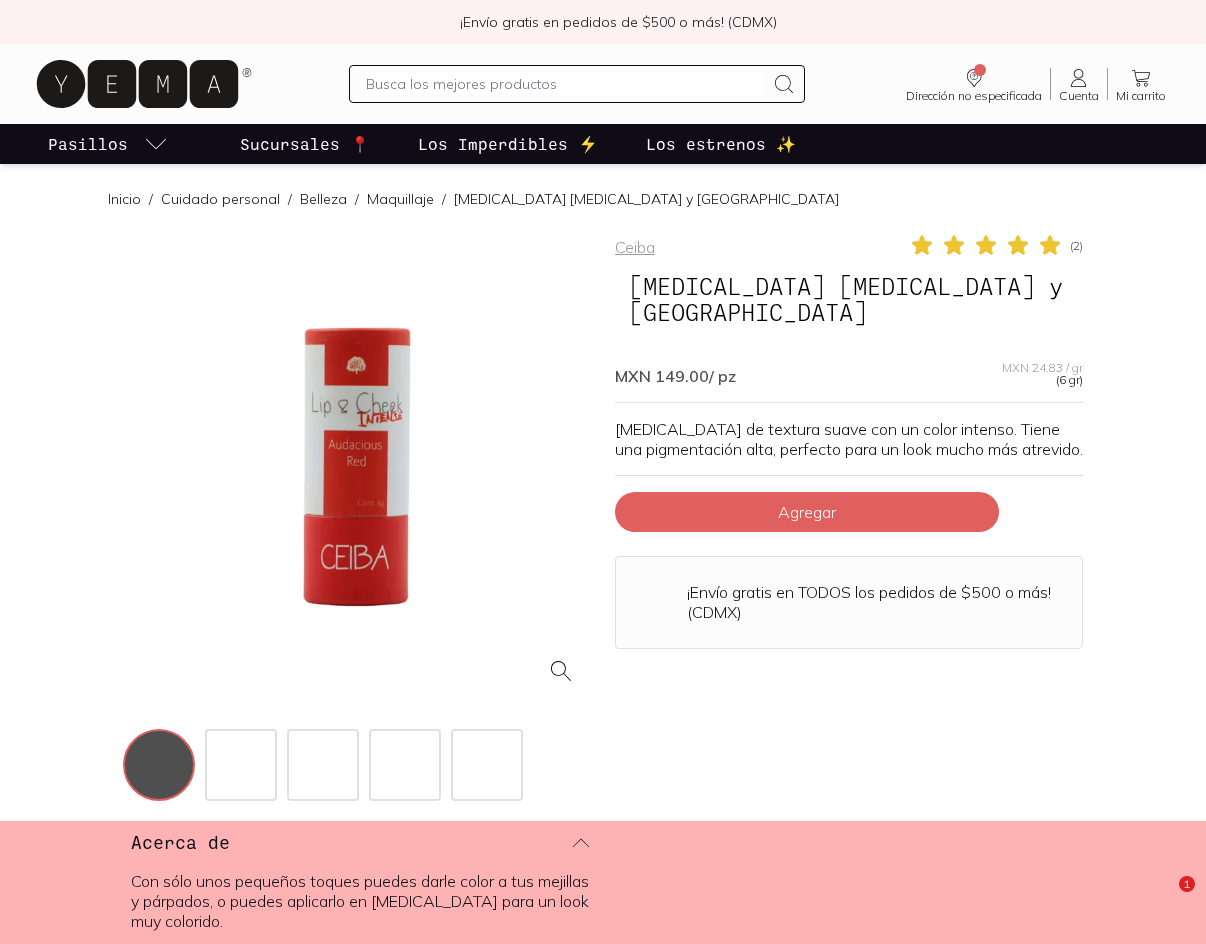 scroll, scrollTop: 0, scrollLeft: 0, axis: both 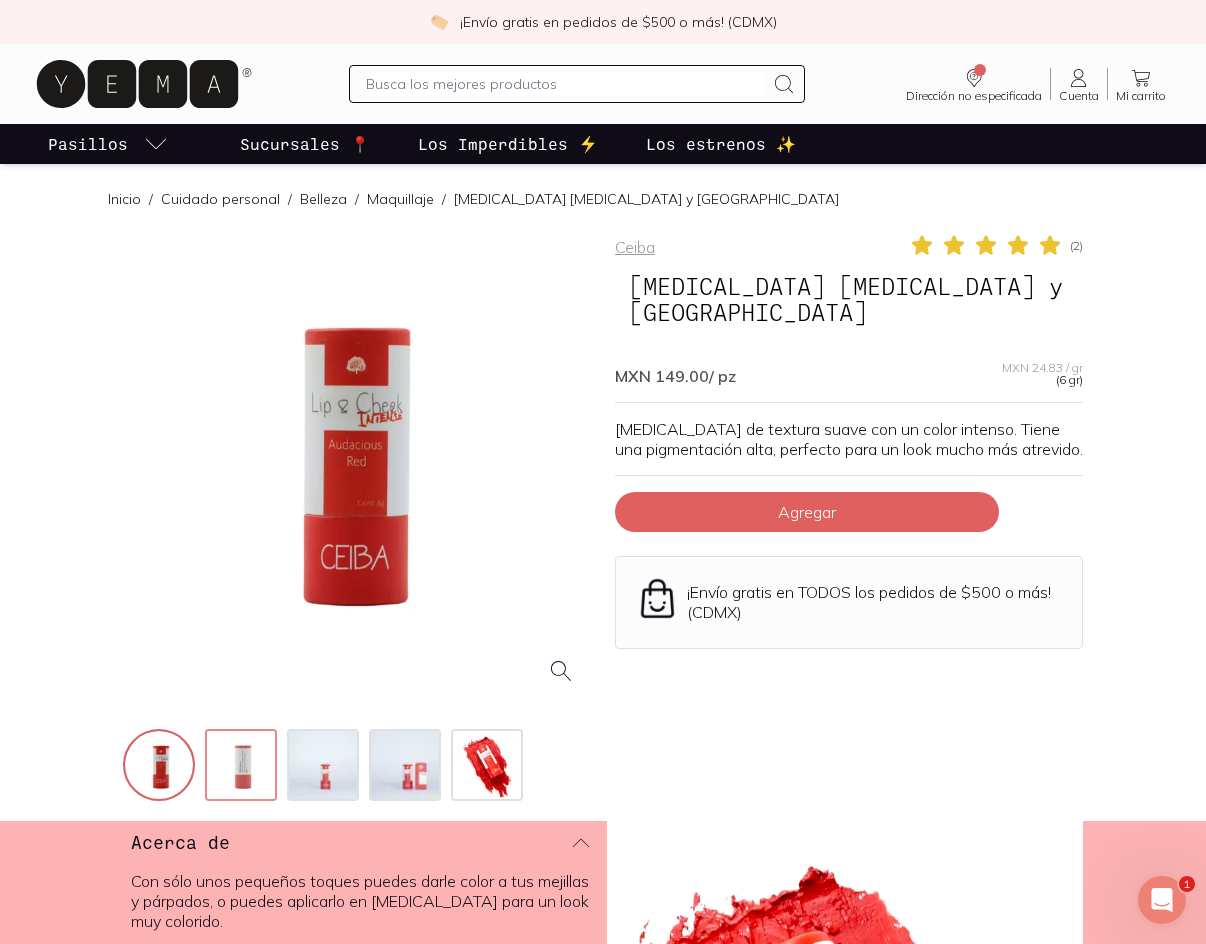 click at bounding box center [243, 767] 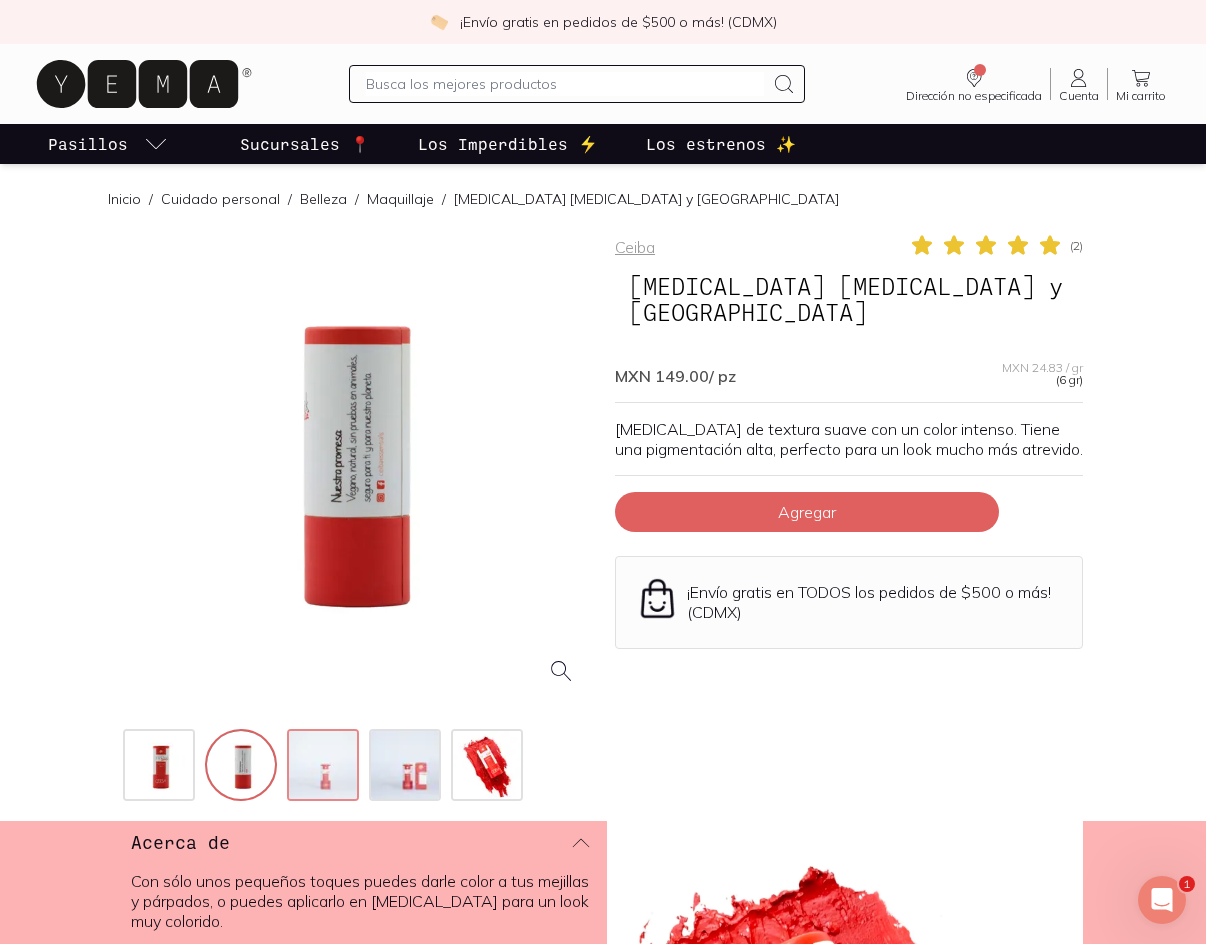 click at bounding box center [325, 767] 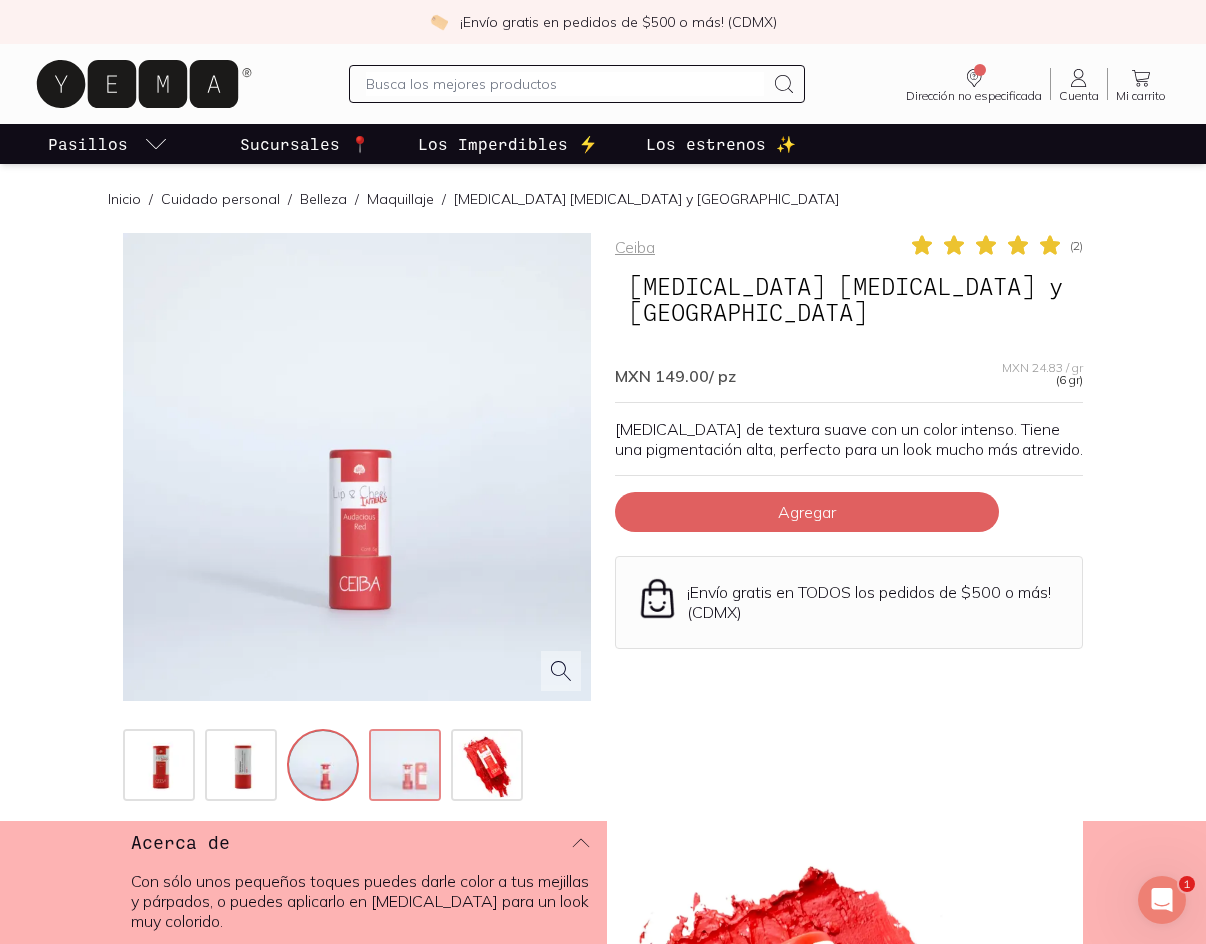 click at bounding box center [407, 767] 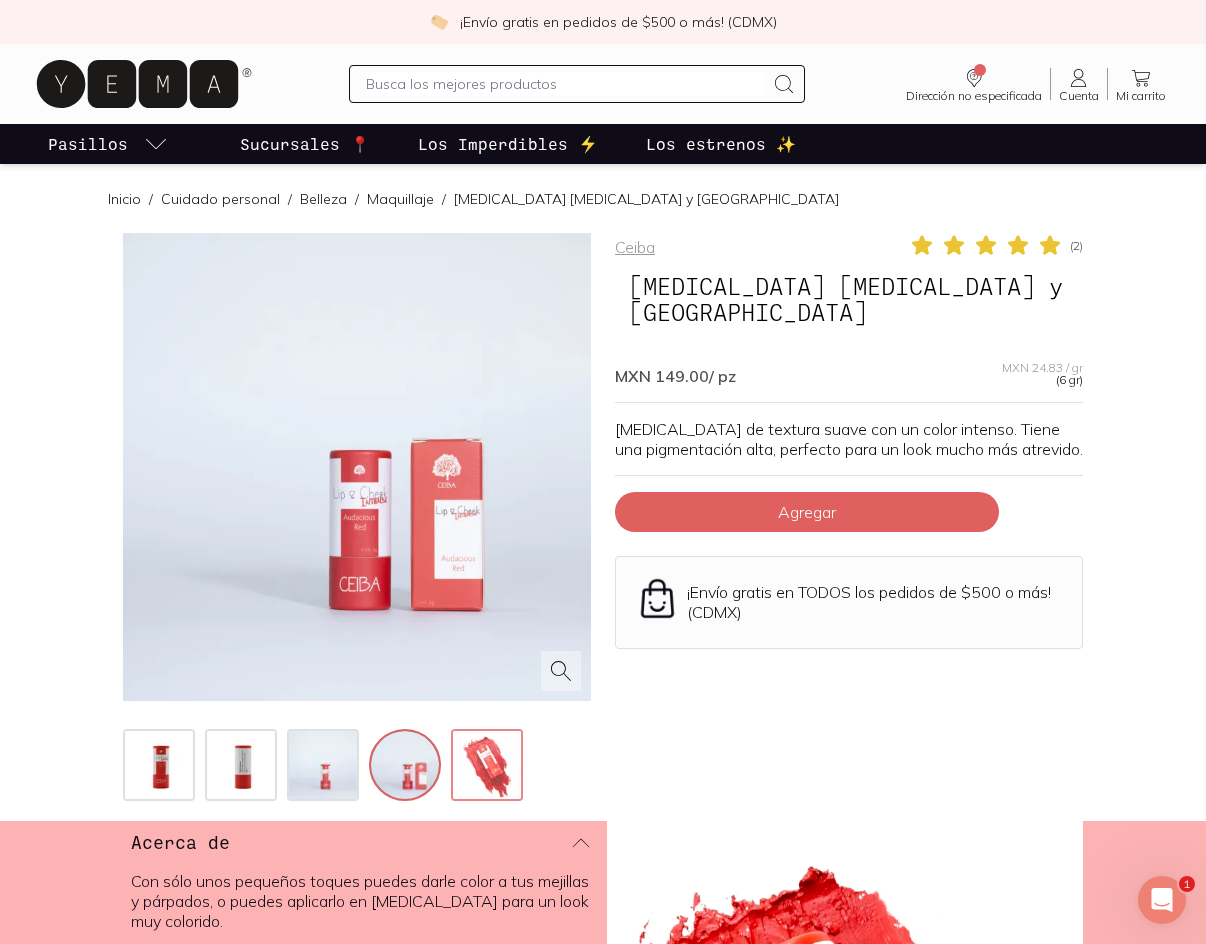 click at bounding box center (489, 767) 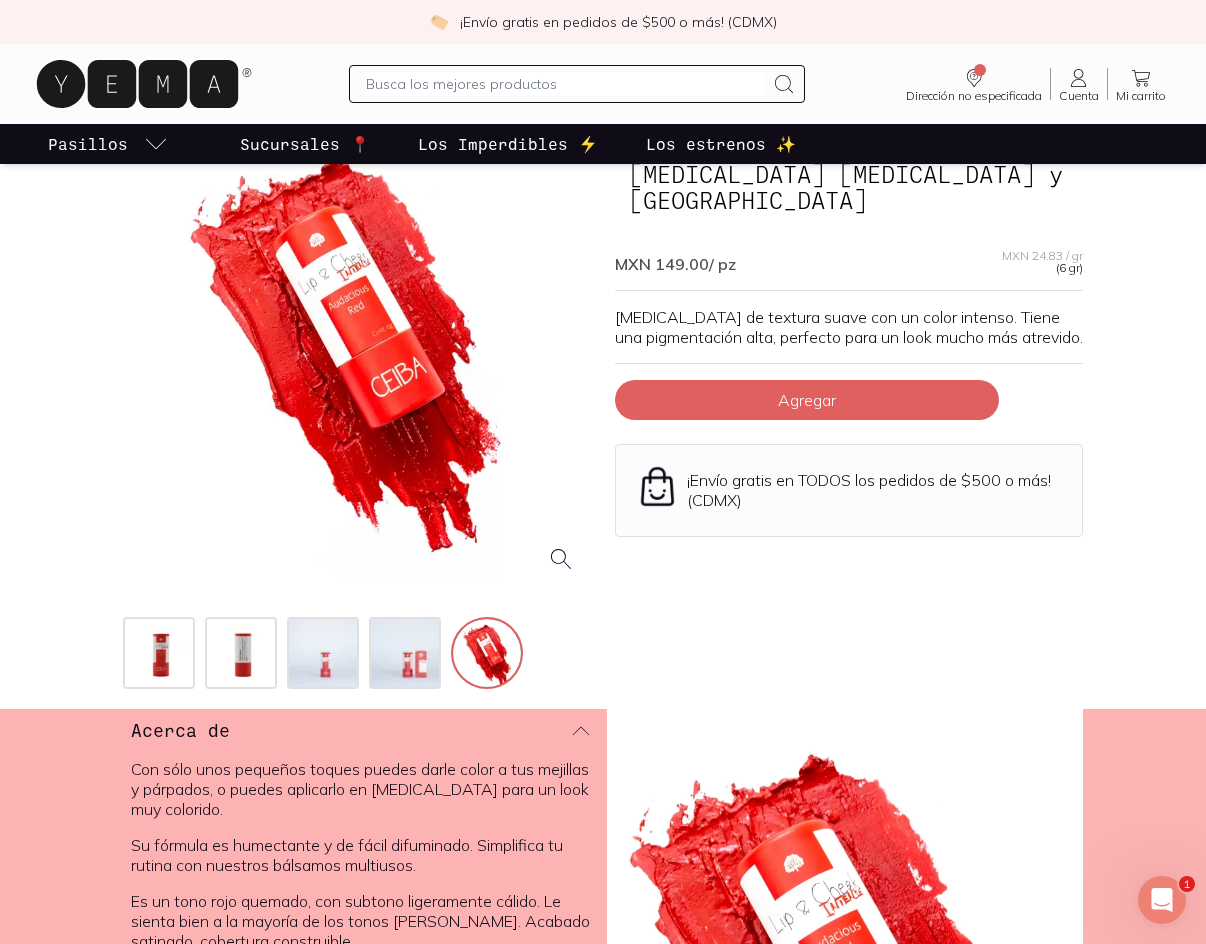 scroll, scrollTop: 0, scrollLeft: 0, axis: both 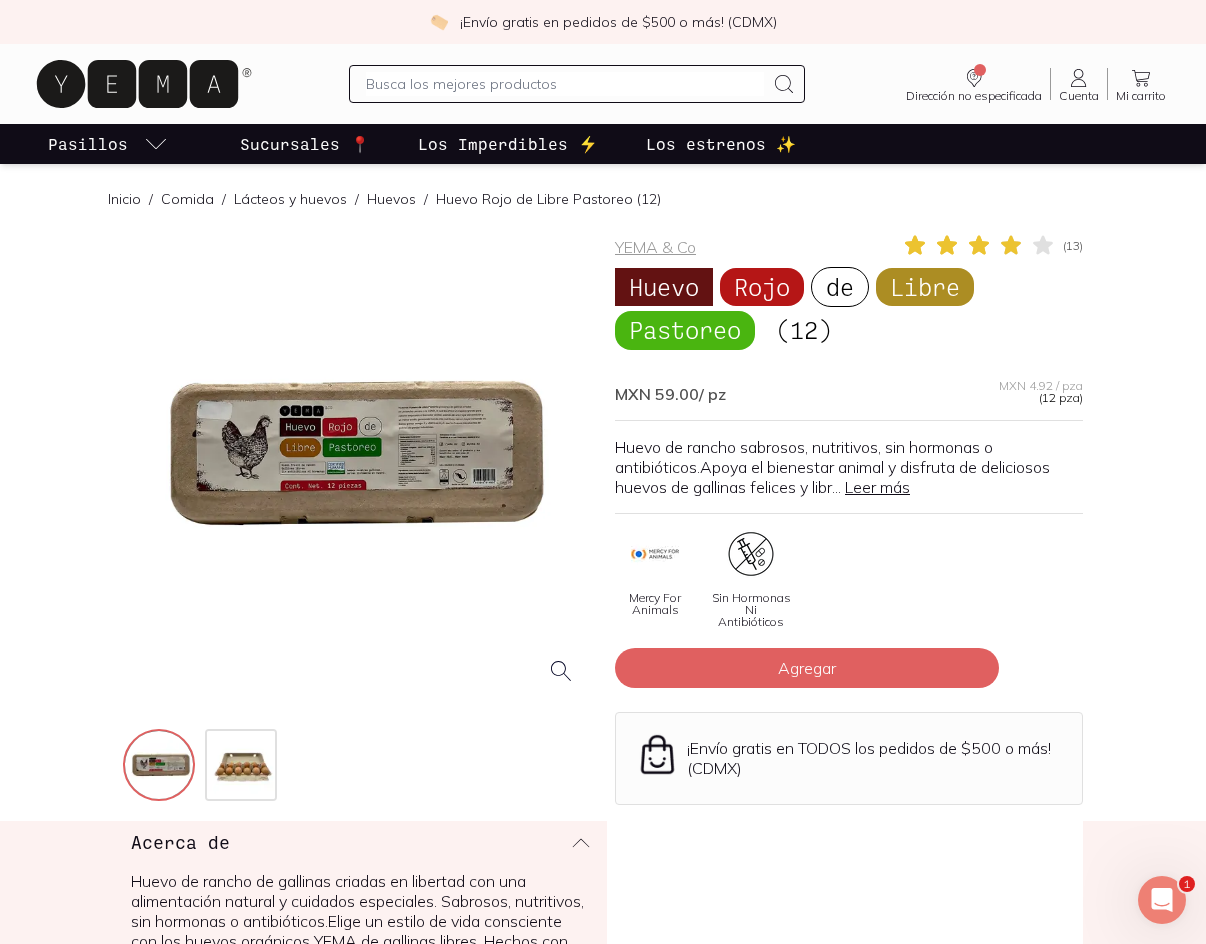 click on "Leer más" at bounding box center (877, 487) 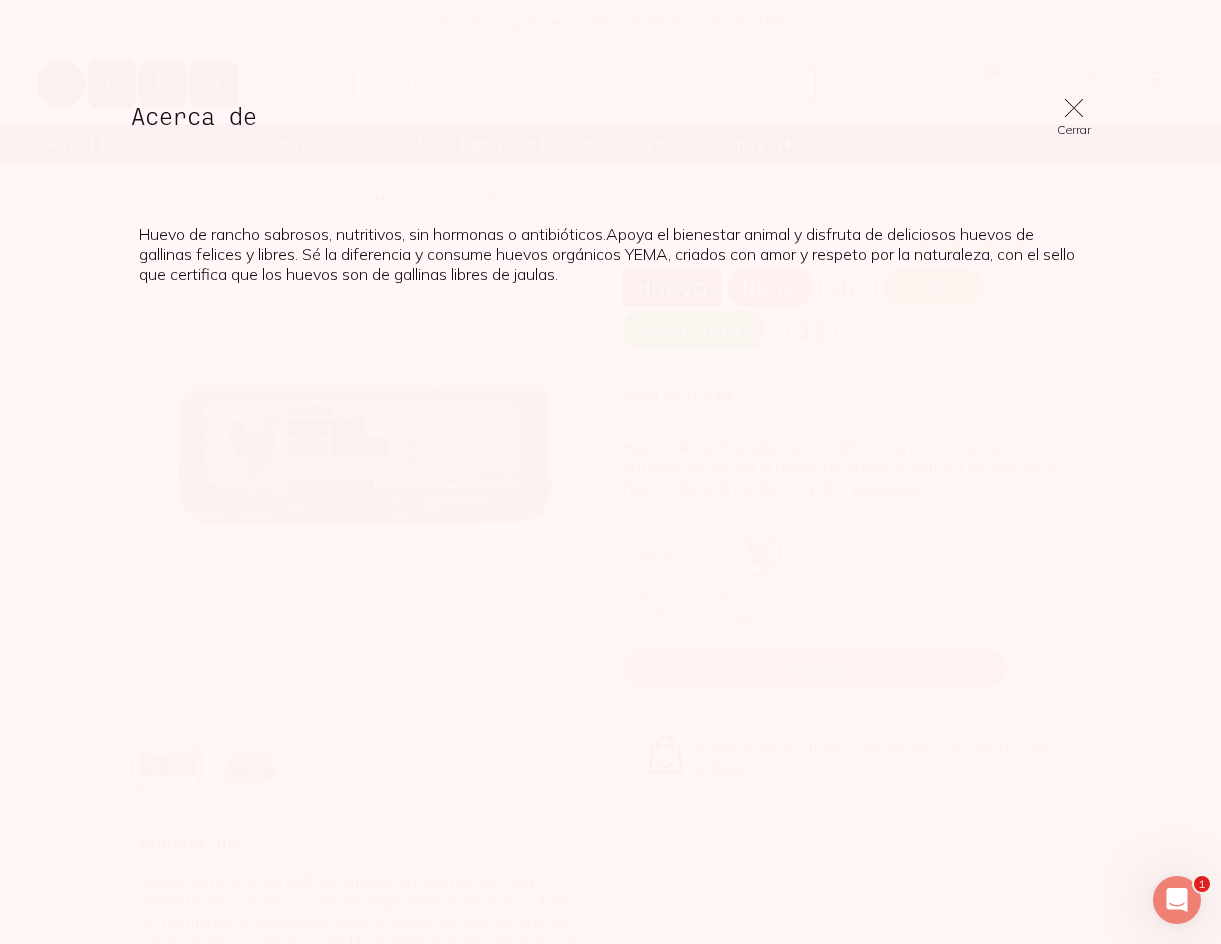 click on "Cerrar" at bounding box center (1074, 130) 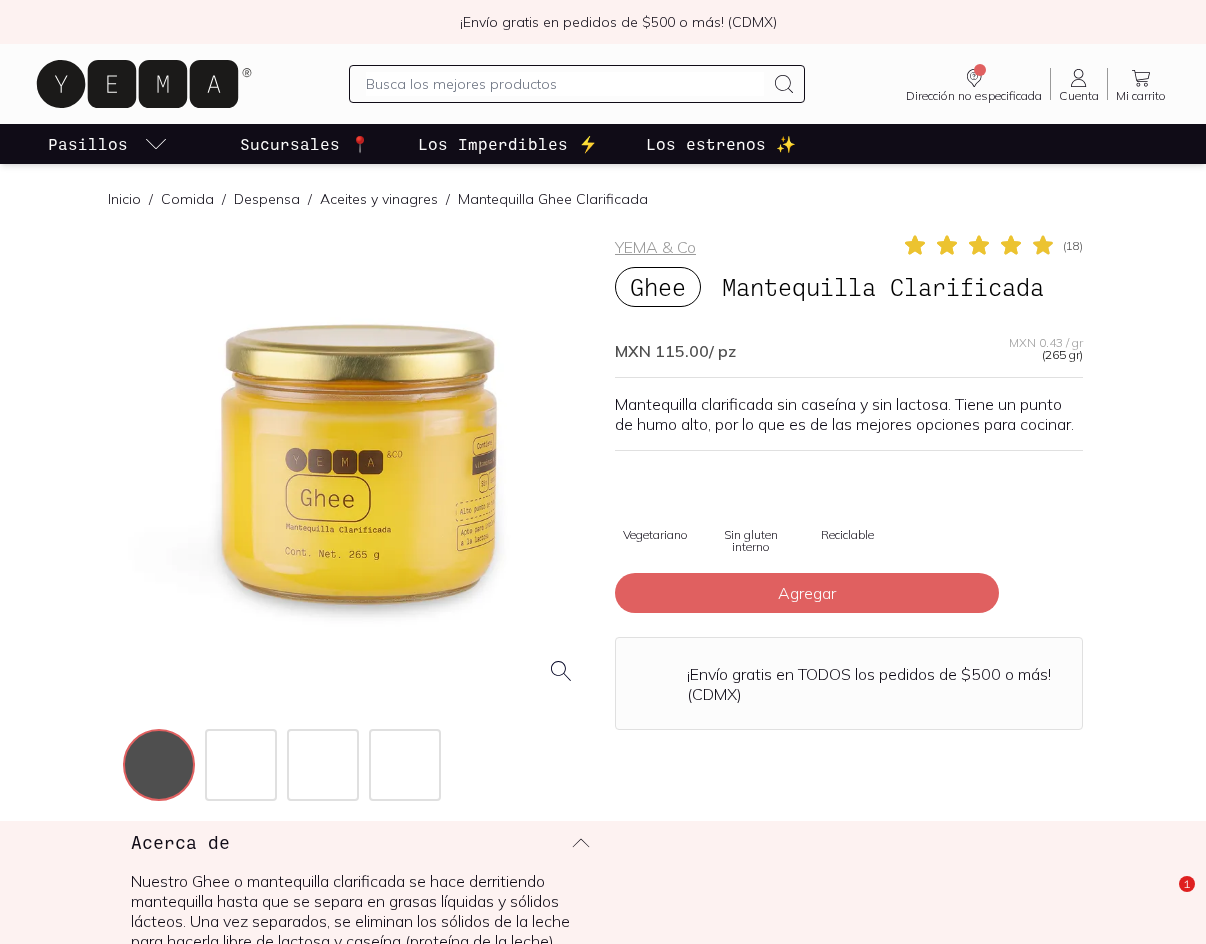 scroll, scrollTop: 0, scrollLeft: 0, axis: both 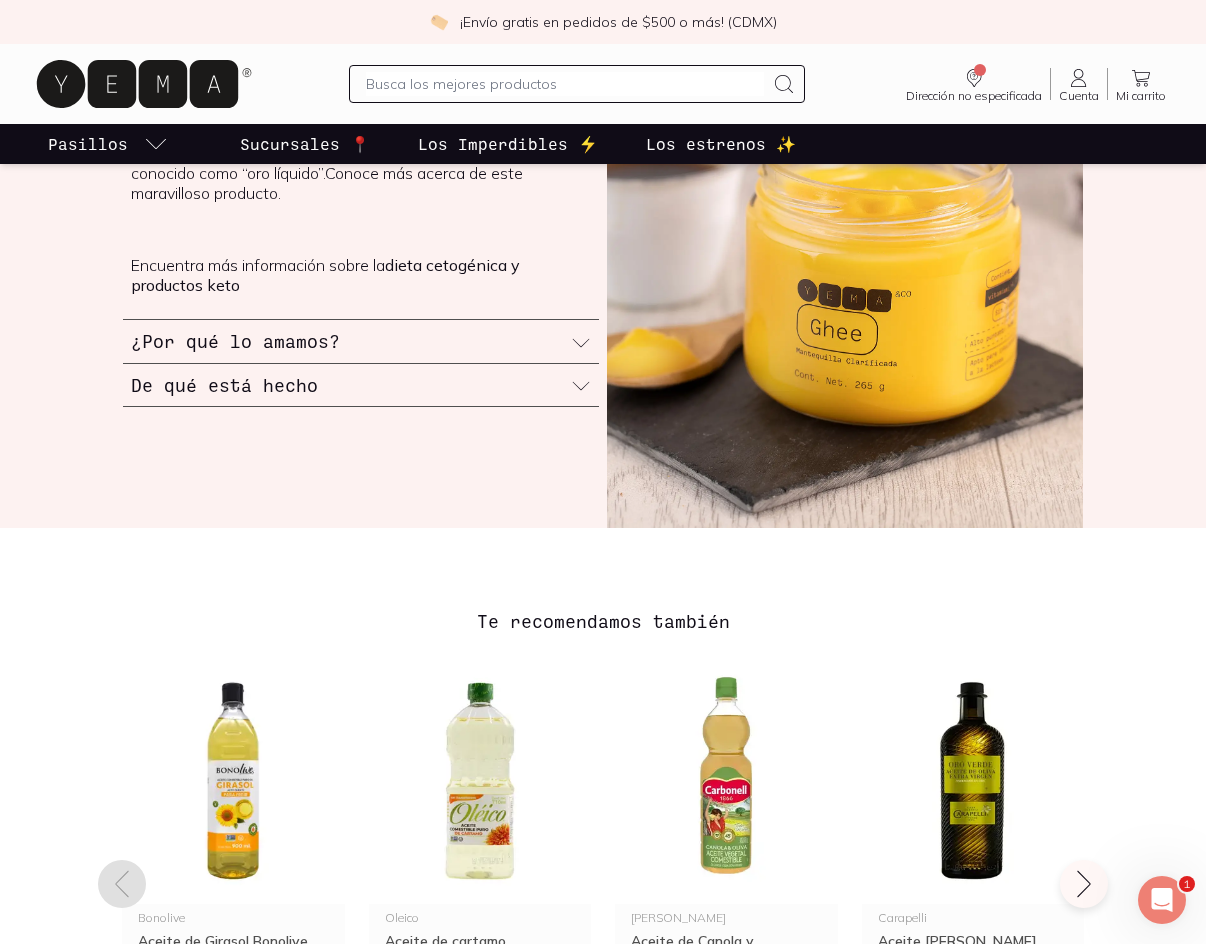 click on "De qué está hecho" at bounding box center (361, 385) 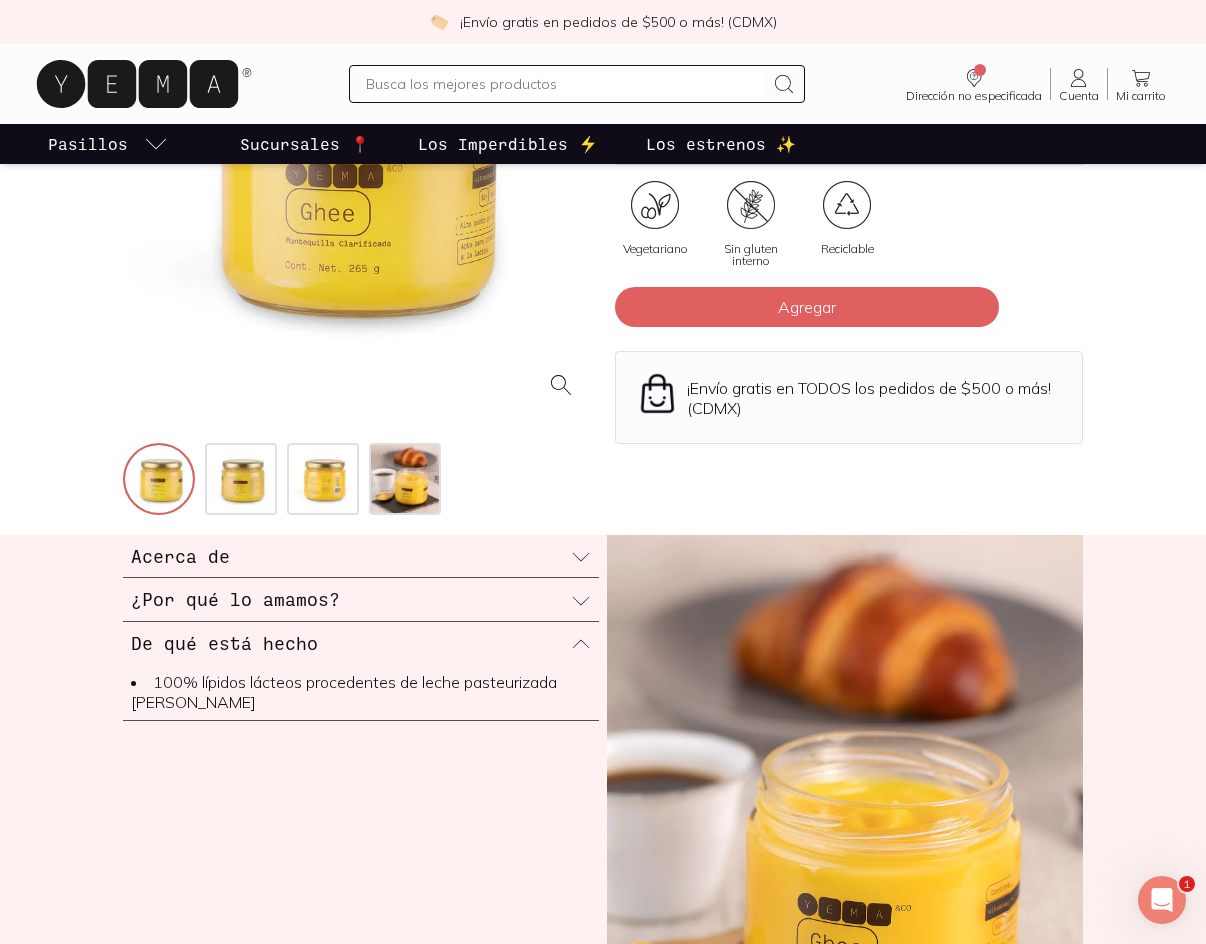 scroll, scrollTop: 501, scrollLeft: 0, axis: vertical 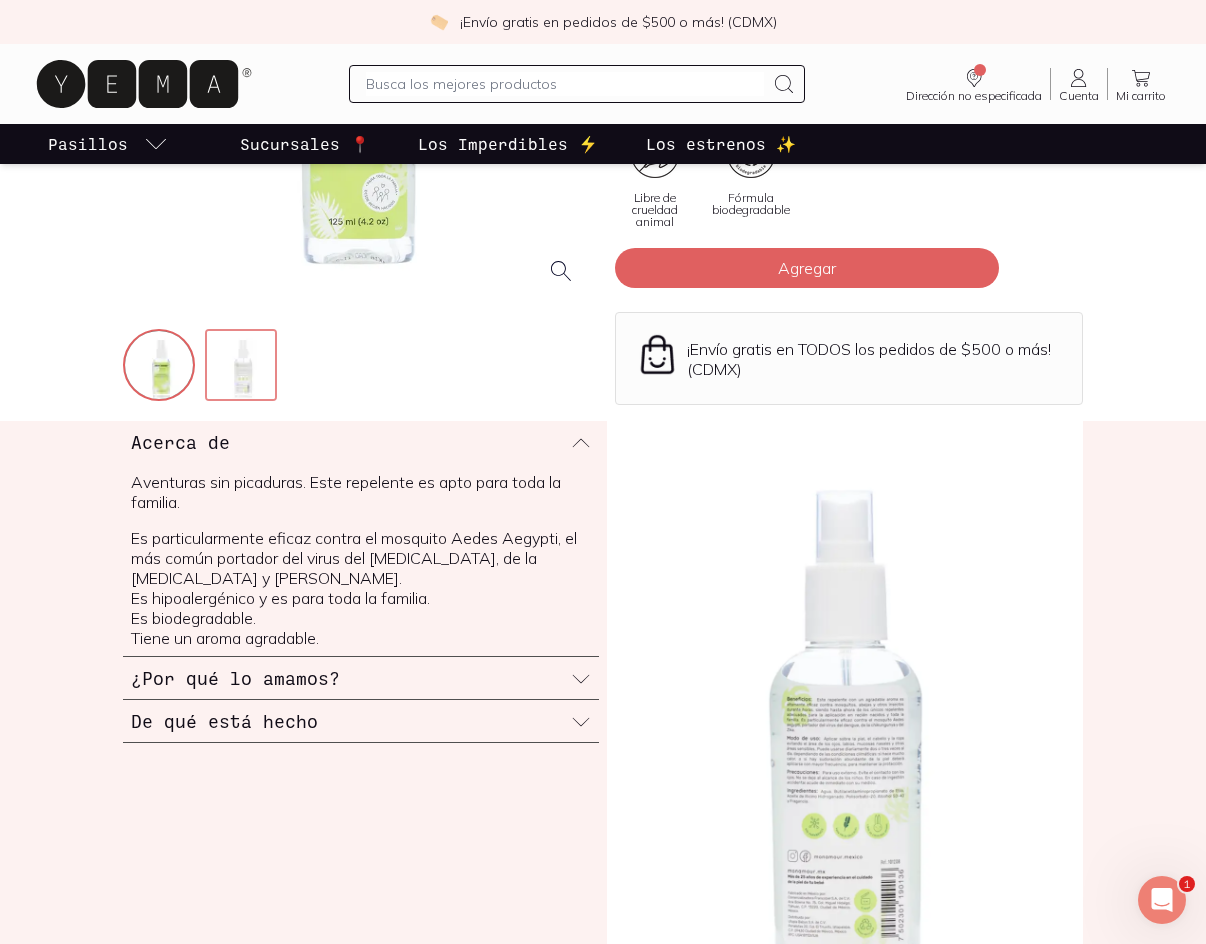 click at bounding box center [243, 367] 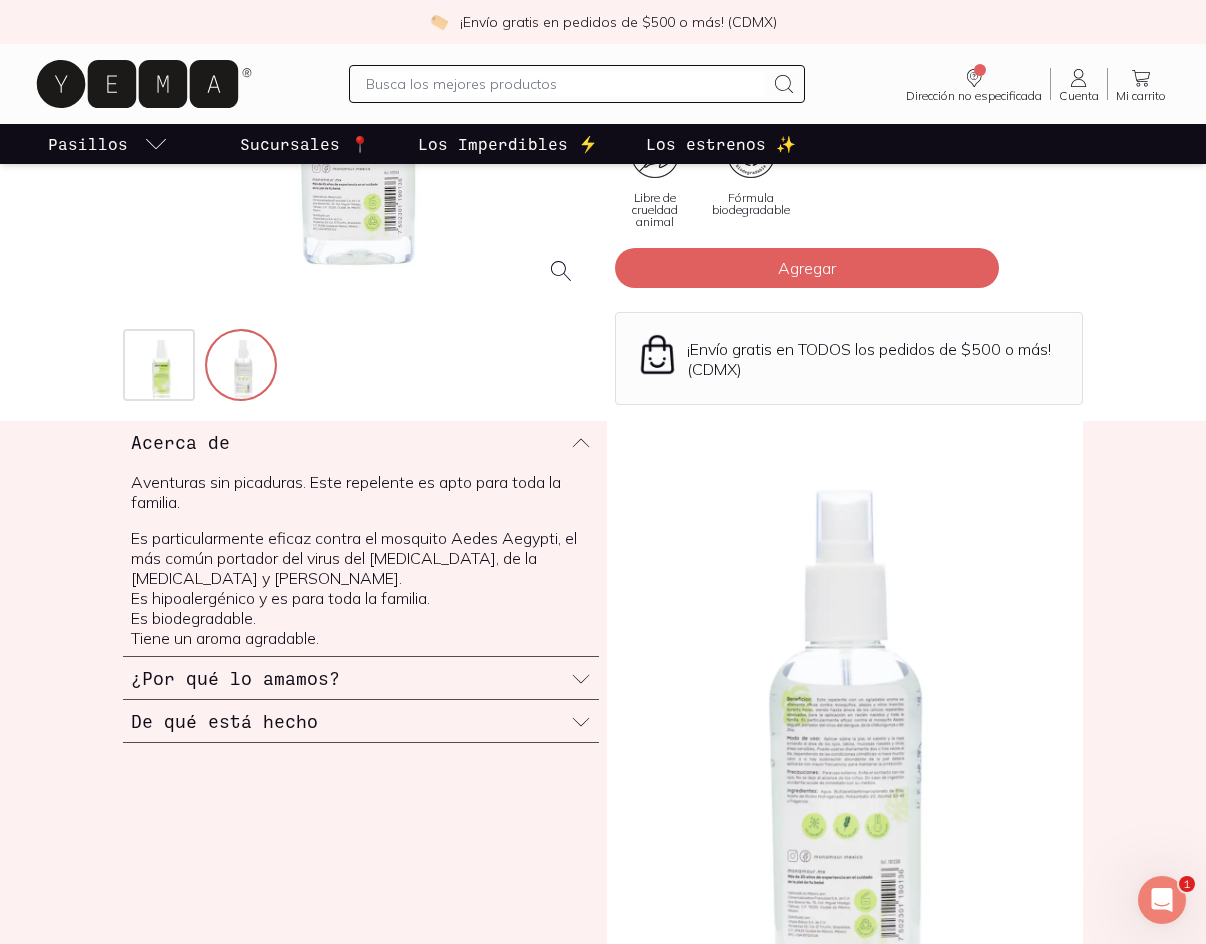 scroll, scrollTop: 100, scrollLeft: 0, axis: vertical 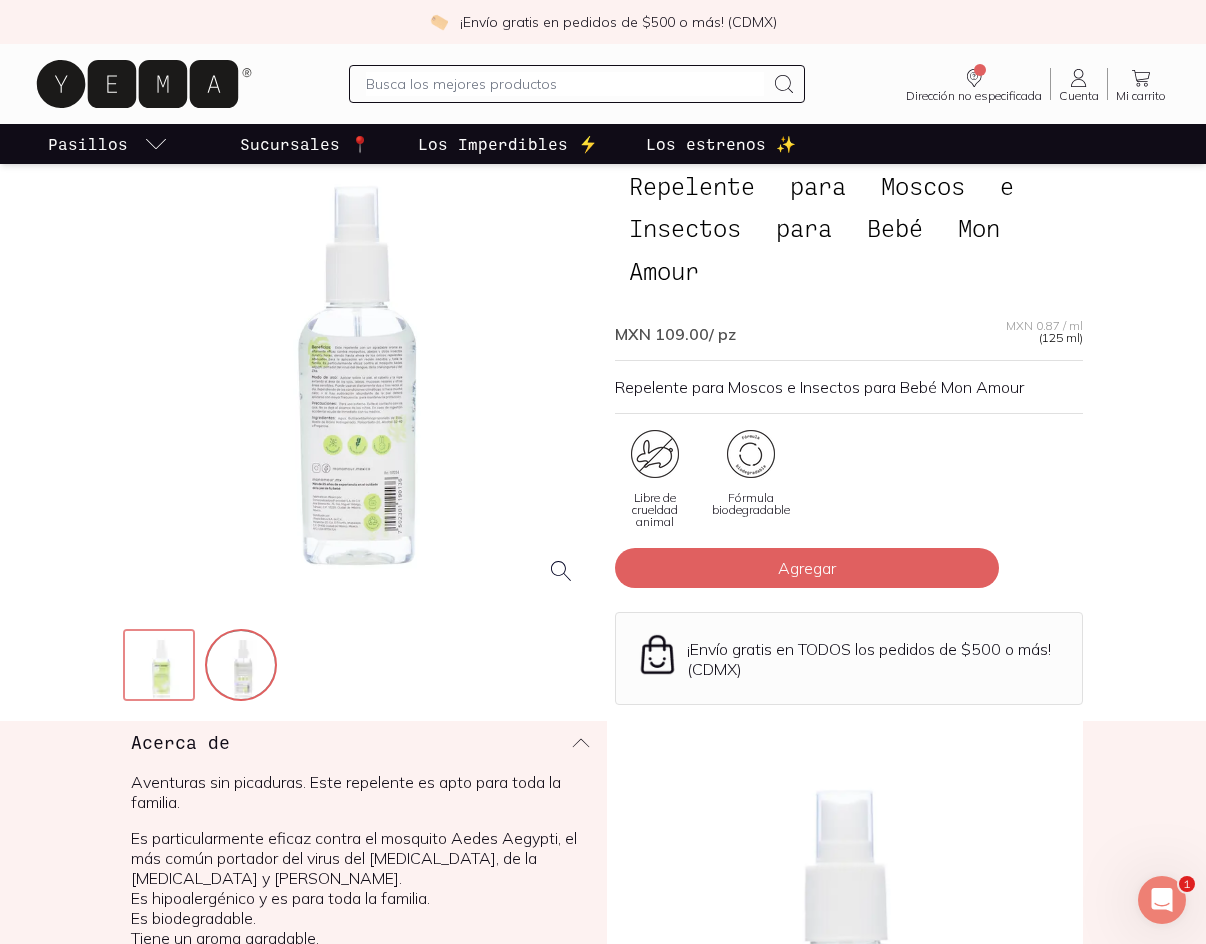 click at bounding box center (161, 667) 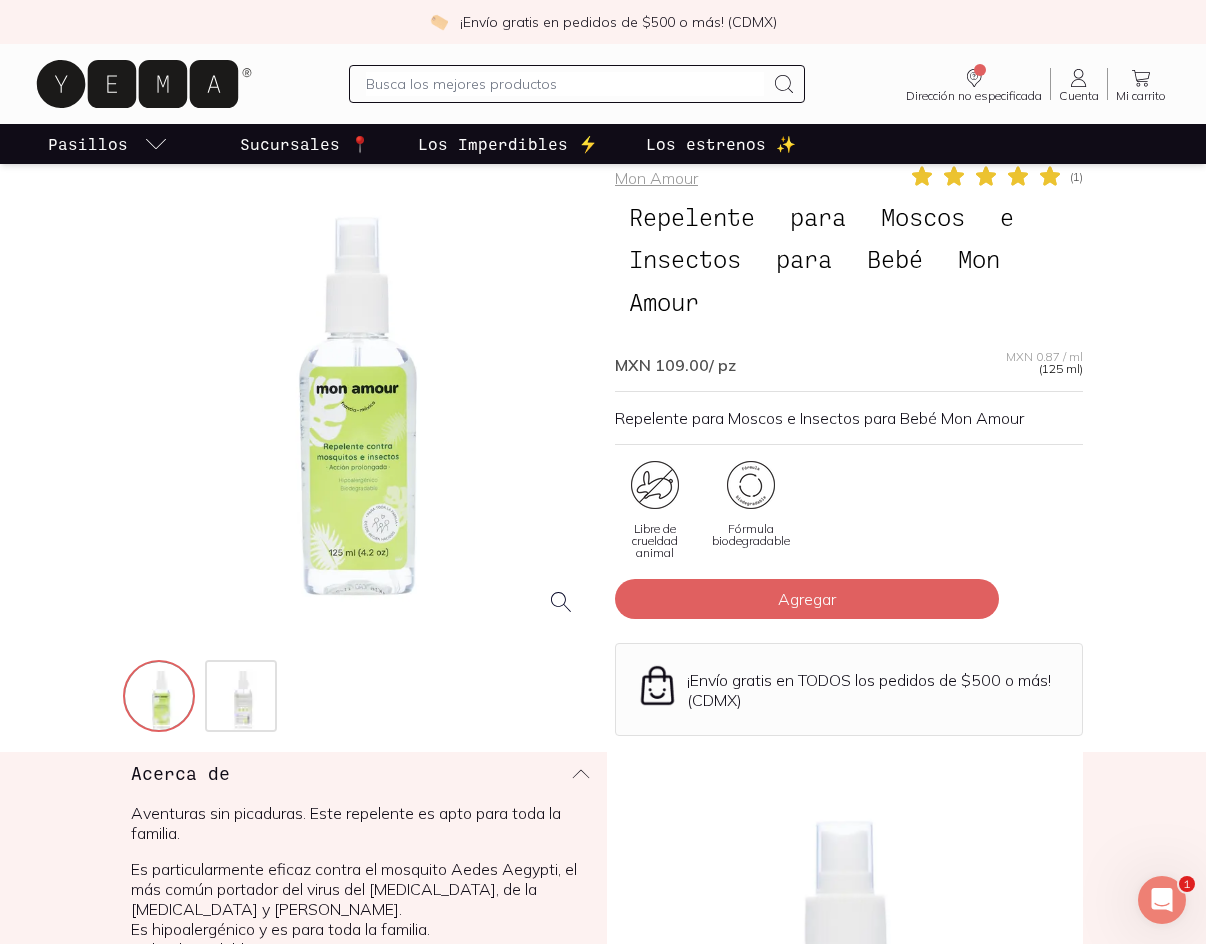scroll, scrollTop: 0, scrollLeft: 0, axis: both 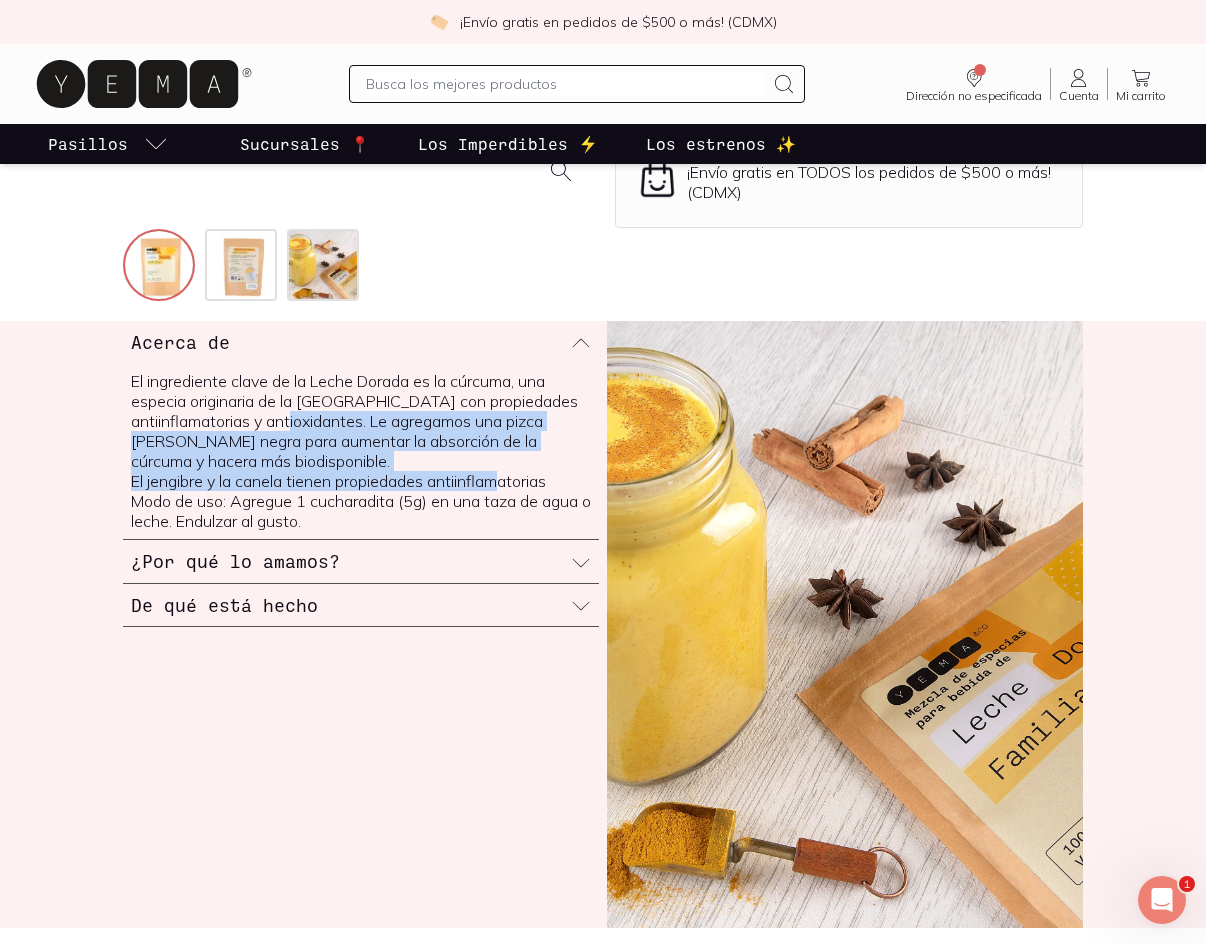 drag, startPoint x: 248, startPoint y: 424, endPoint x: 506, endPoint y: 472, distance: 262.42712 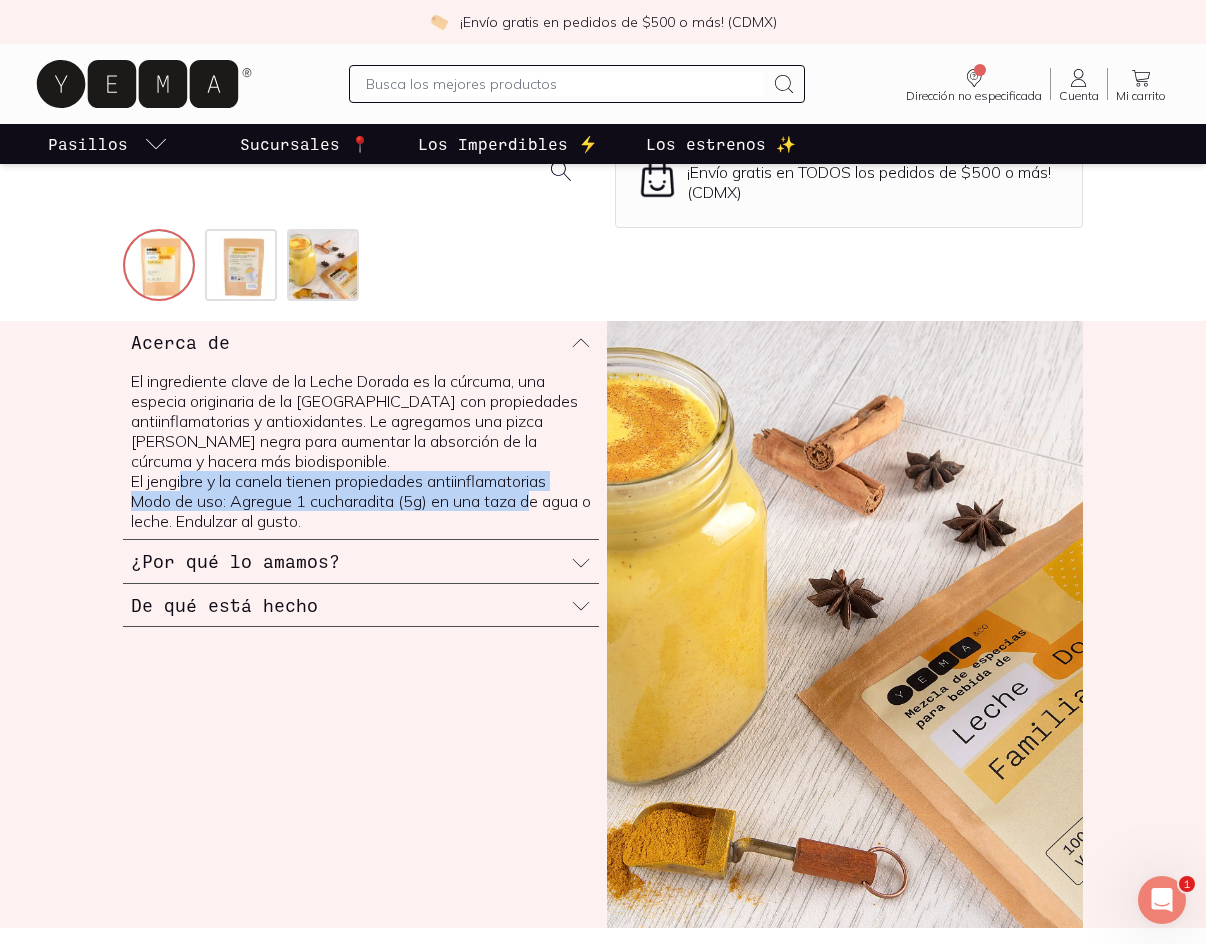 drag, startPoint x: 200, startPoint y: 479, endPoint x: 534, endPoint y: 507, distance: 335.1716 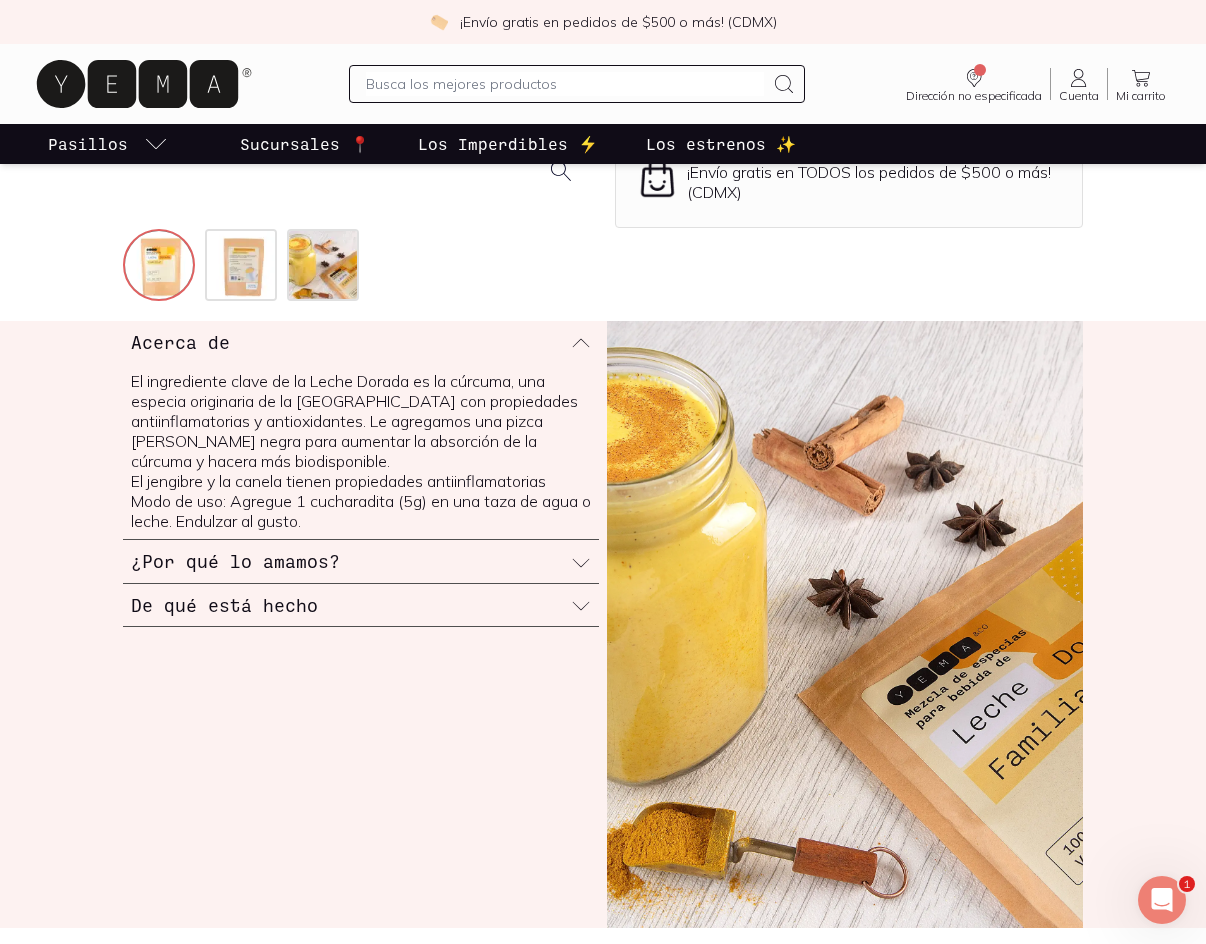 click on "Modo de uso: Agregue 1 cucharadita (5g) en una taza de agua o leche. Endulzar al gusto." at bounding box center [361, 511] 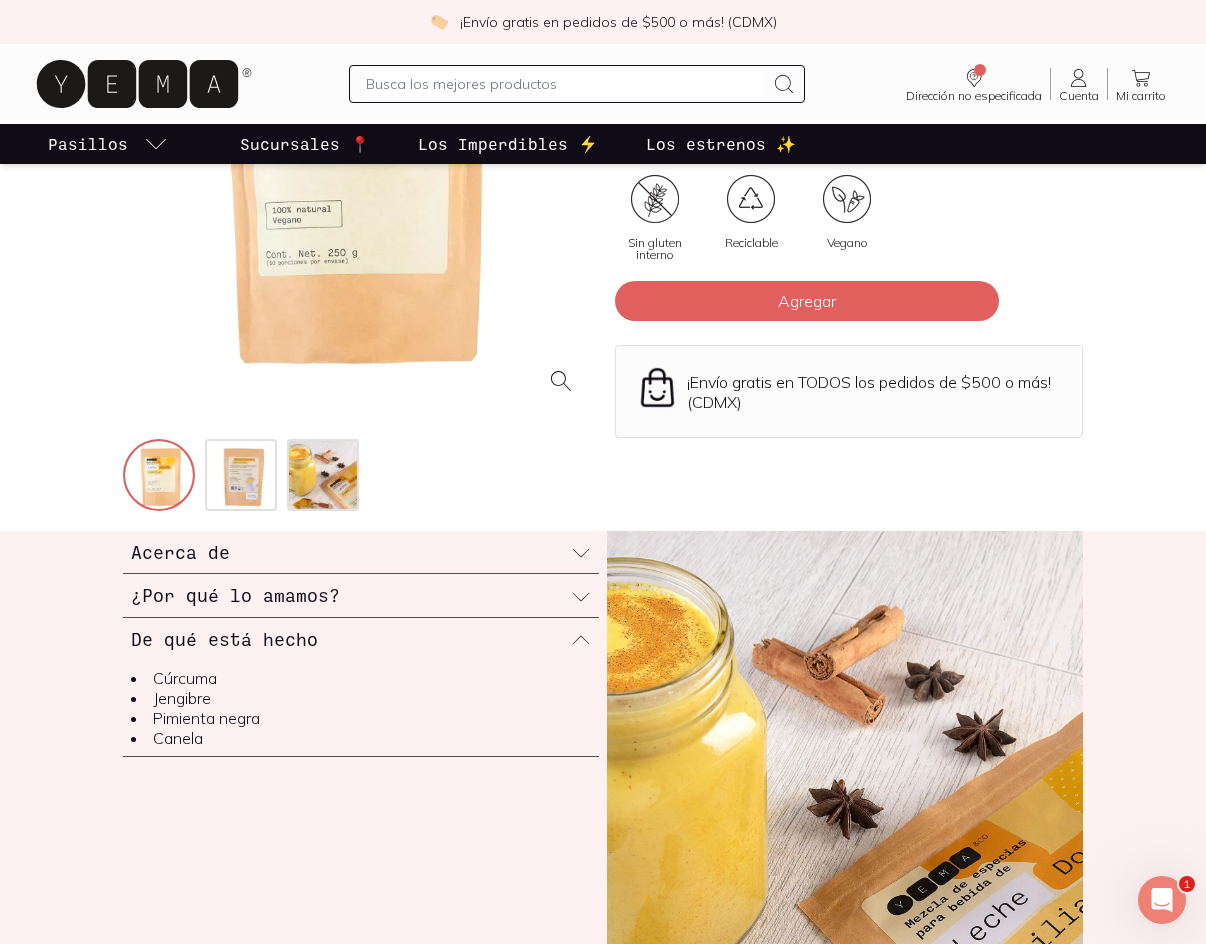 scroll, scrollTop: 100, scrollLeft: 0, axis: vertical 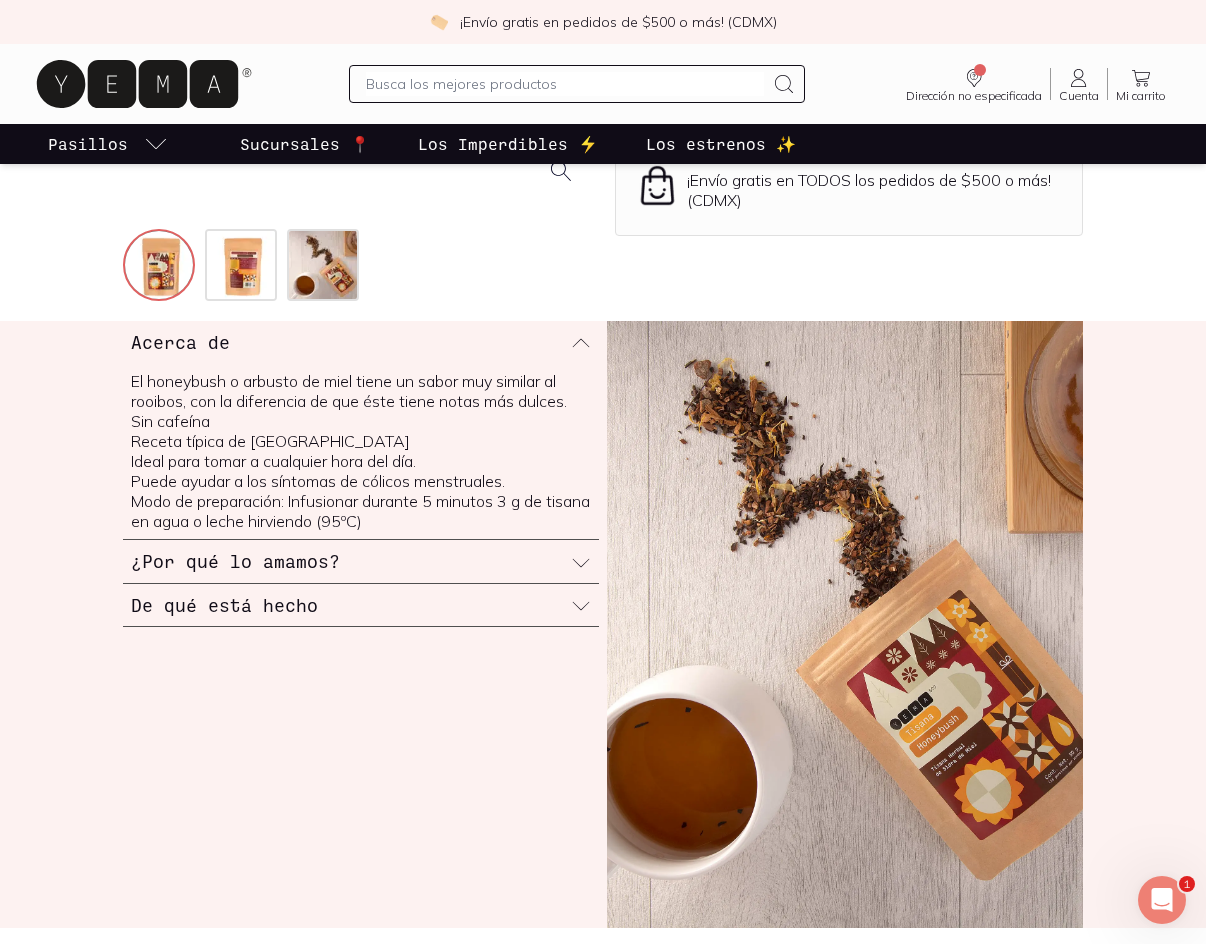 click on "De qué está hecho" at bounding box center [361, 605] 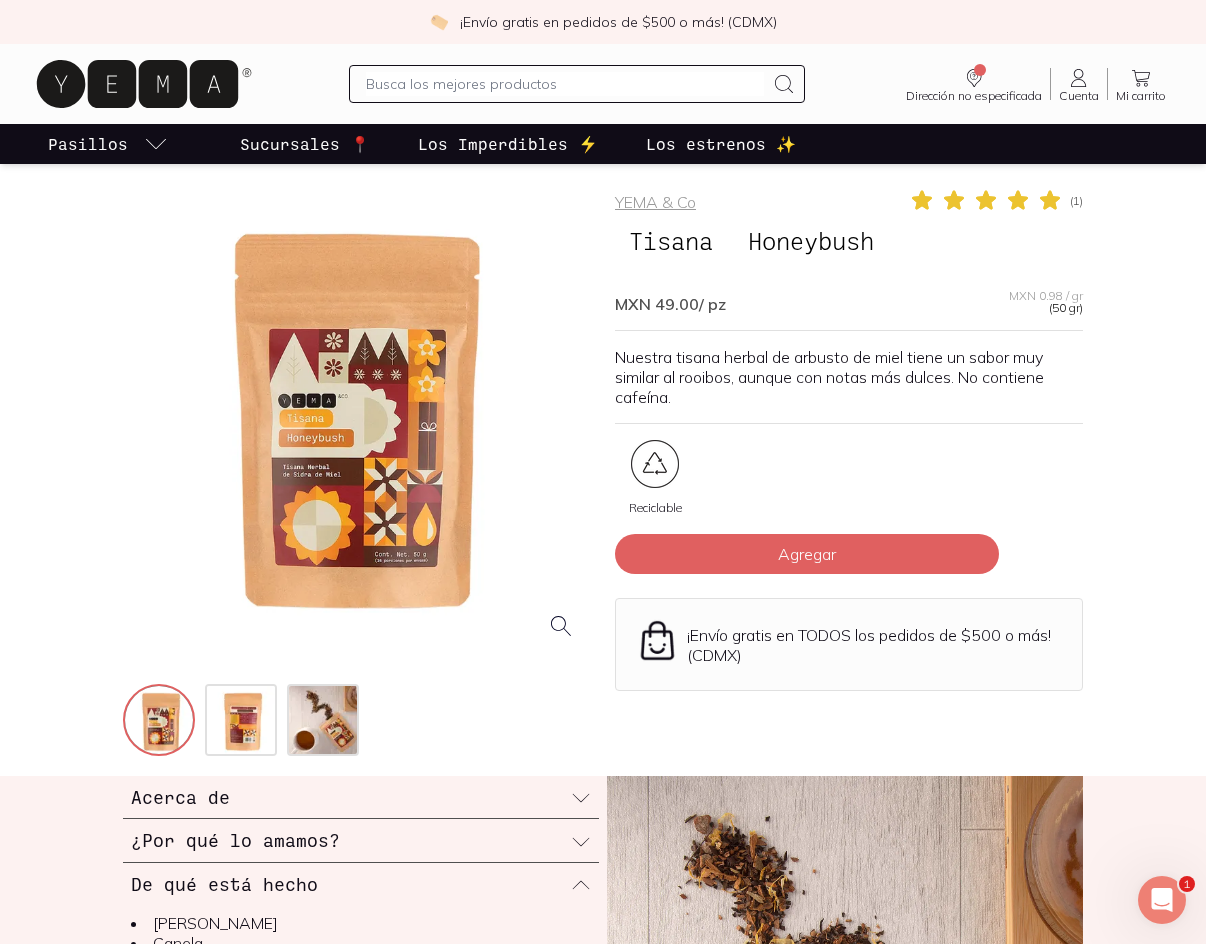 scroll, scrollTop: 0, scrollLeft: 0, axis: both 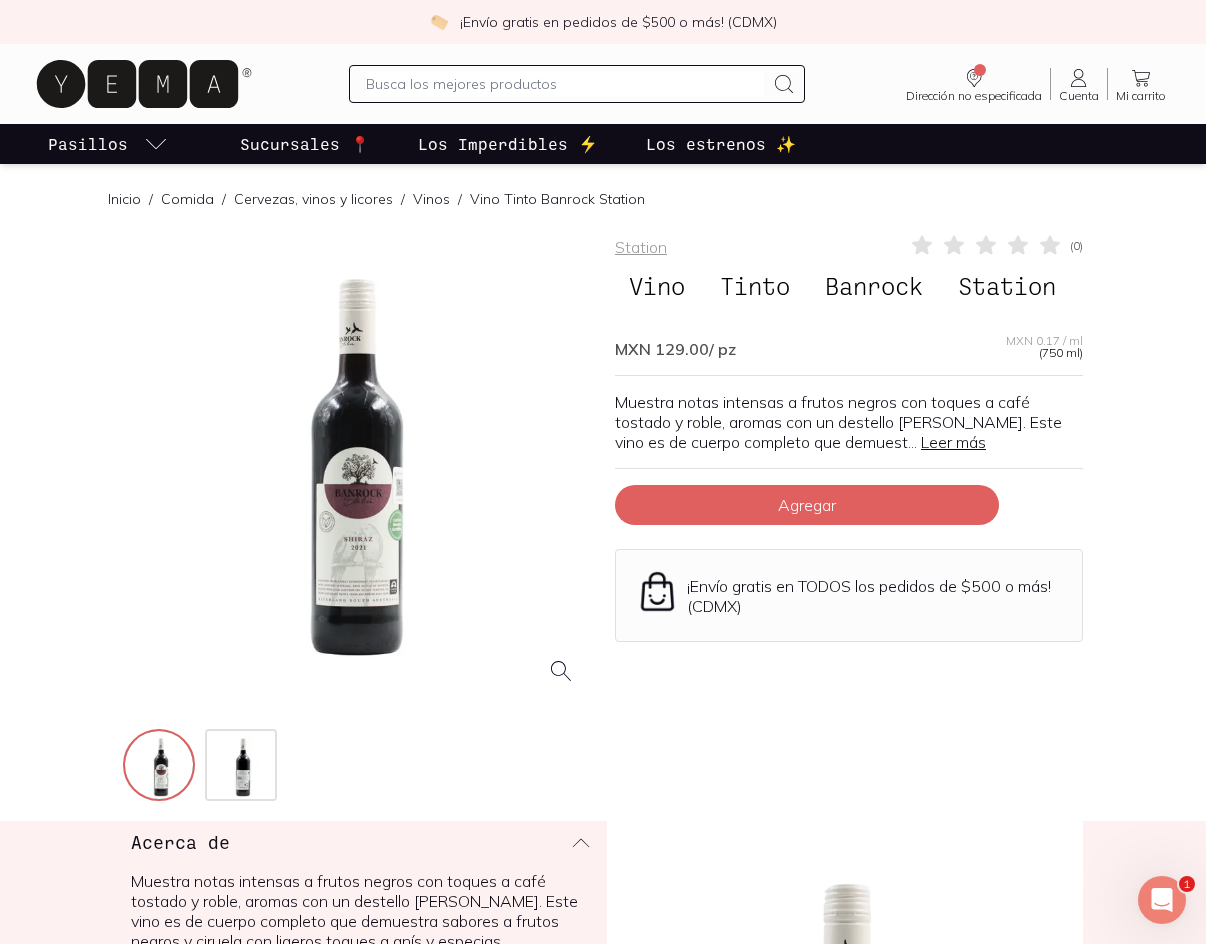 click on "Leer más" at bounding box center [953, 442] 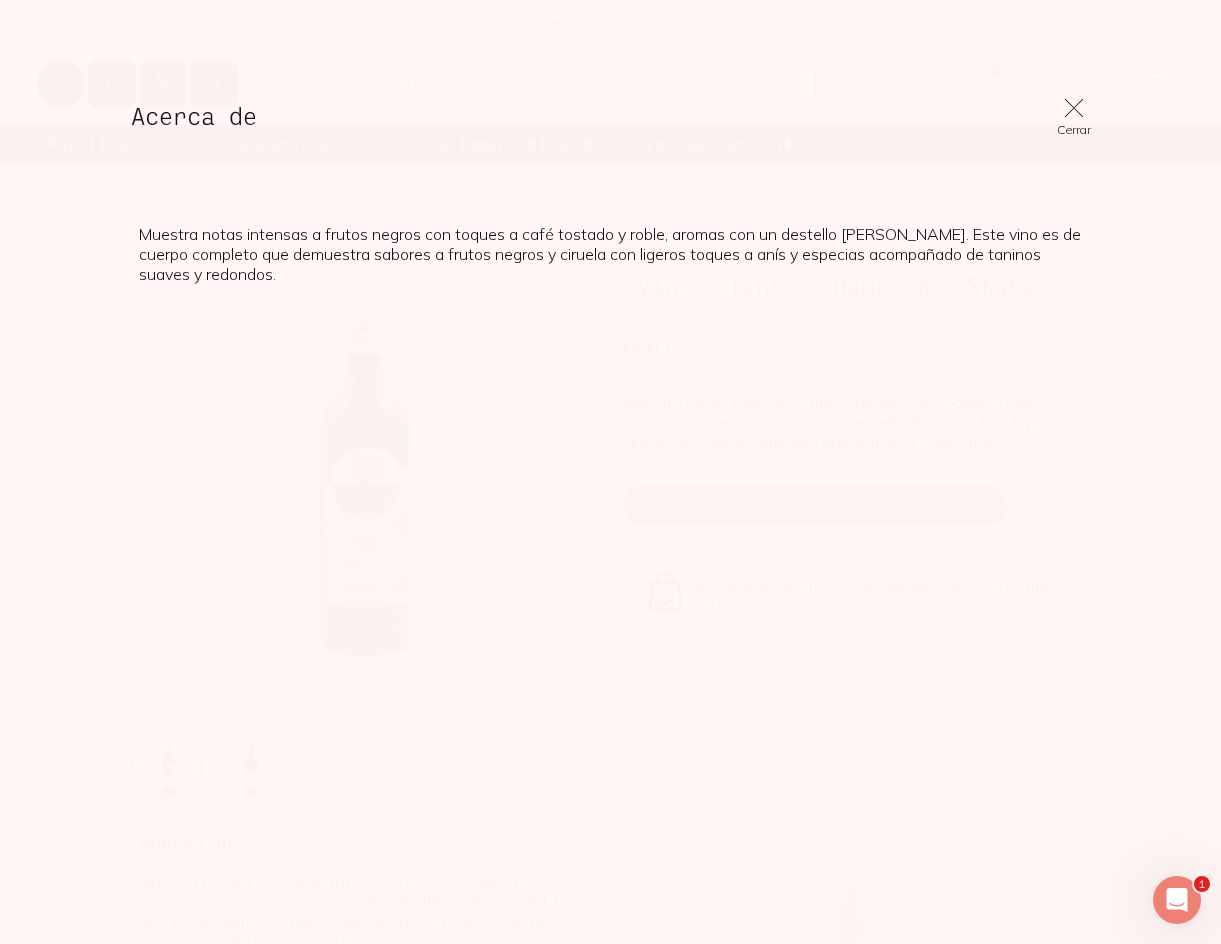 click on "Cerrar" at bounding box center [1074, 116] 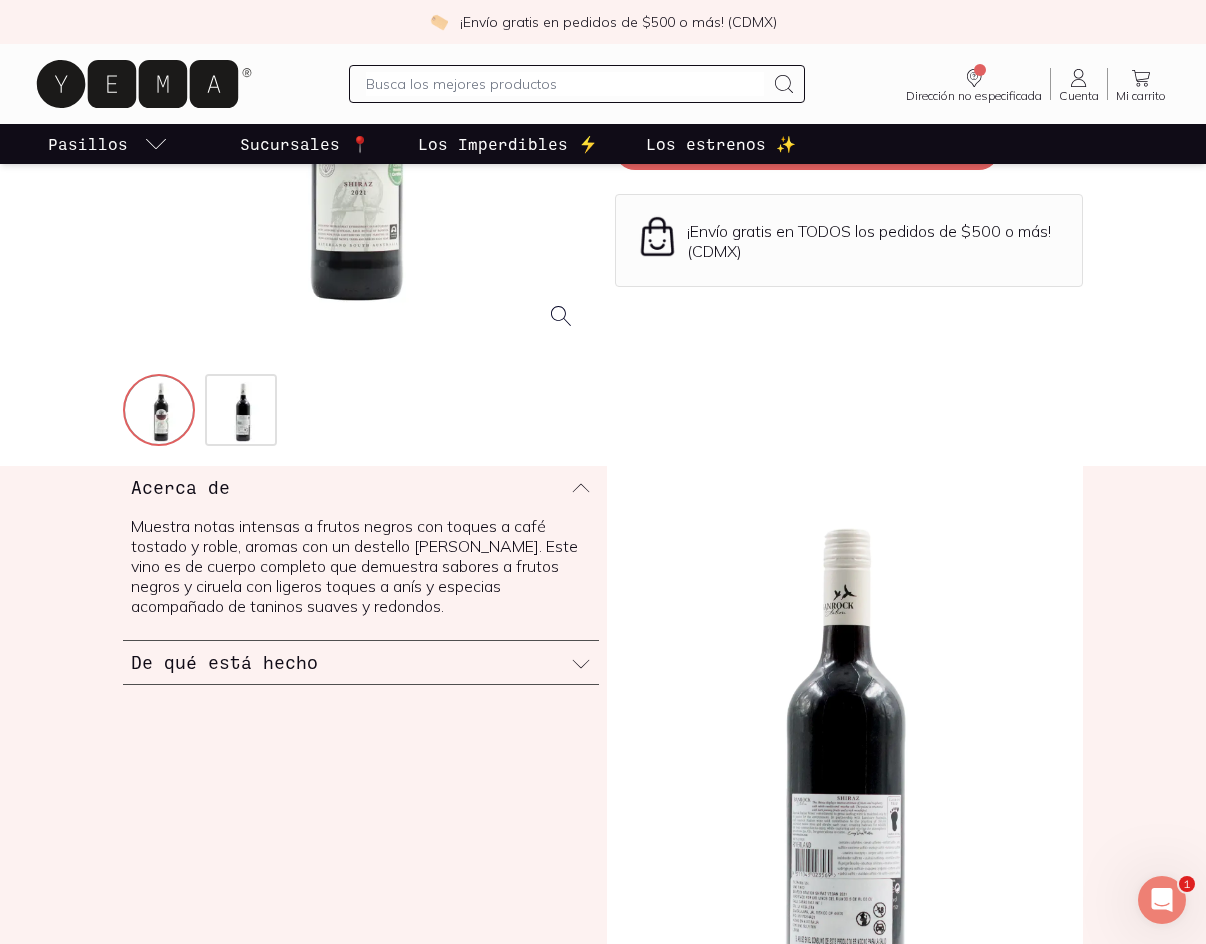 scroll, scrollTop: 400, scrollLeft: 0, axis: vertical 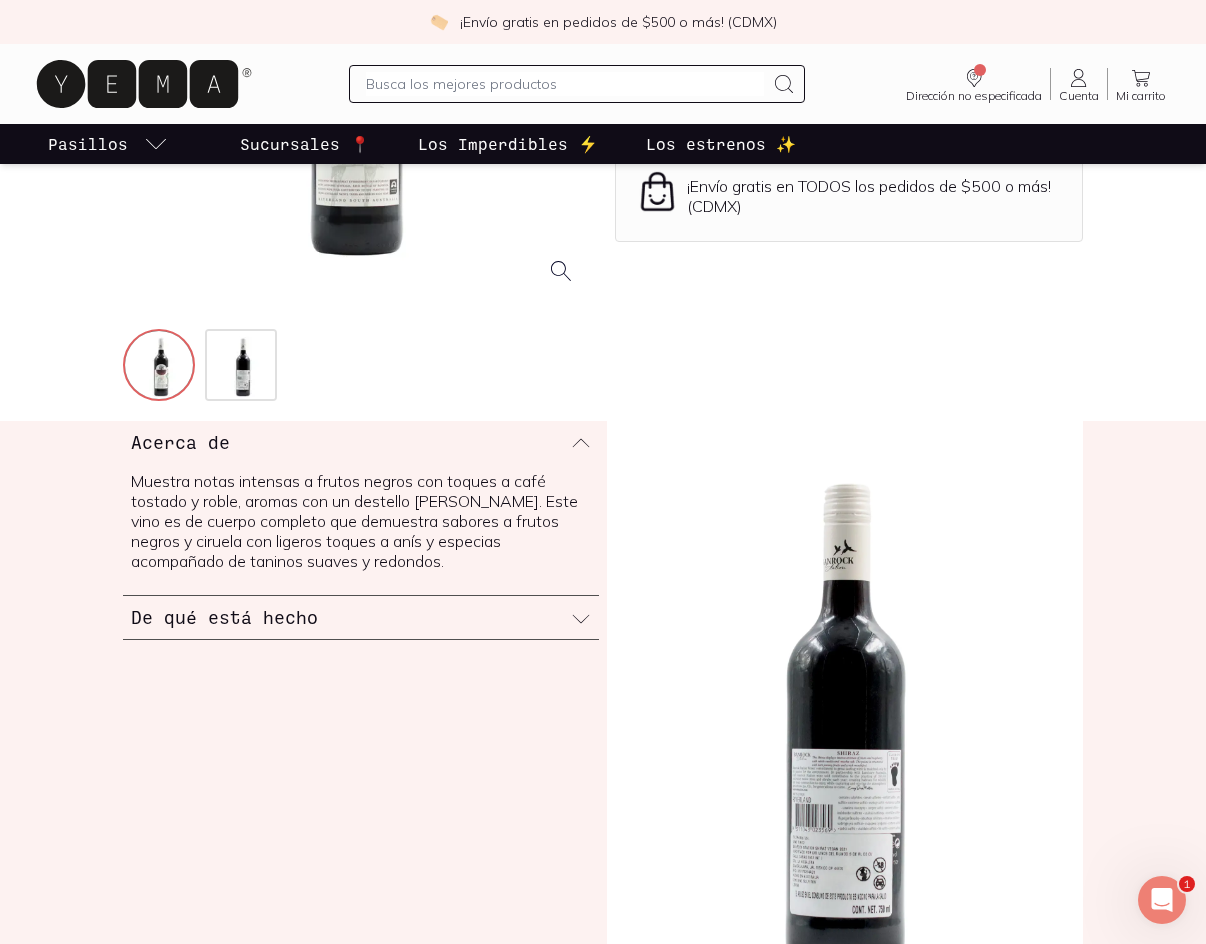 click 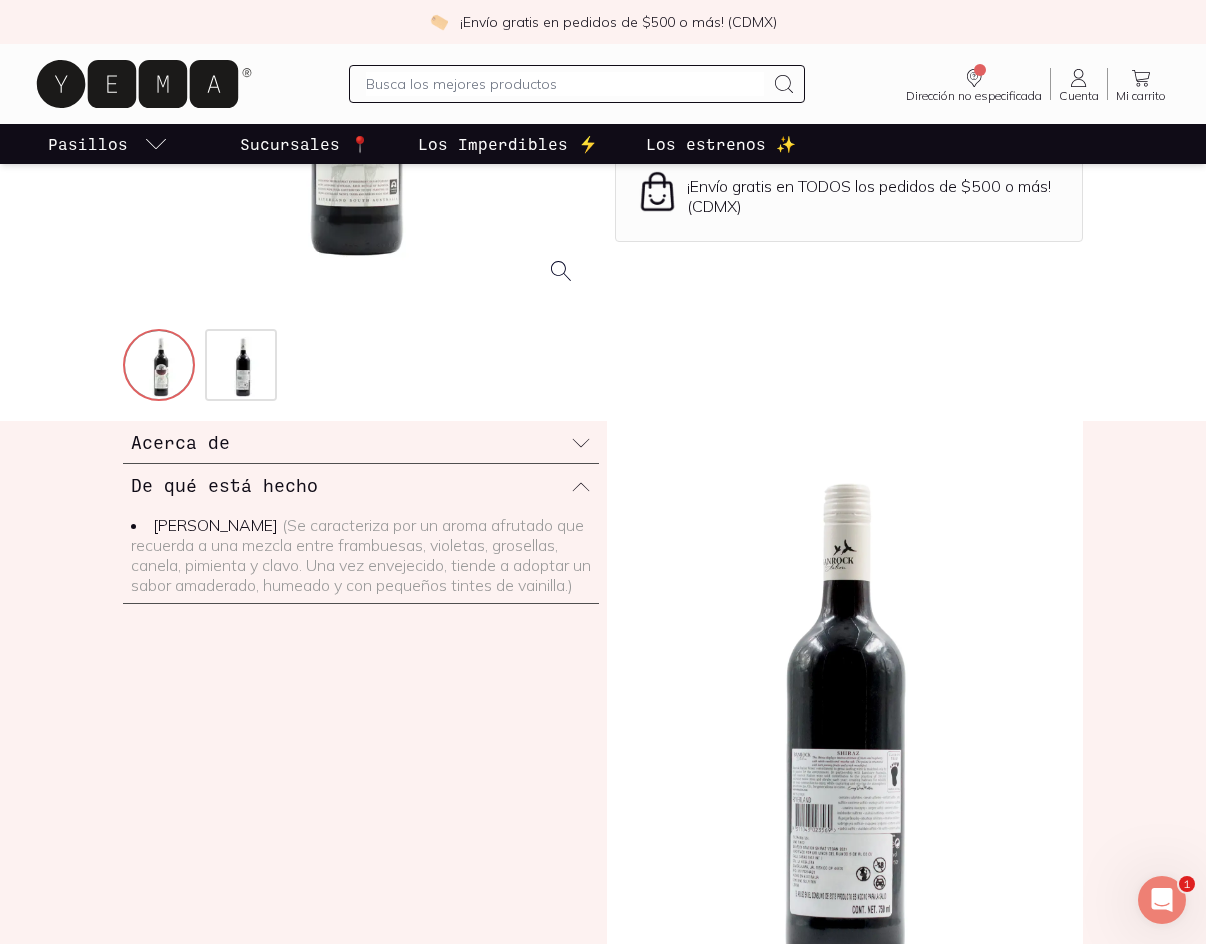 click 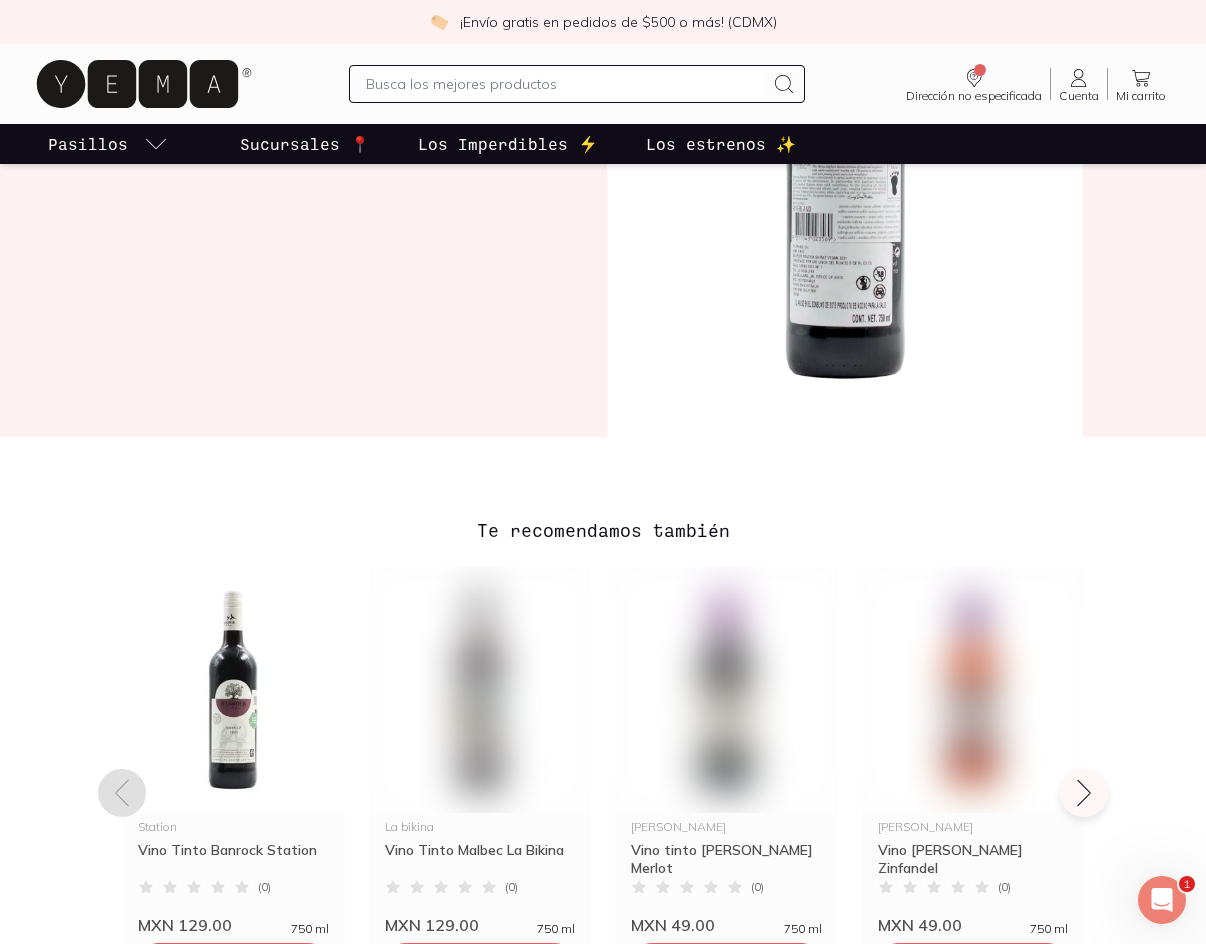 scroll, scrollTop: 1100, scrollLeft: 0, axis: vertical 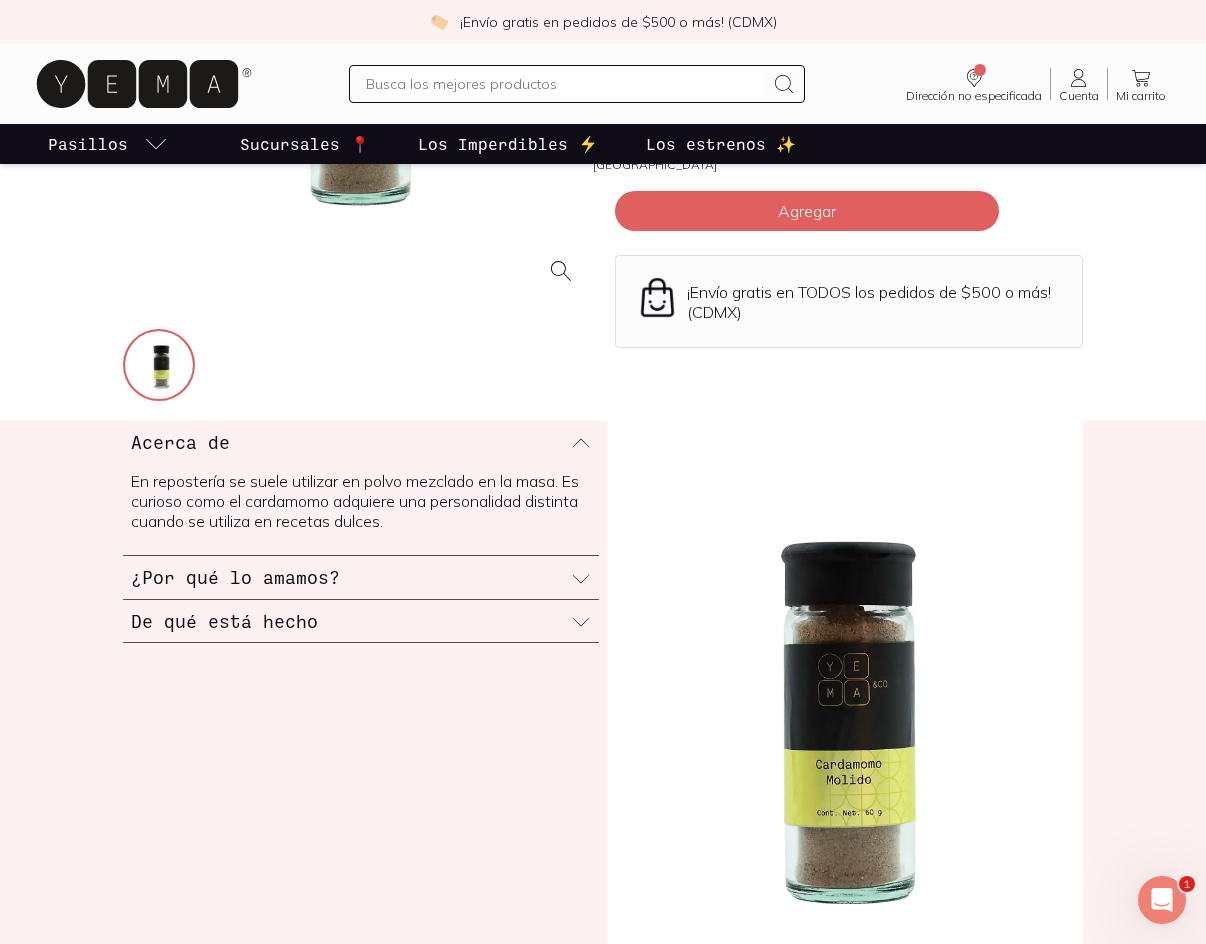 click on "¿Por qué lo amamos?" at bounding box center [361, 577] 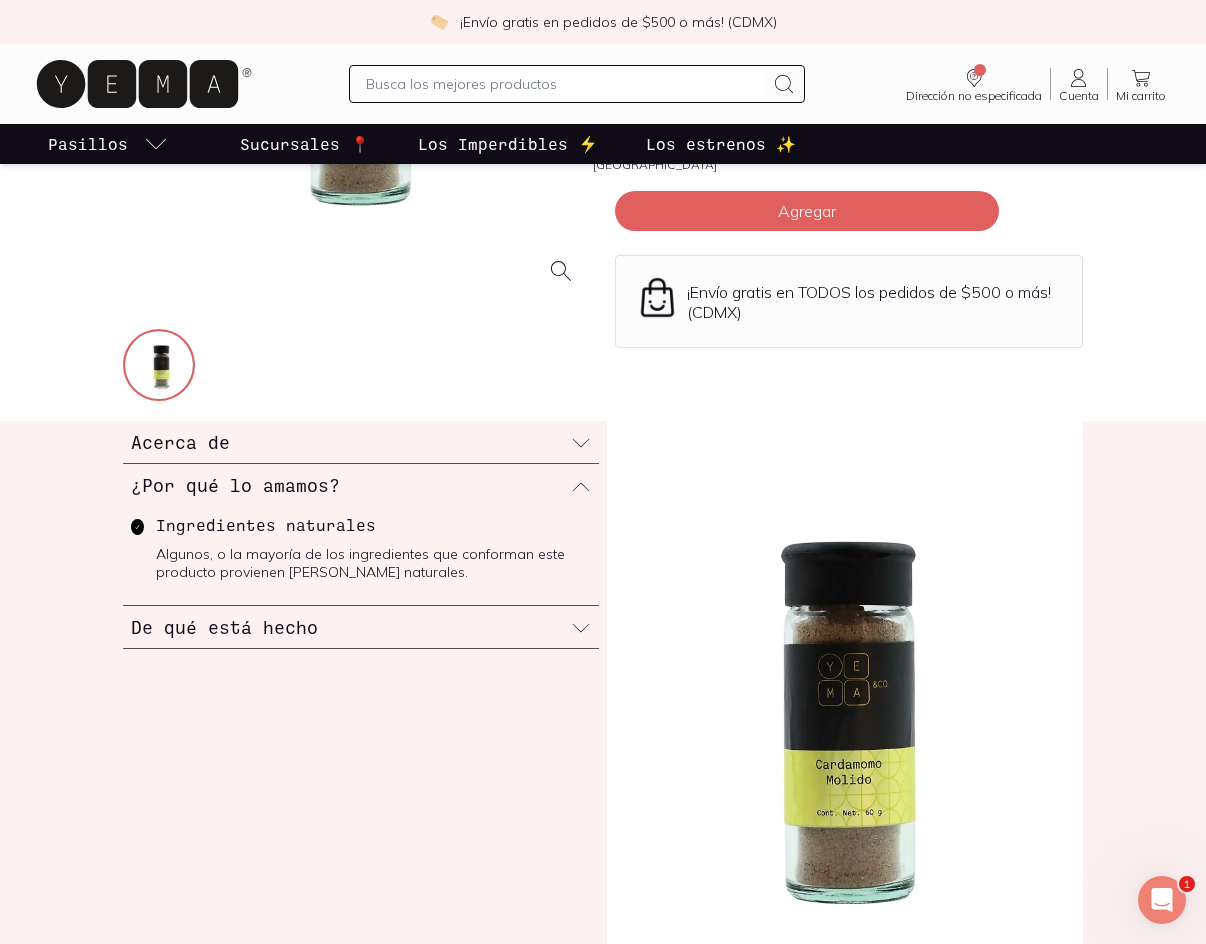 click on "De qué está hecho" at bounding box center (361, 627) 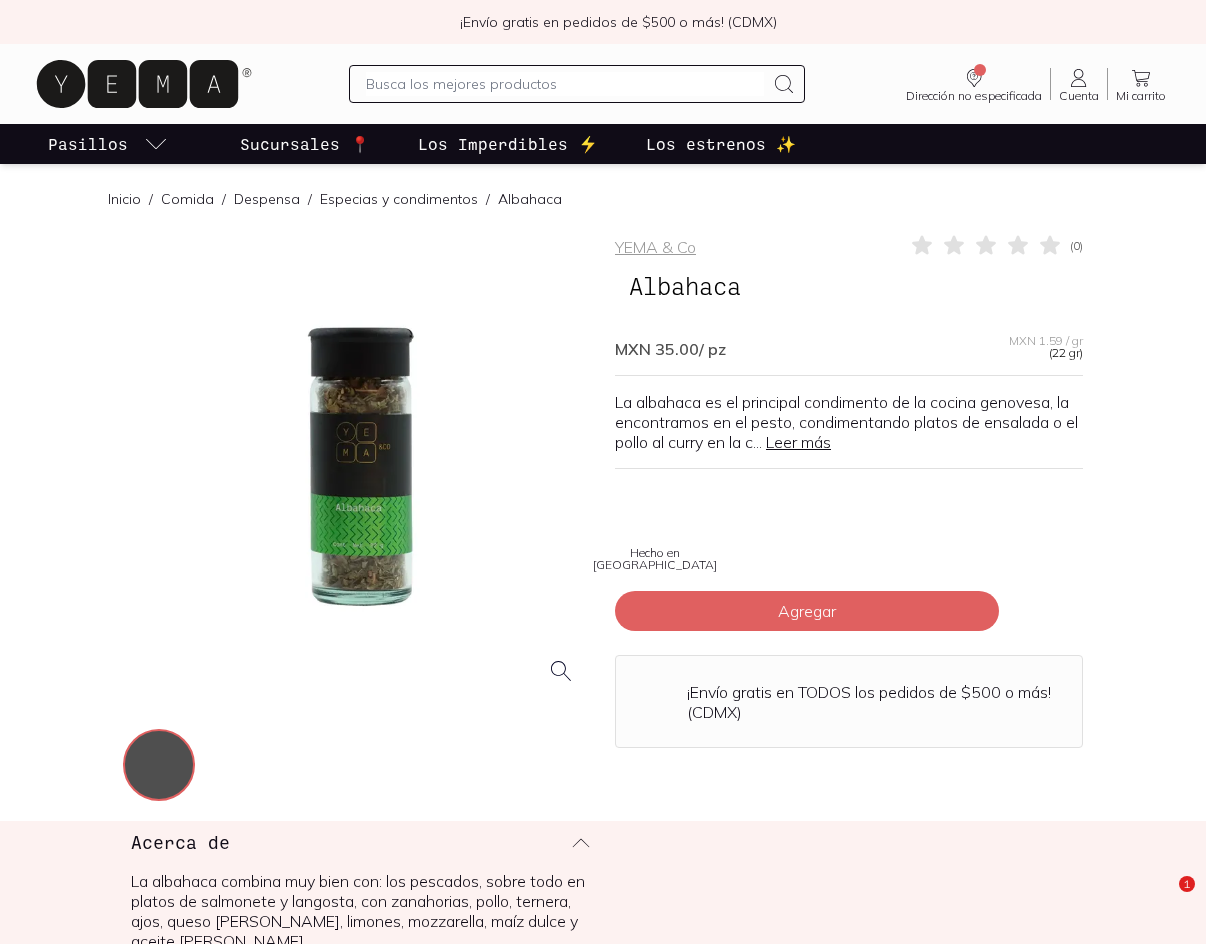 scroll, scrollTop: 0, scrollLeft: 0, axis: both 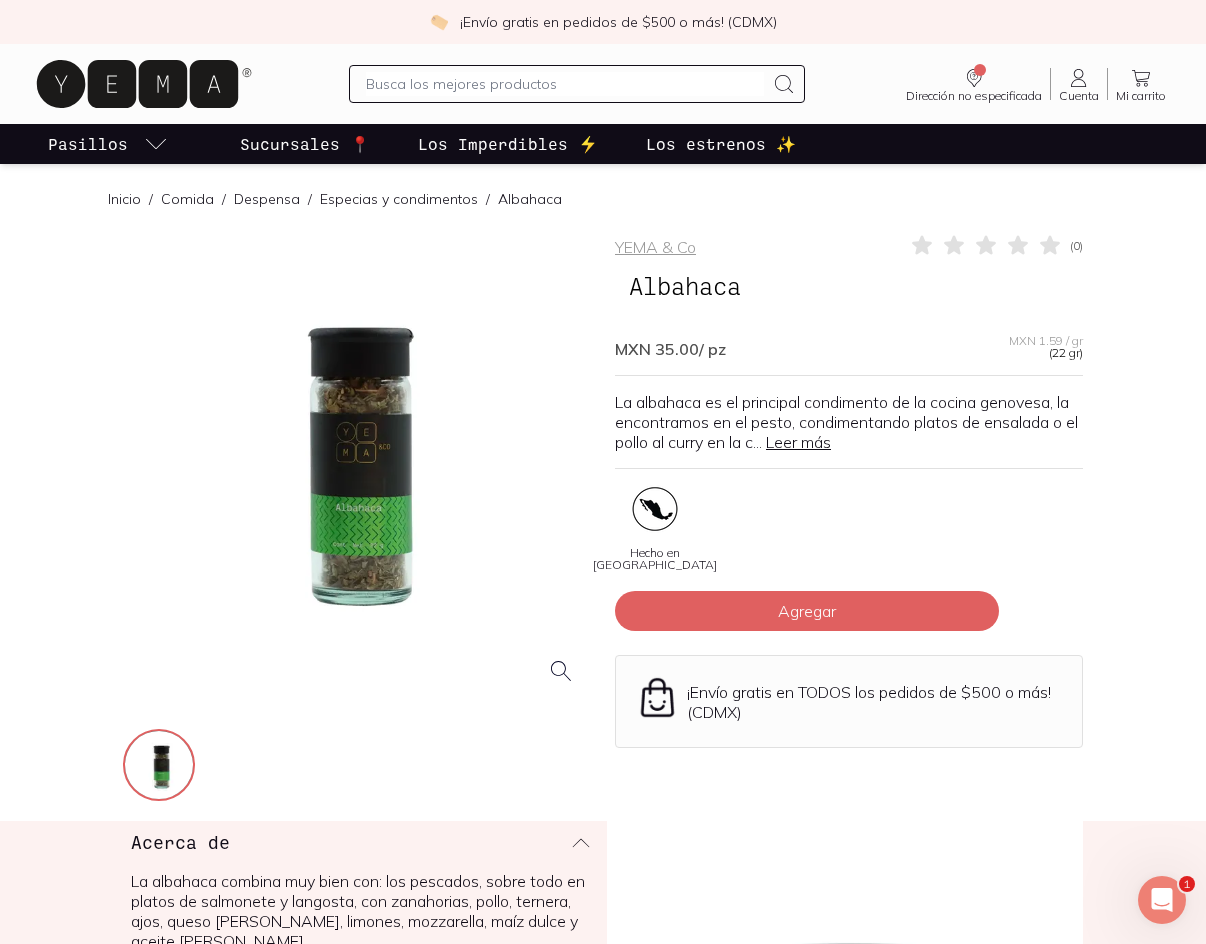 click on "YEMA & Co ( 0 ) Albahaca   MXN 35.00  / pz MXN 1.59 / gr (22 gr) La albahaca es el principal condimento de la cocina genovesa, la encontramos en el pesto, condimentando platos de ensalada o el pollo al curry en la c ...   Leer más Hecho en [GEOGRAPHIC_DATA] Agregar ¡Envío gratis en TODOS los pedidos de $500 o más! (CDMX) Acerca de La albahaca combina muy bien con: los pescados, sobre todo en platos de salmonete y langosta, con zanahorias, pollo, ternera, ajos, queso [PERSON_NAME], limones, mozzarella, maíz dulce y aceite [PERSON_NAME]. ¿Por qué lo amamos? De qué está hecho Te recomendamos también YEMA & Co Pimientón Paprika Molido ( 0 ) MXN 35.00 58 gr Agregar YEMA & Co Cúrcuma Molida ( 0 ) MXN 49.00 55 gr Agregar YEMA & Co Cardamomo Molido ( 0 ) MXN 109.00 60 gr Agregar YEMA & Co Albahaca ( 0 ) MXN 35.00 22 gr Agregar Zanilli Extracto Natural Vainilla de Papantla Za... Extracto Natural Vainilla de Papantla Zanilli ( 0 ) MXN 149.00 125 ml Agregar Santiveri Caldo Vegetal Orgánico ( 0 ) MXN 79.00 100 gr Agregar ( 0 )" at bounding box center (603, 1464) 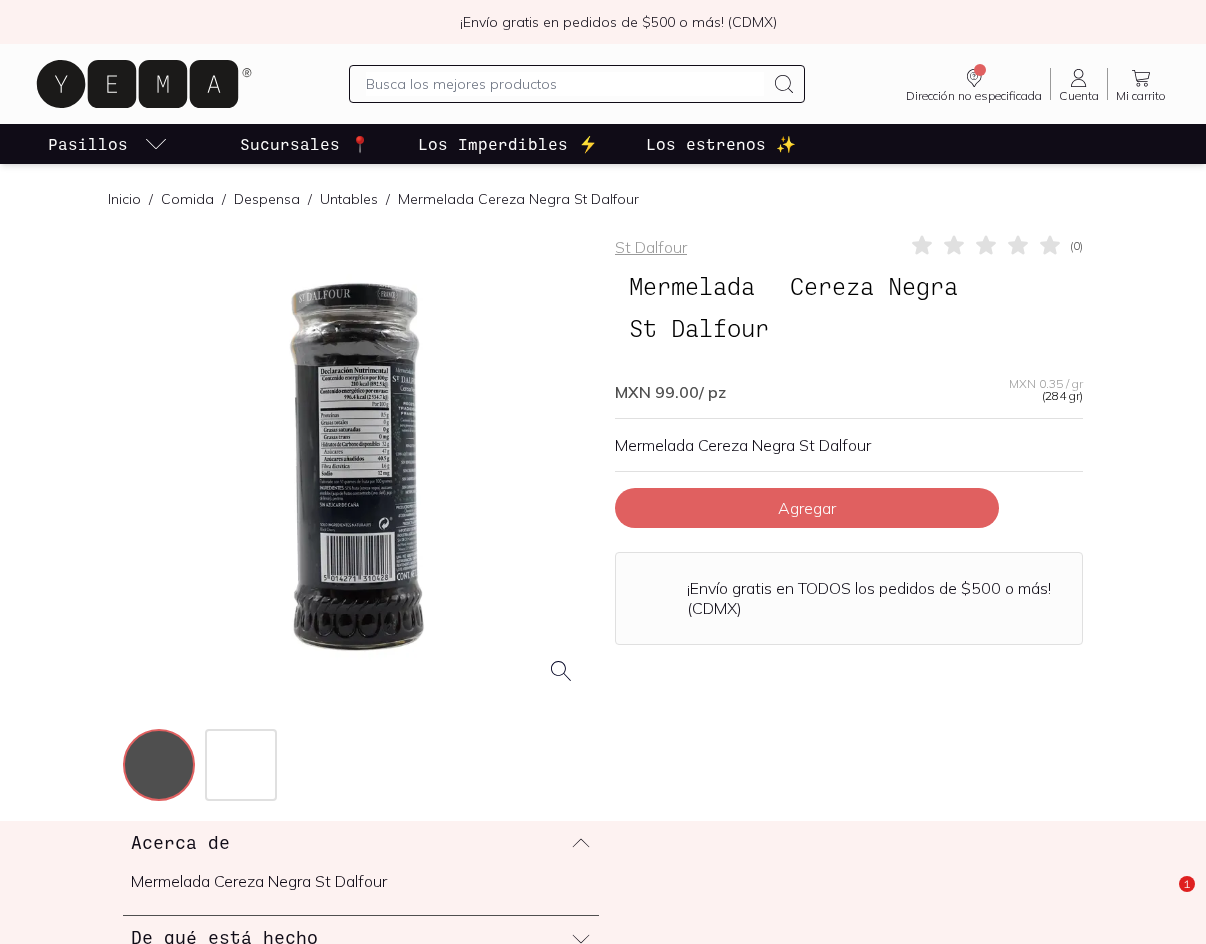 scroll, scrollTop: 0, scrollLeft: 0, axis: both 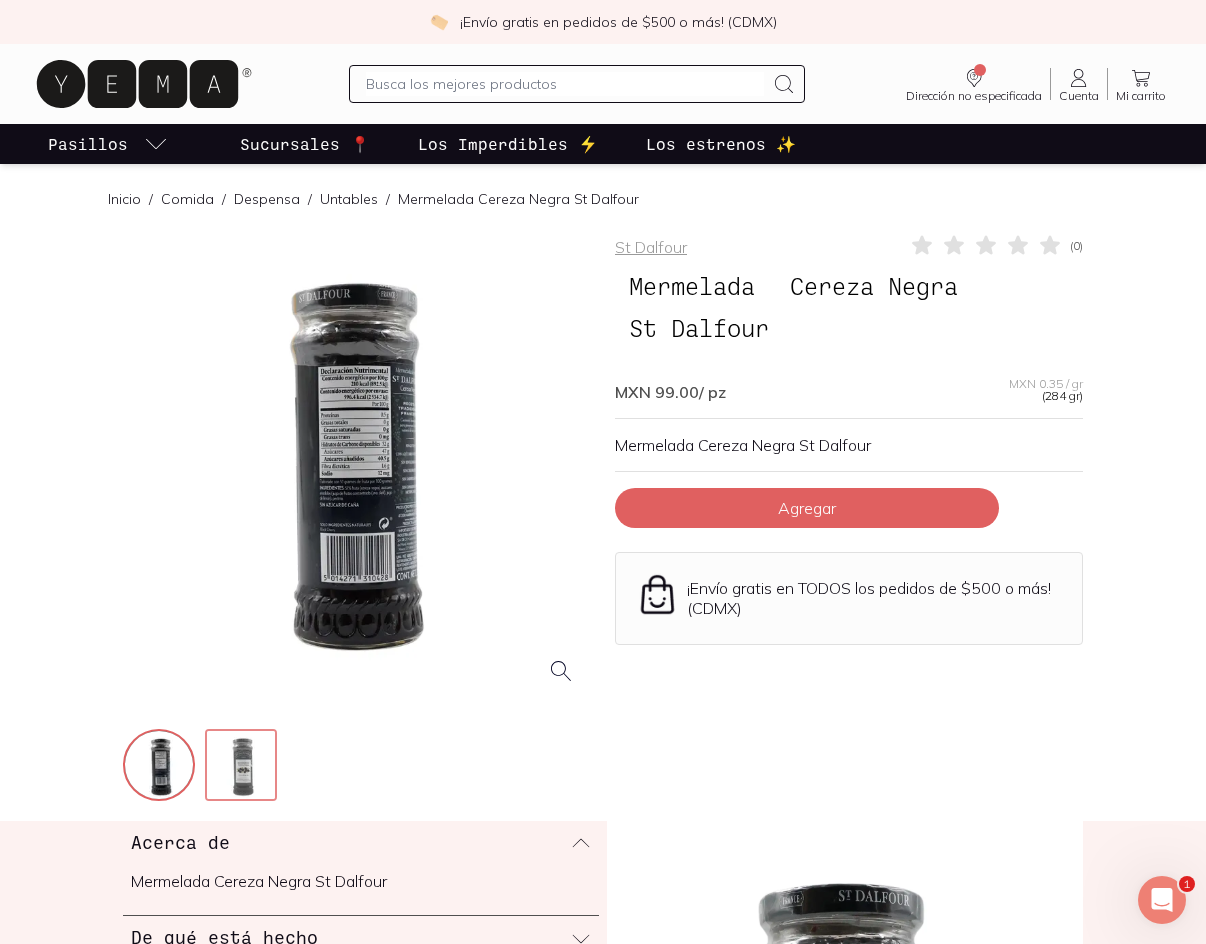 click at bounding box center [243, 767] 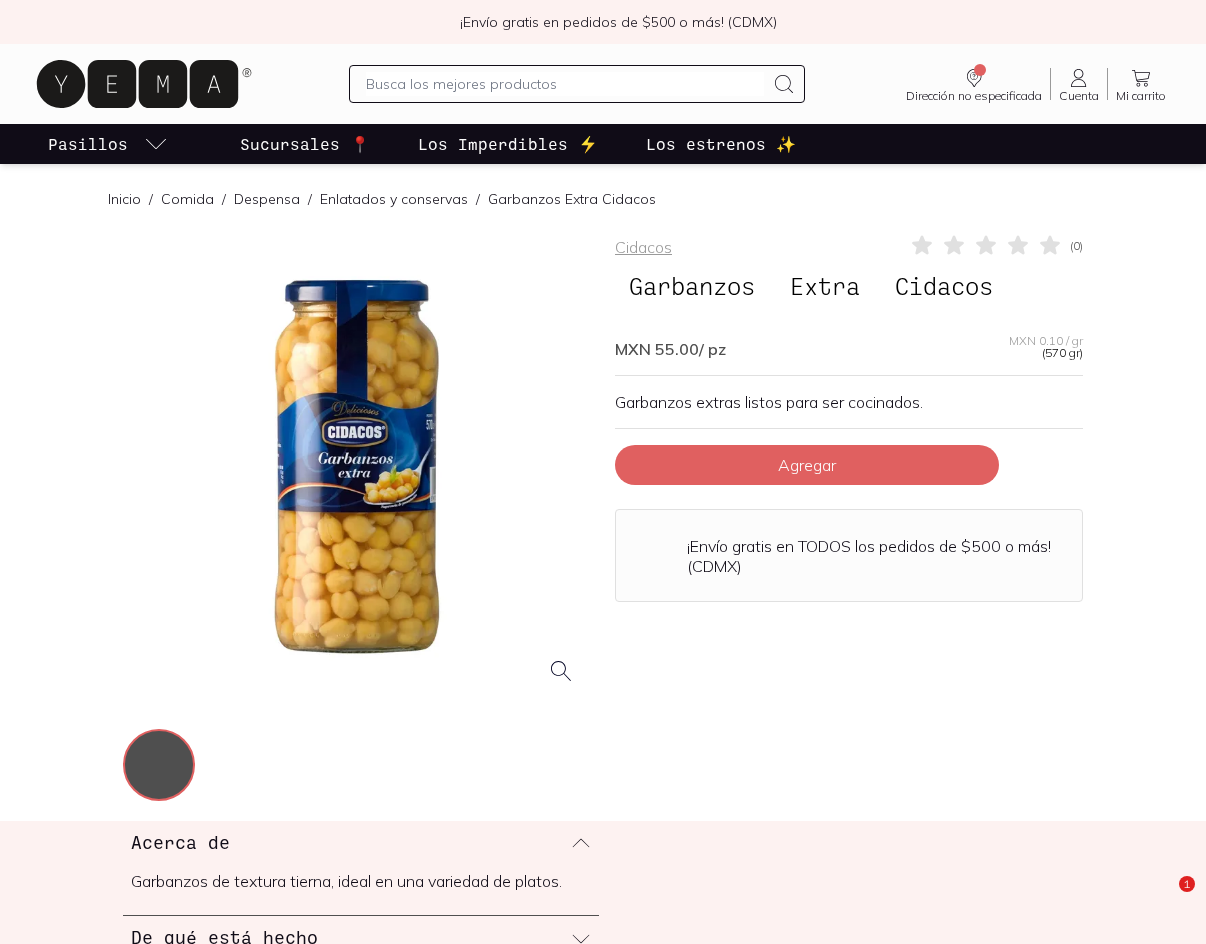 scroll, scrollTop: 0, scrollLeft: 0, axis: both 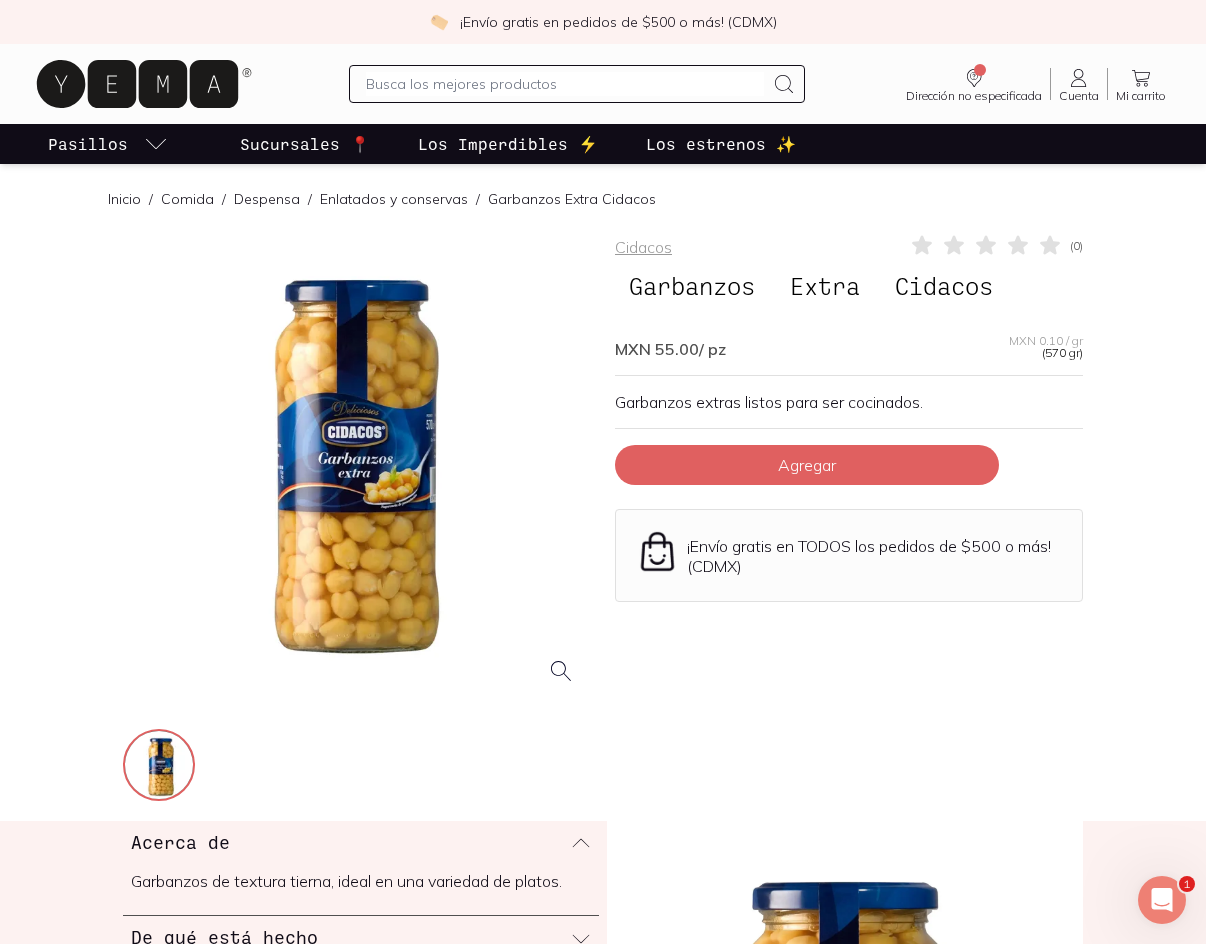click at bounding box center (357, 467) 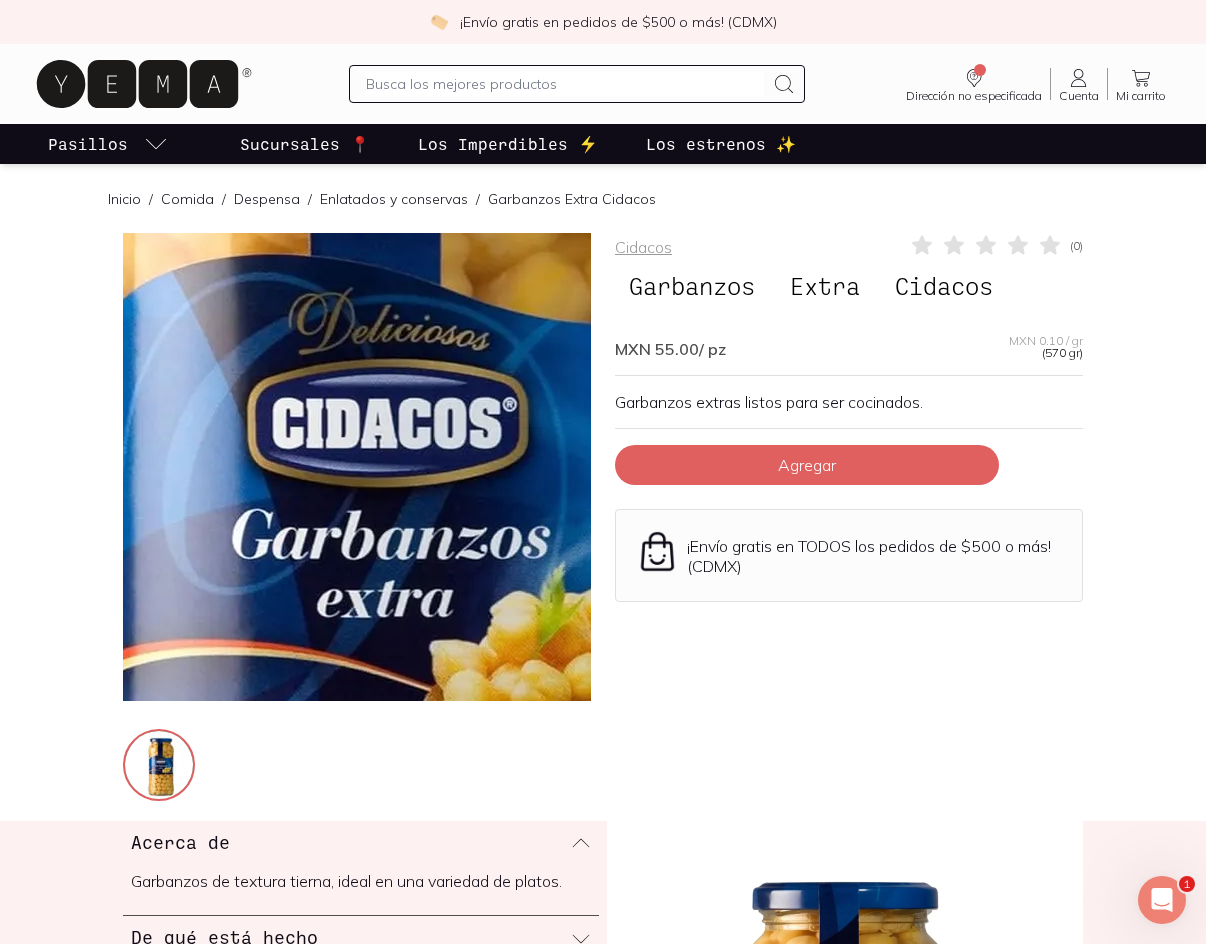 click at bounding box center (396, 572) 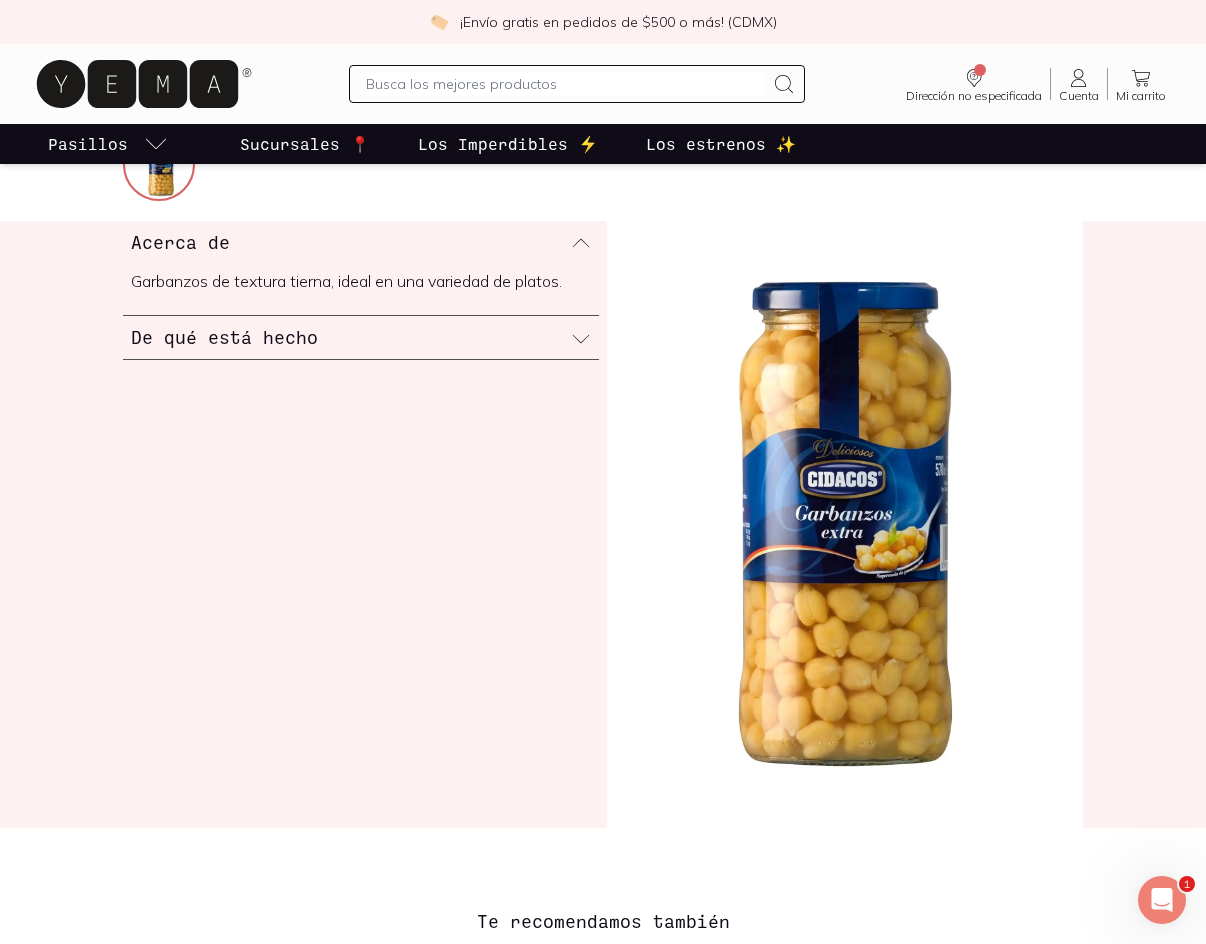 scroll, scrollTop: 400, scrollLeft: 0, axis: vertical 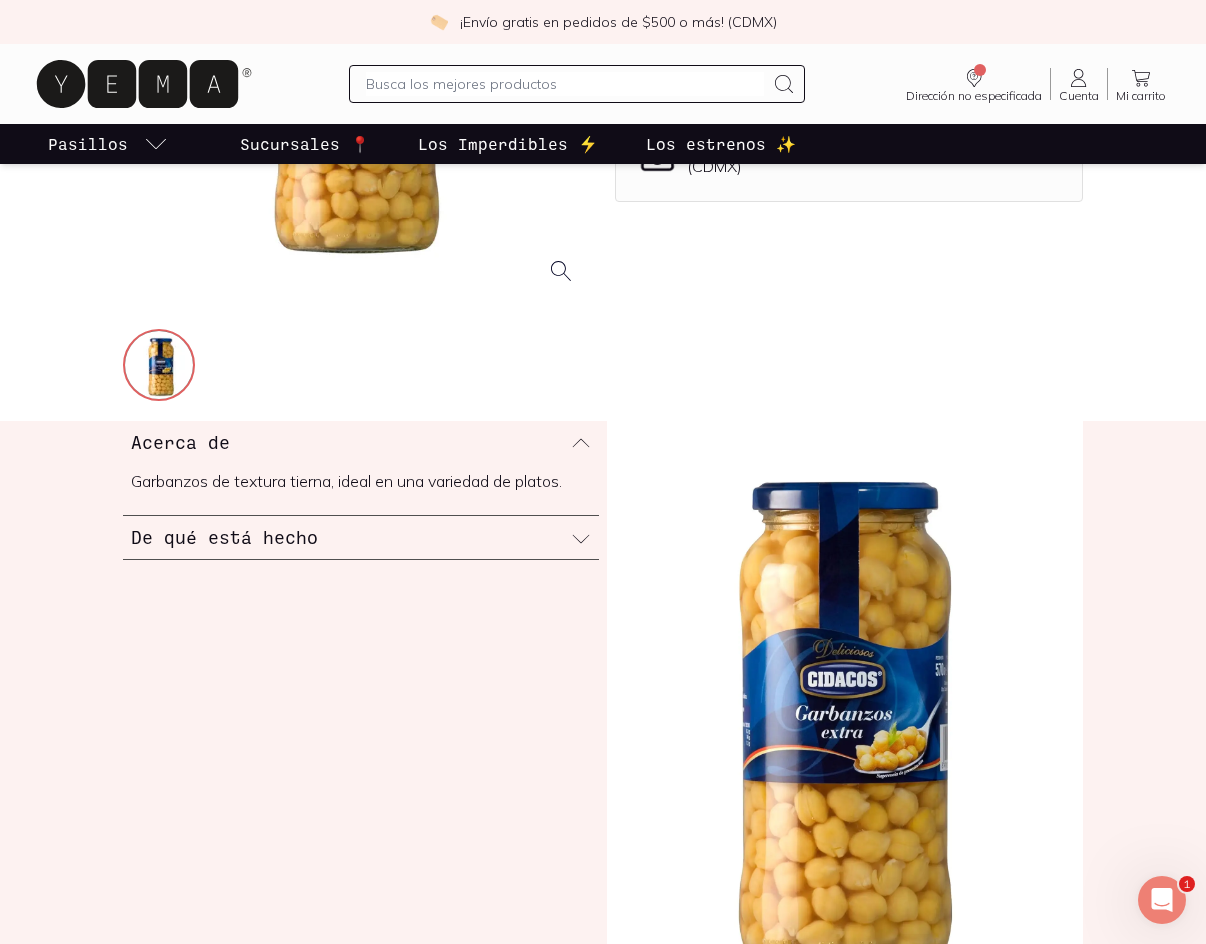 click on "De qué está hecho" at bounding box center [361, 537] 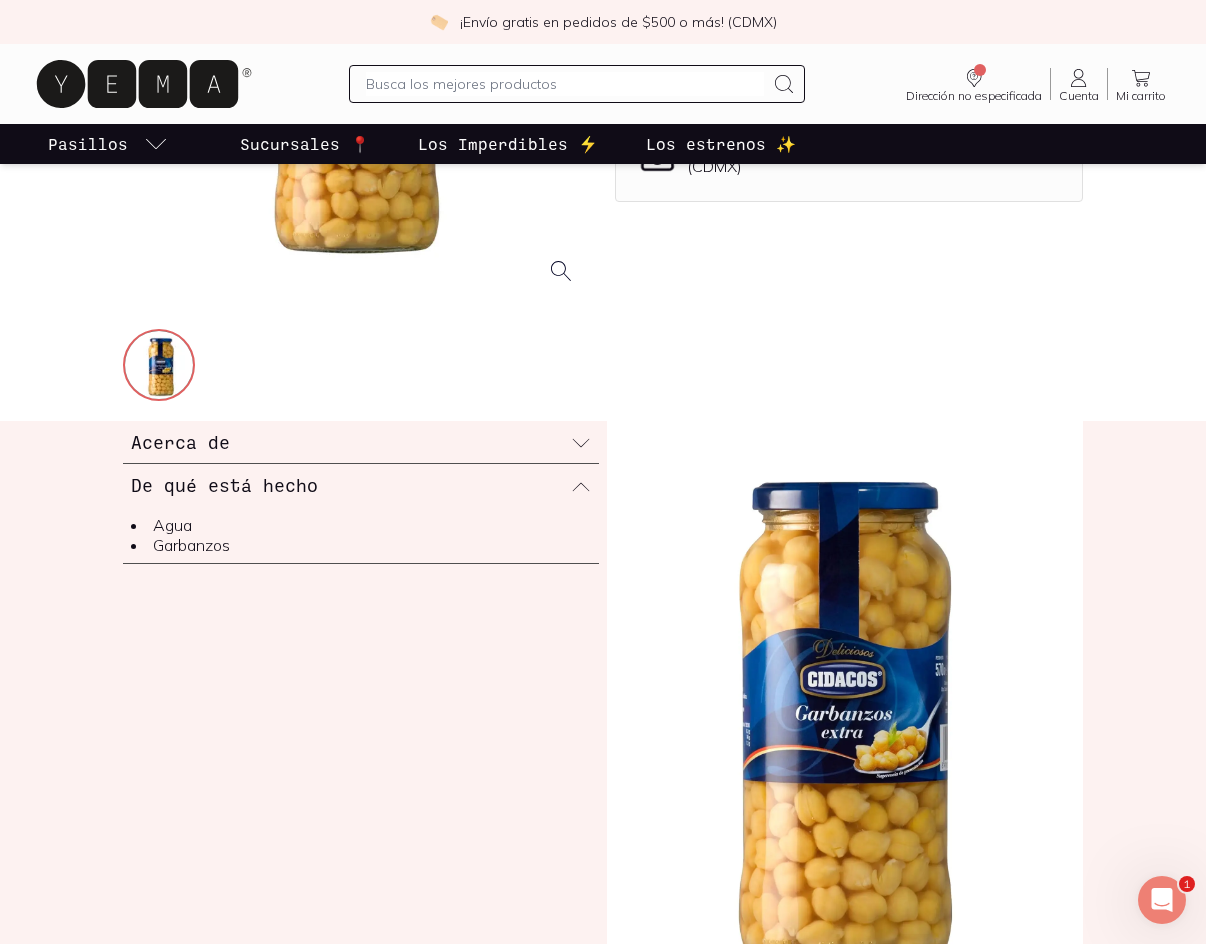 click on "Agua" at bounding box center [361, 525] 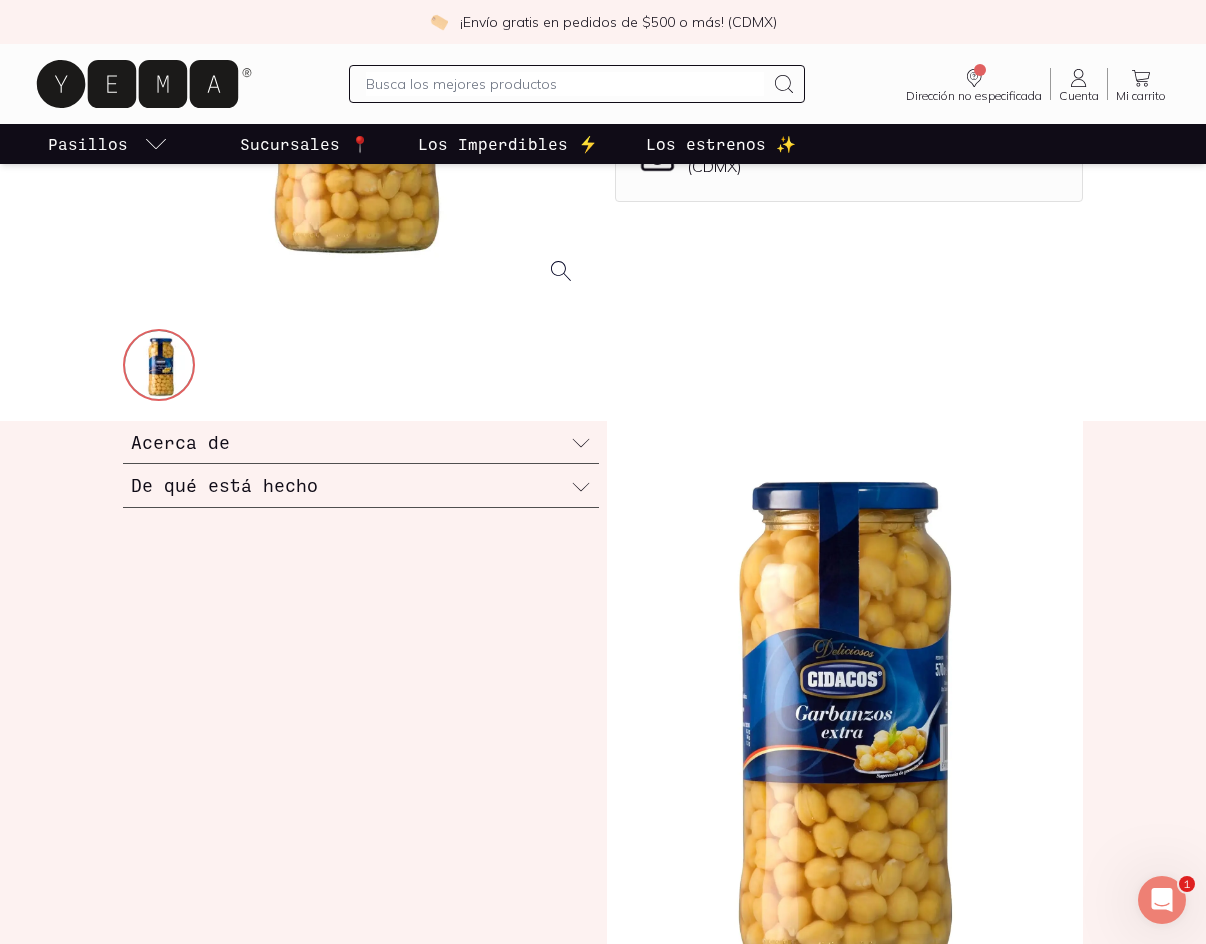 scroll, scrollTop: 0, scrollLeft: 0, axis: both 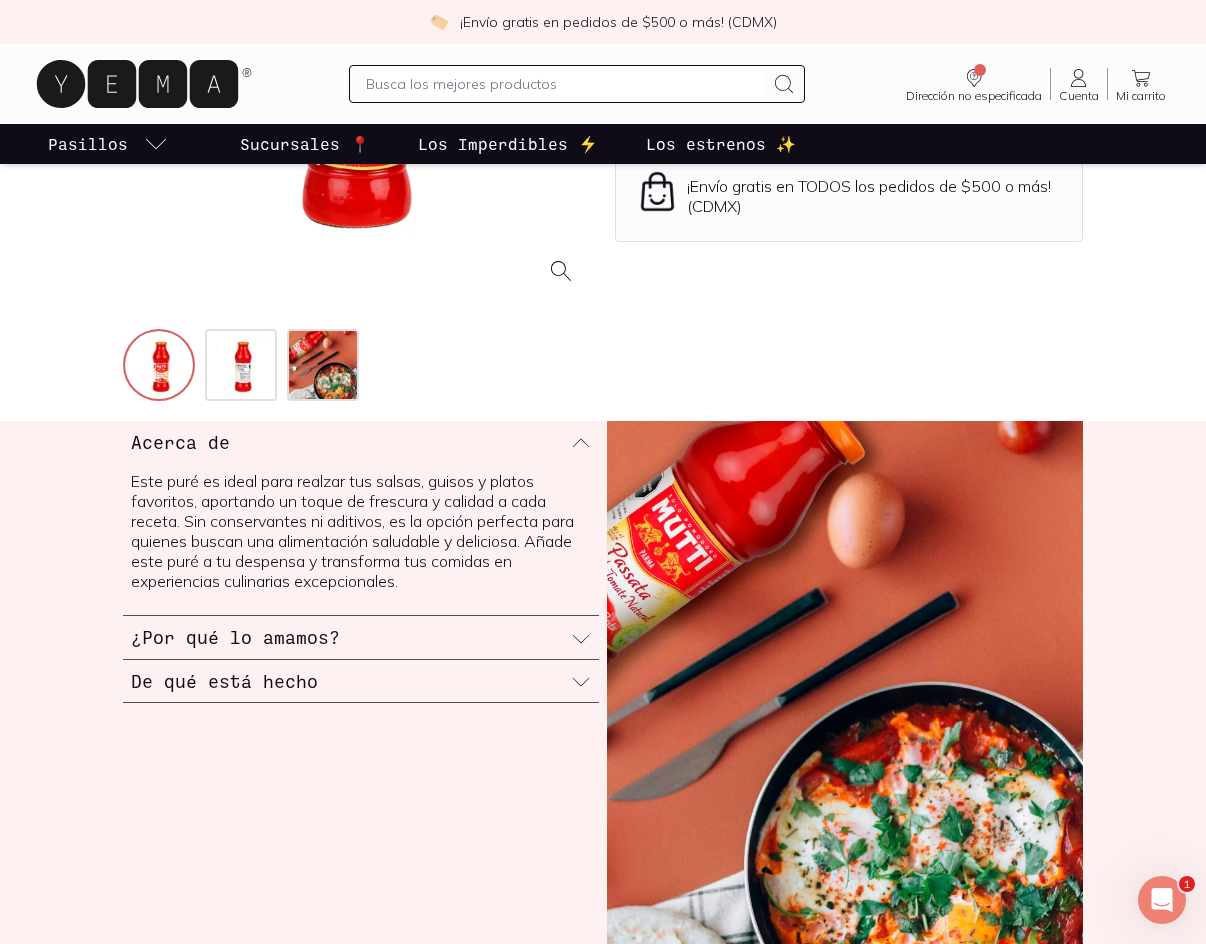 click on "¿Por qué lo amamos?" at bounding box center [361, 637] 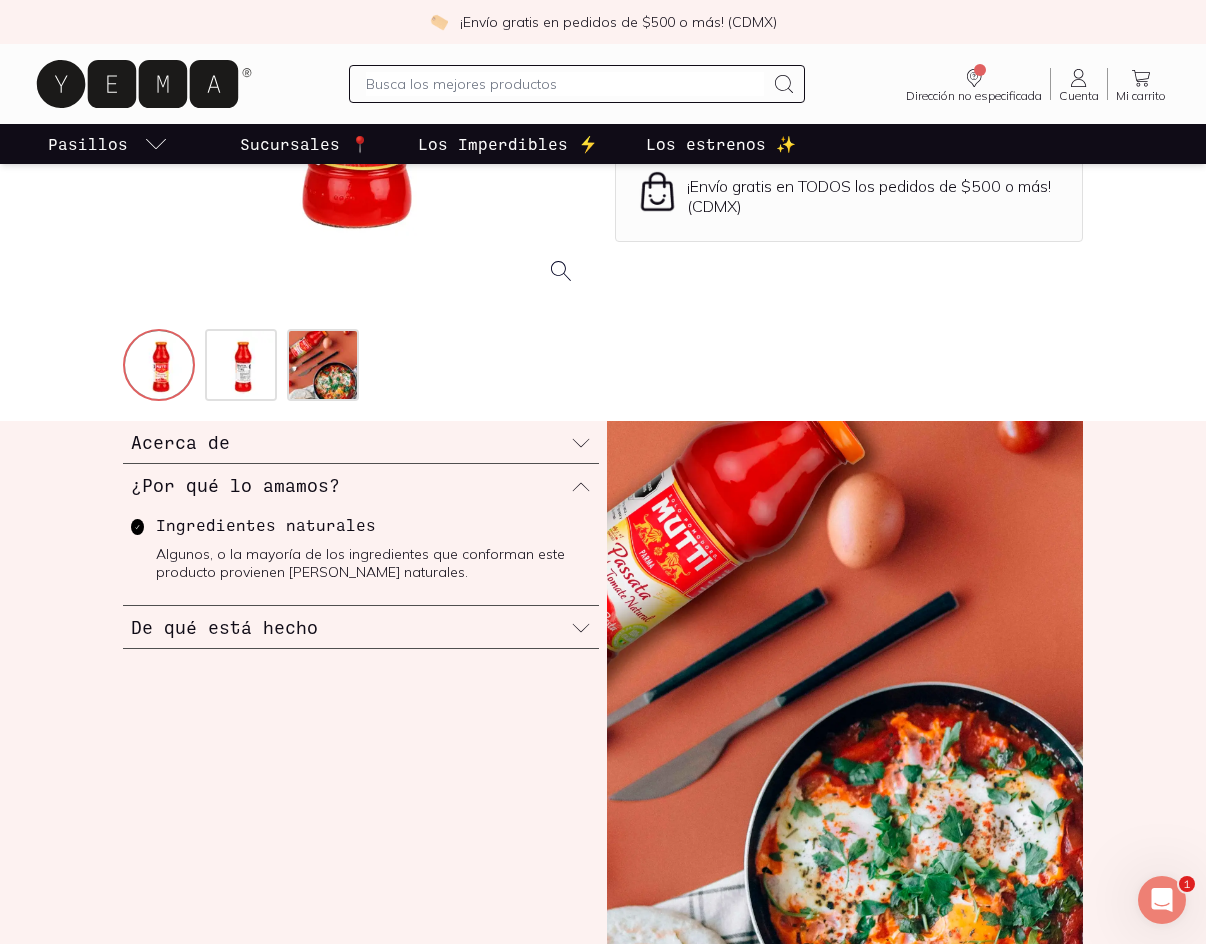 click on "De qué está hecho" at bounding box center [361, 627] 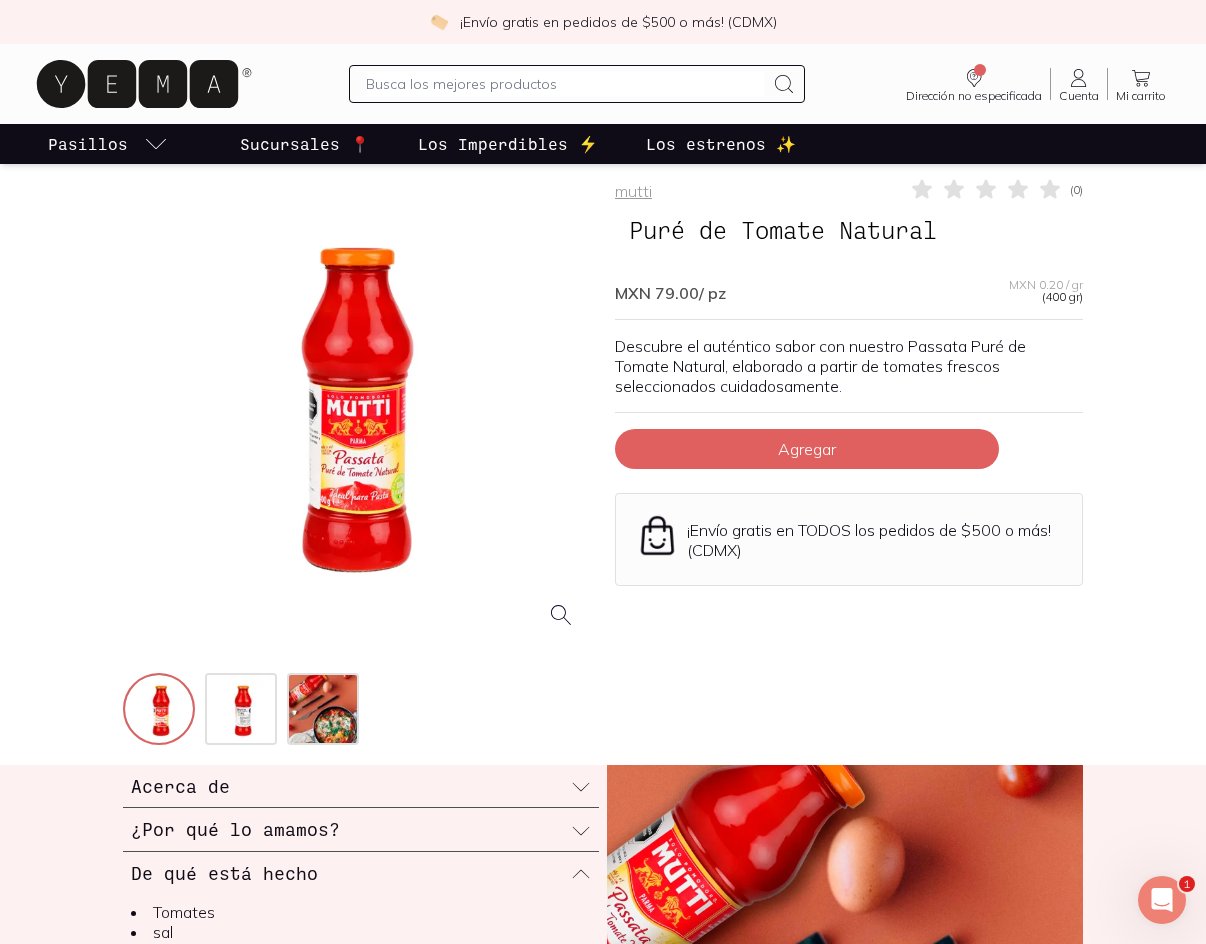 scroll, scrollTop: 0, scrollLeft: 0, axis: both 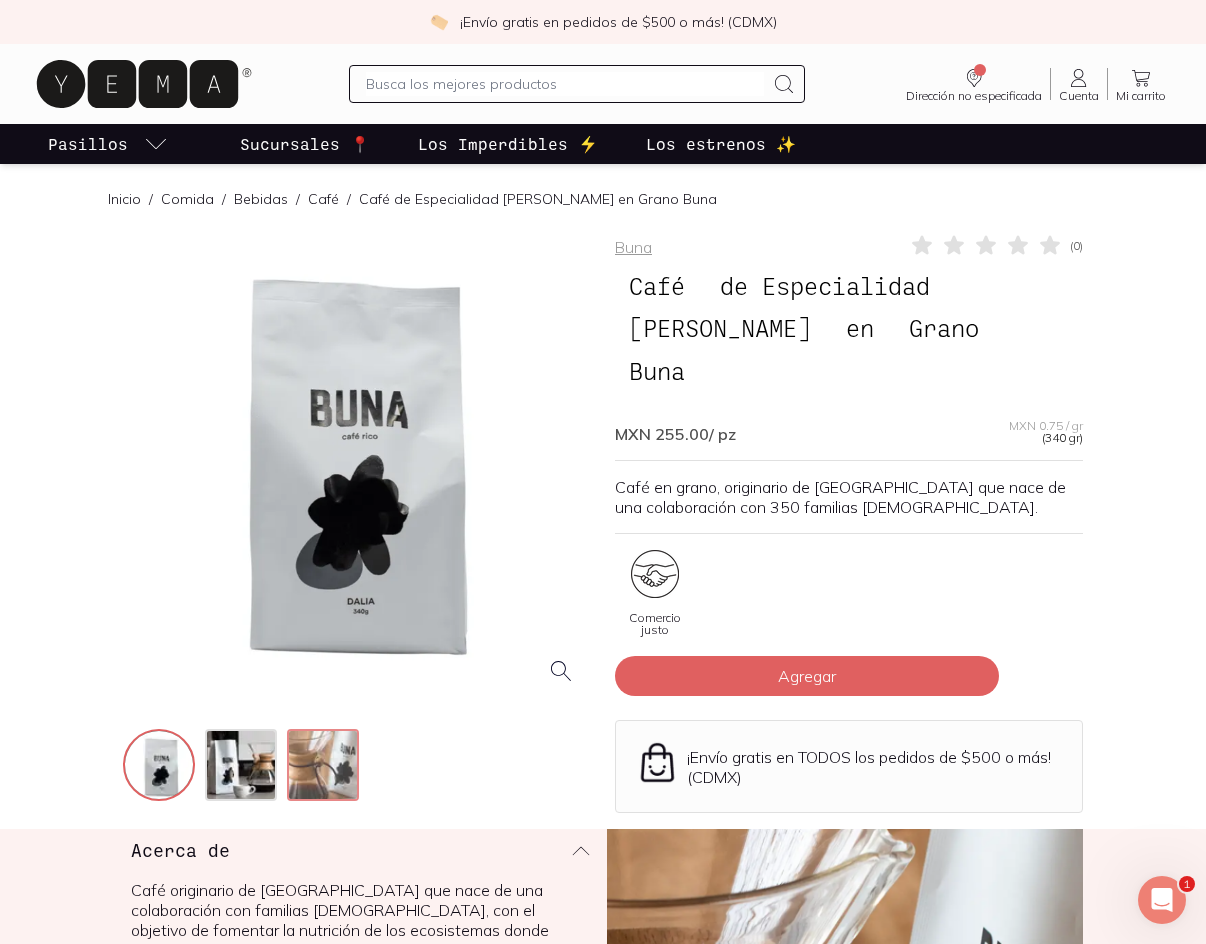 click at bounding box center [325, 767] 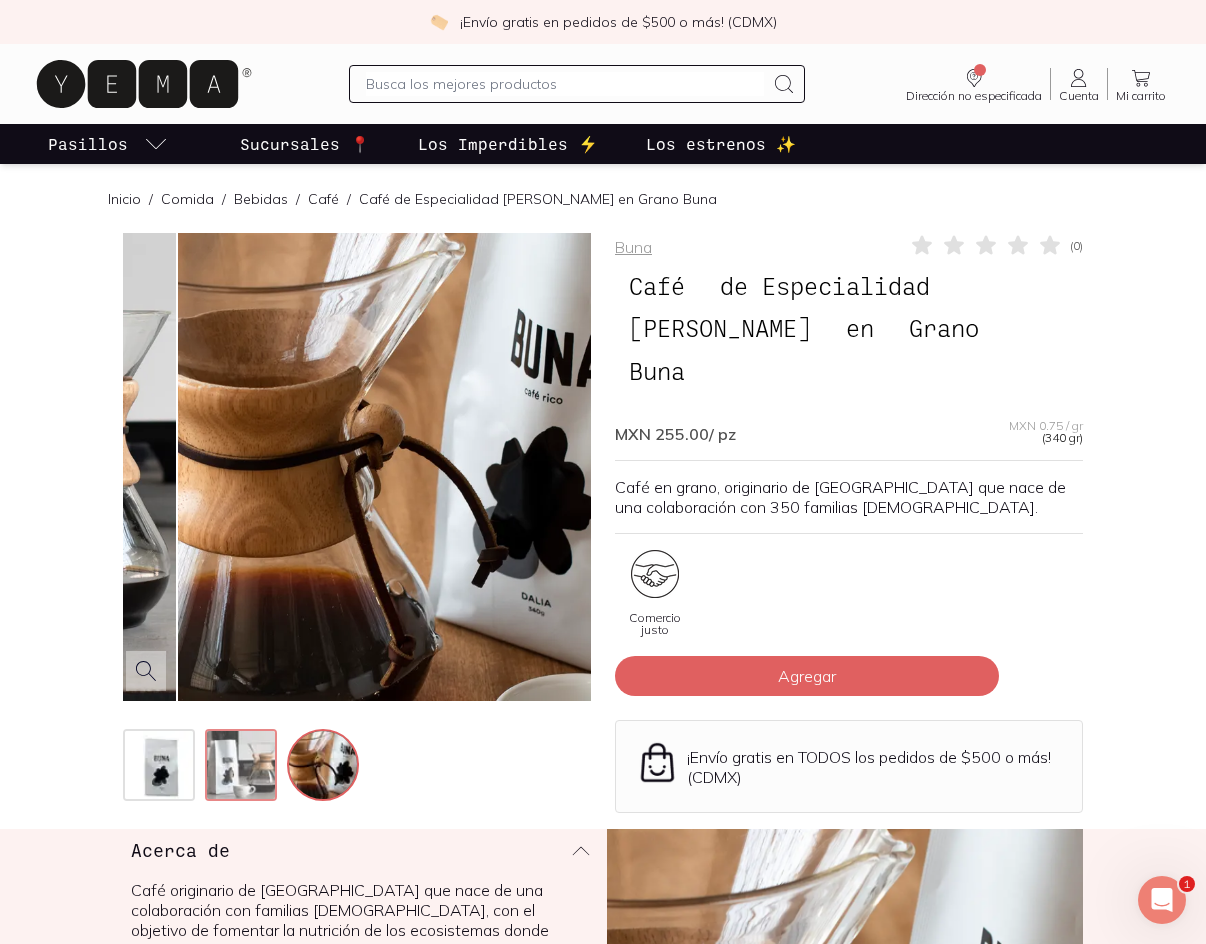 click at bounding box center (243, 767) 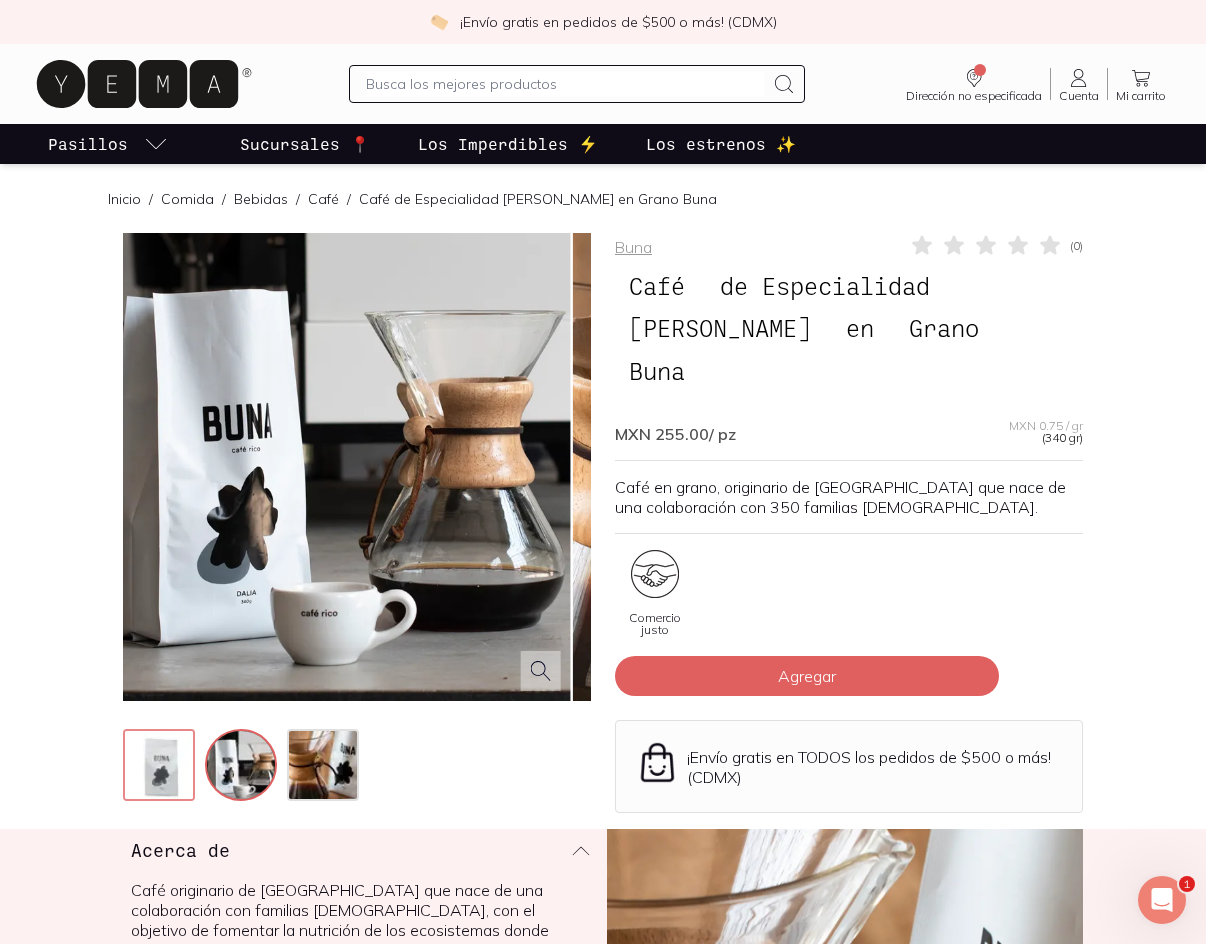 click at bounding box center (161, 767) 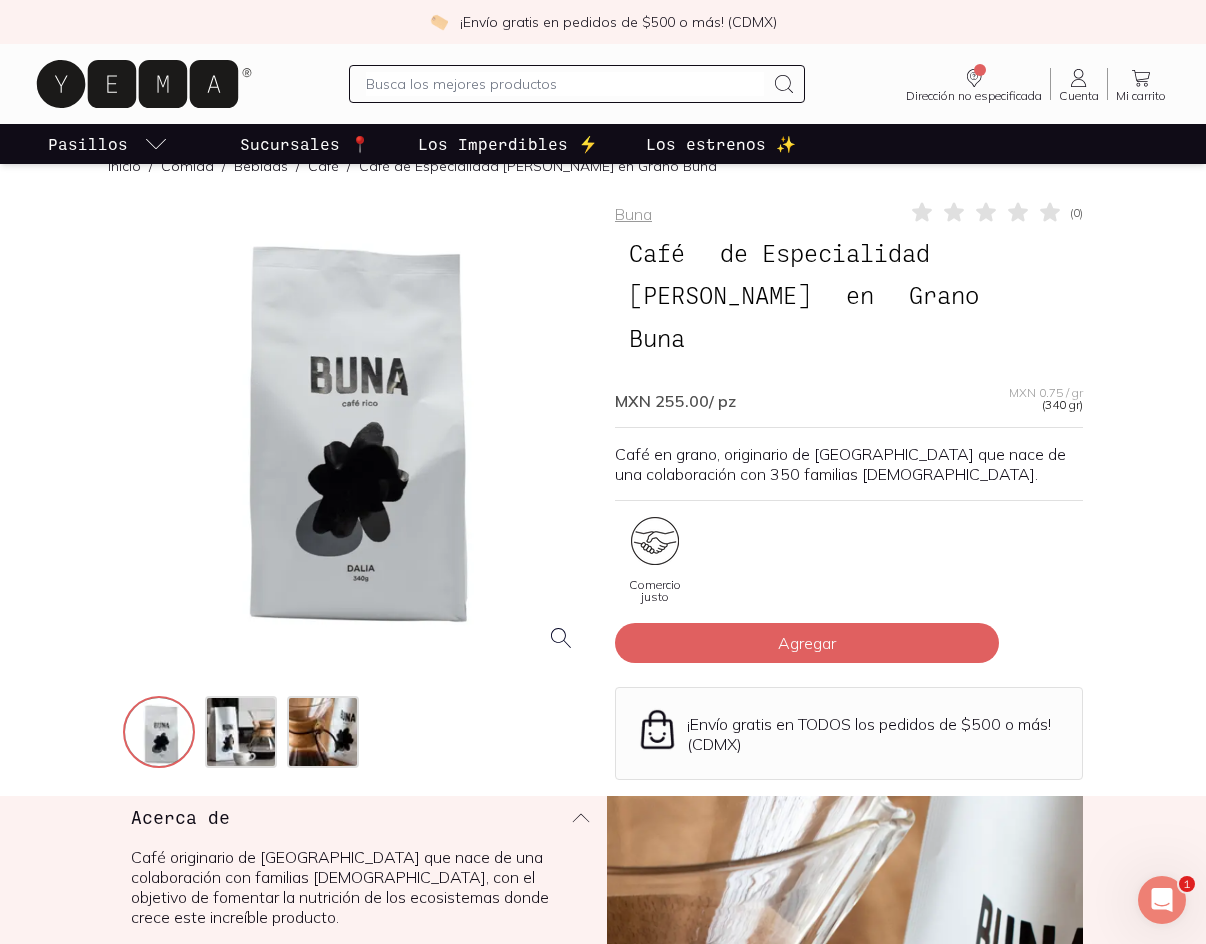 scroll, scrollTop: 0, scrollLeft: 0, axis: both 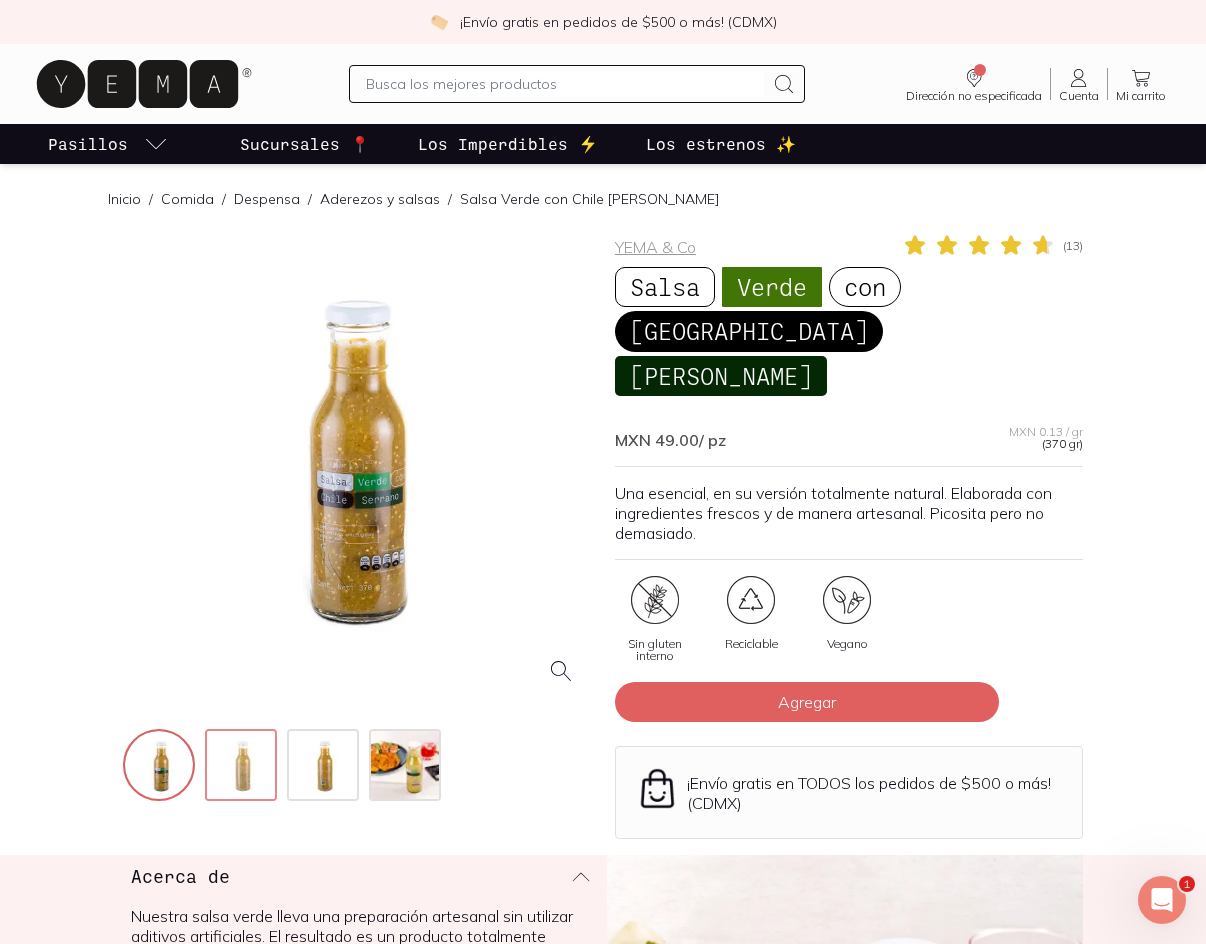click at bounding box center [243, 767] 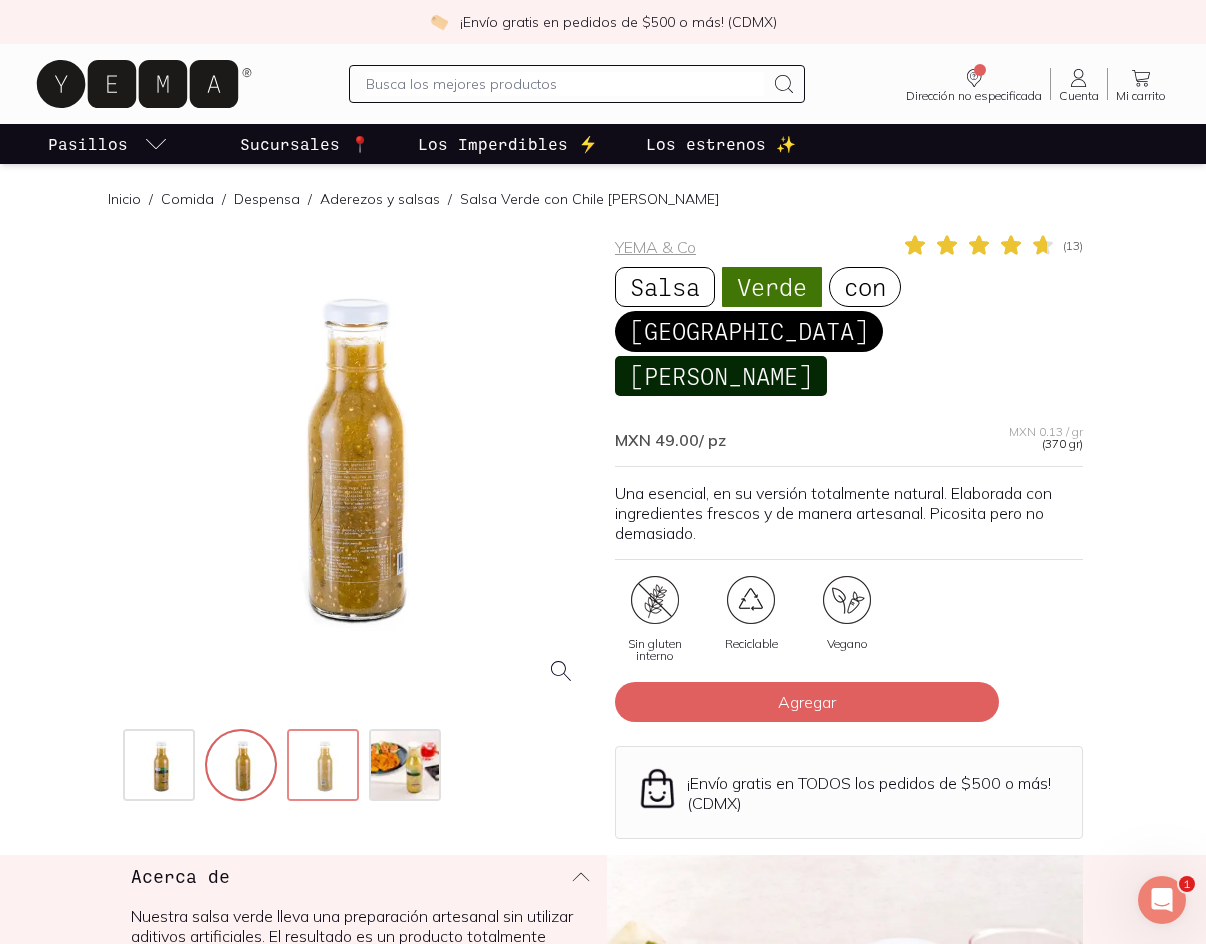 click at bounding box center (325, 767) 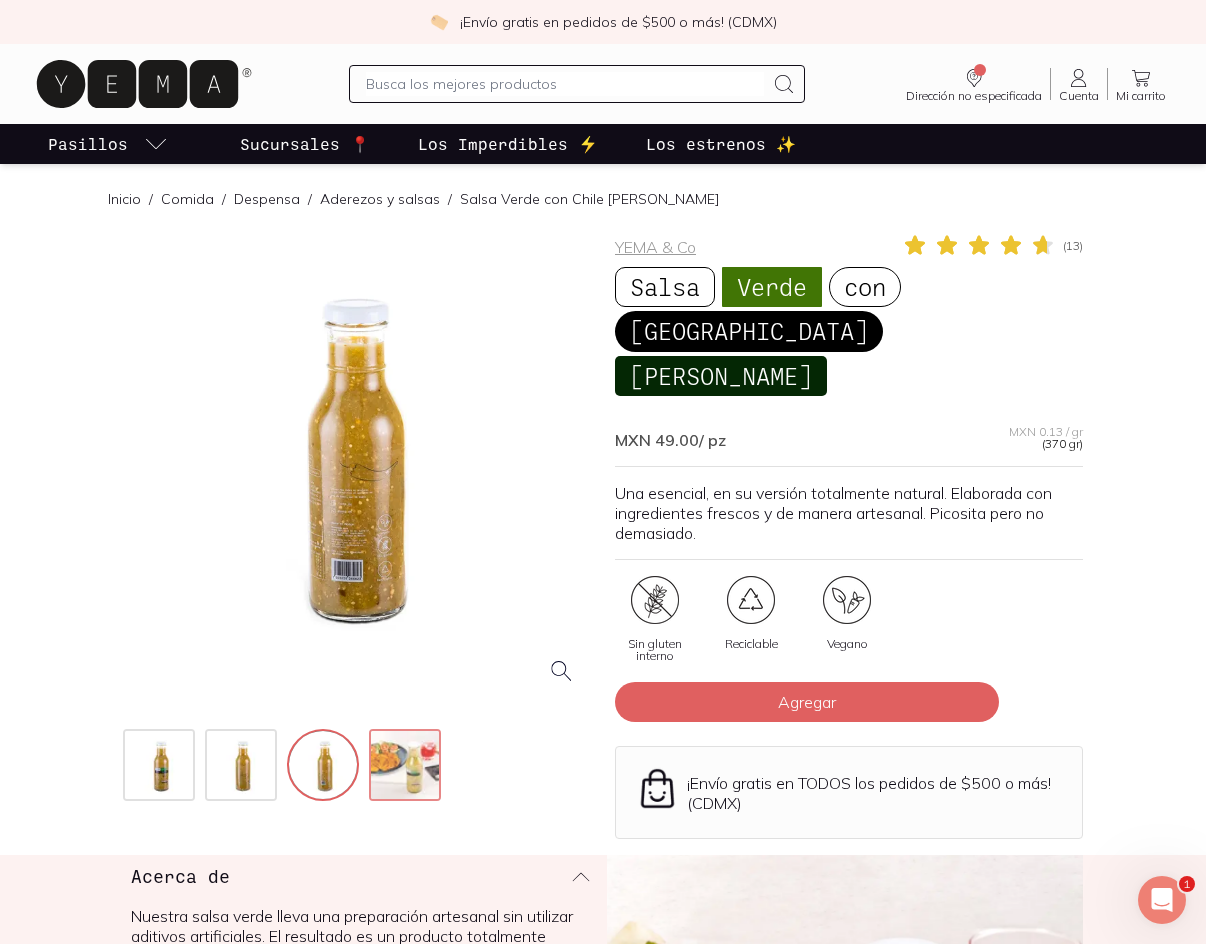 click at bounding box center [405, 765] 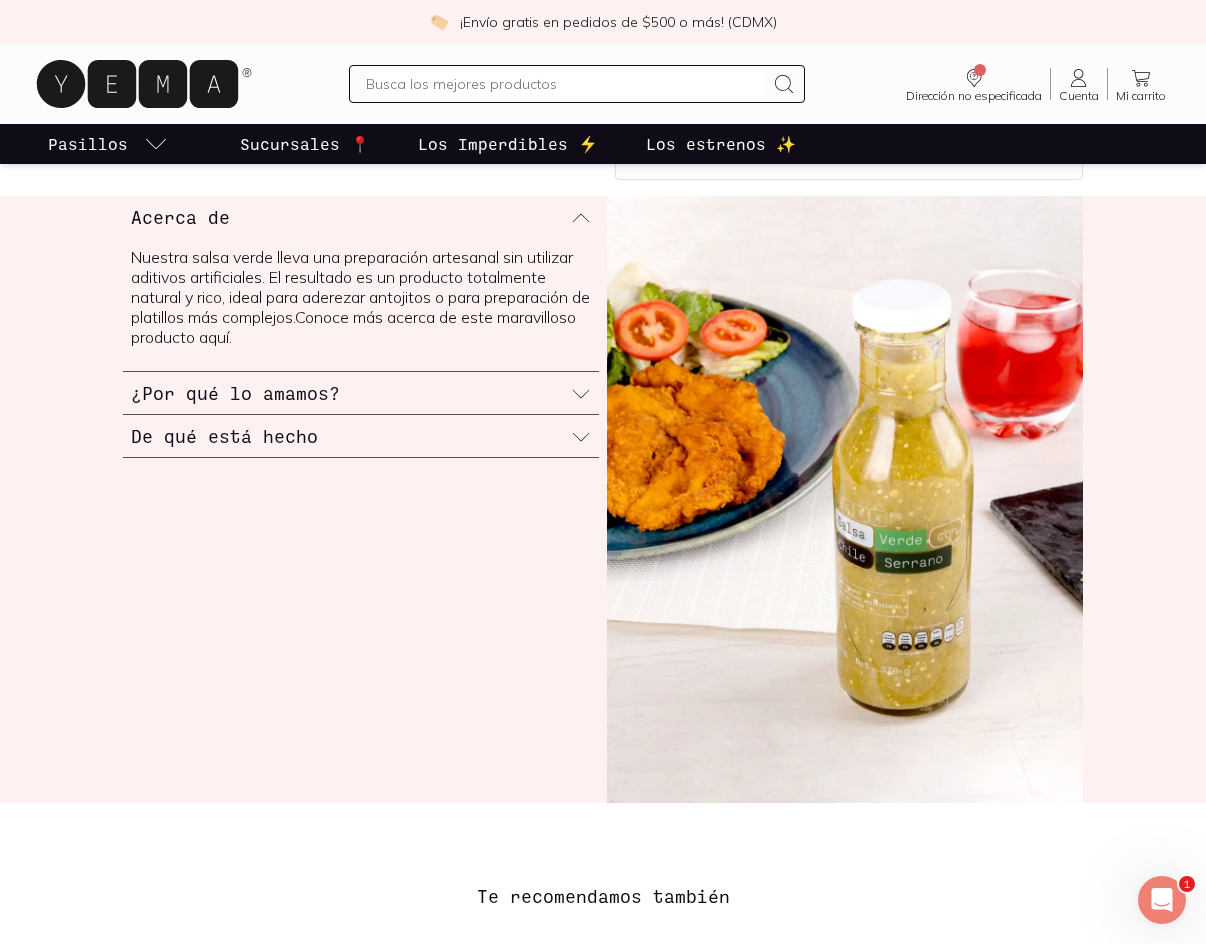 scroll, scrollTop: 700, scrollLeft: 0, axis: vertical 